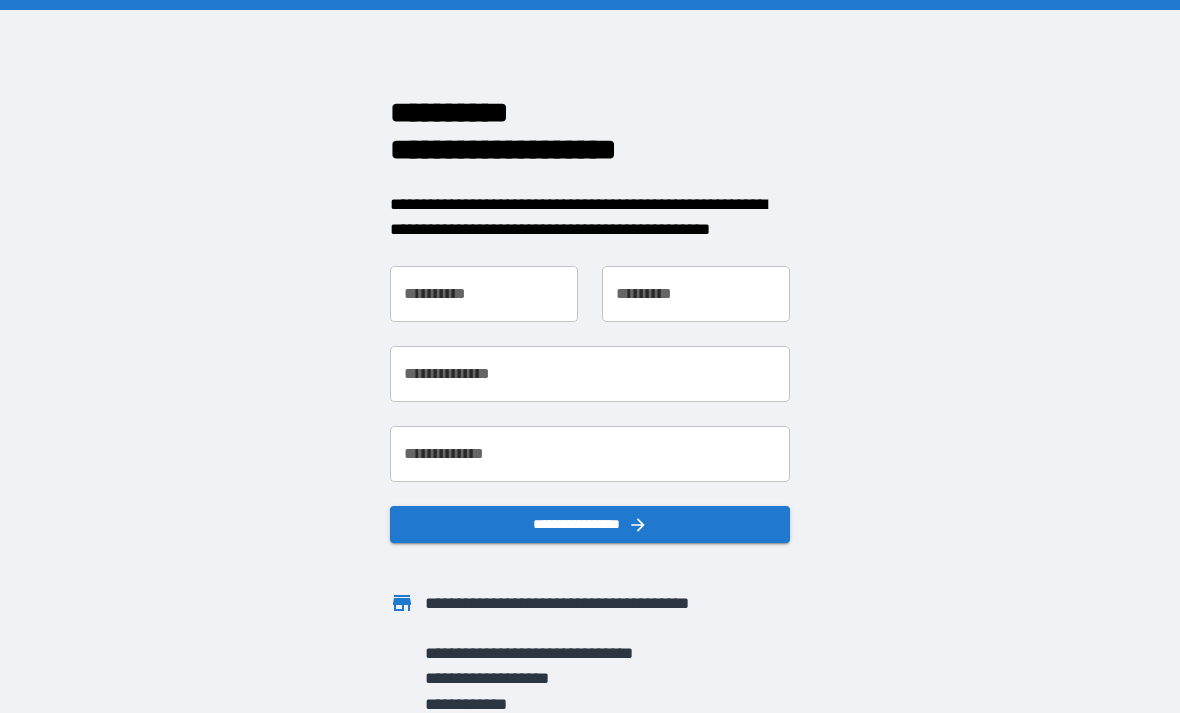 scroll, scrollTop: 0, scrollLeft: 0, axis: both 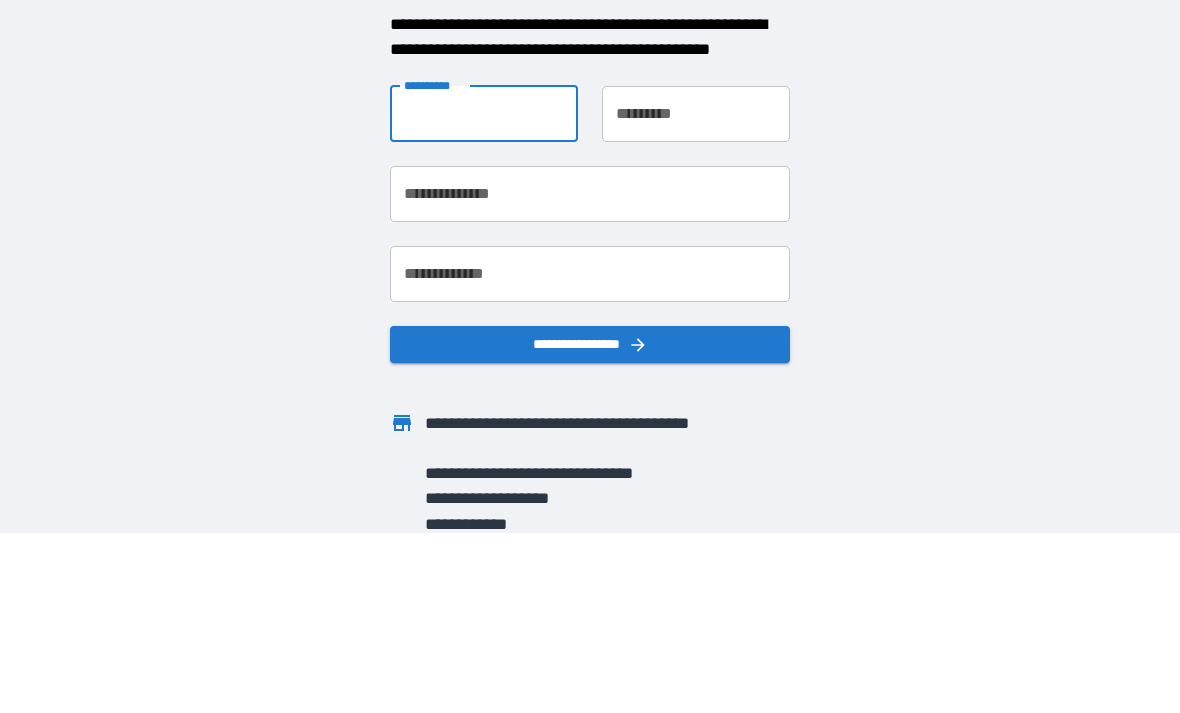type on "****" 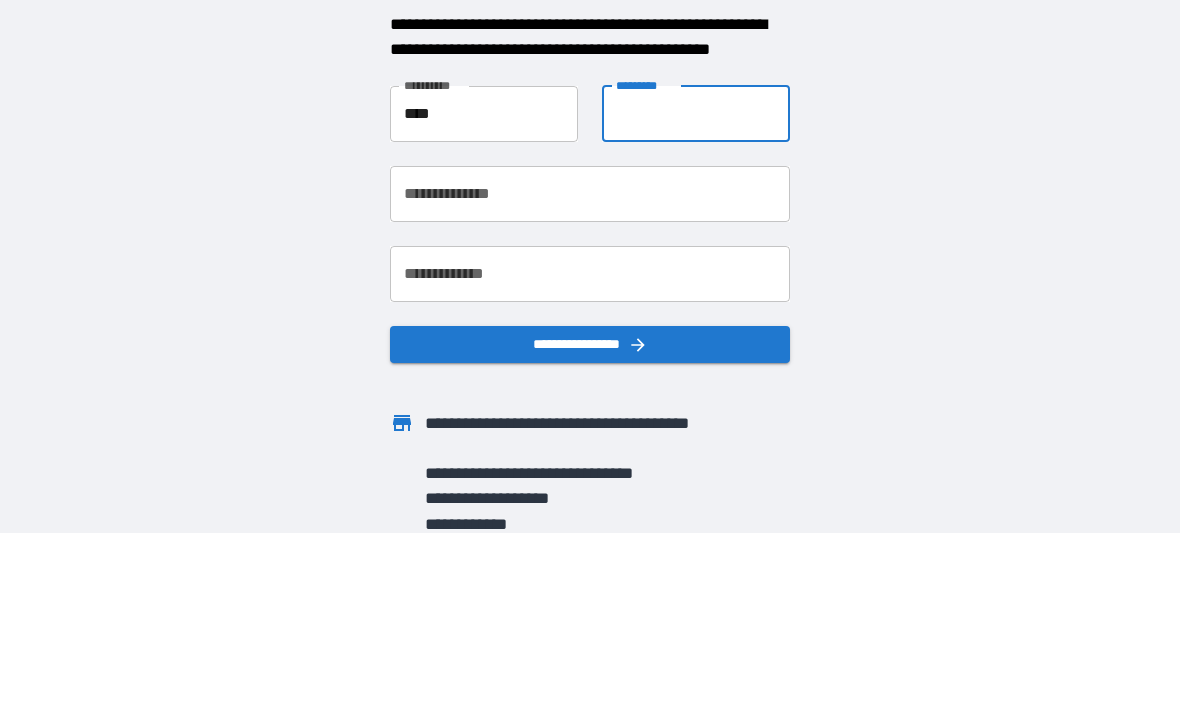 type on "*******" 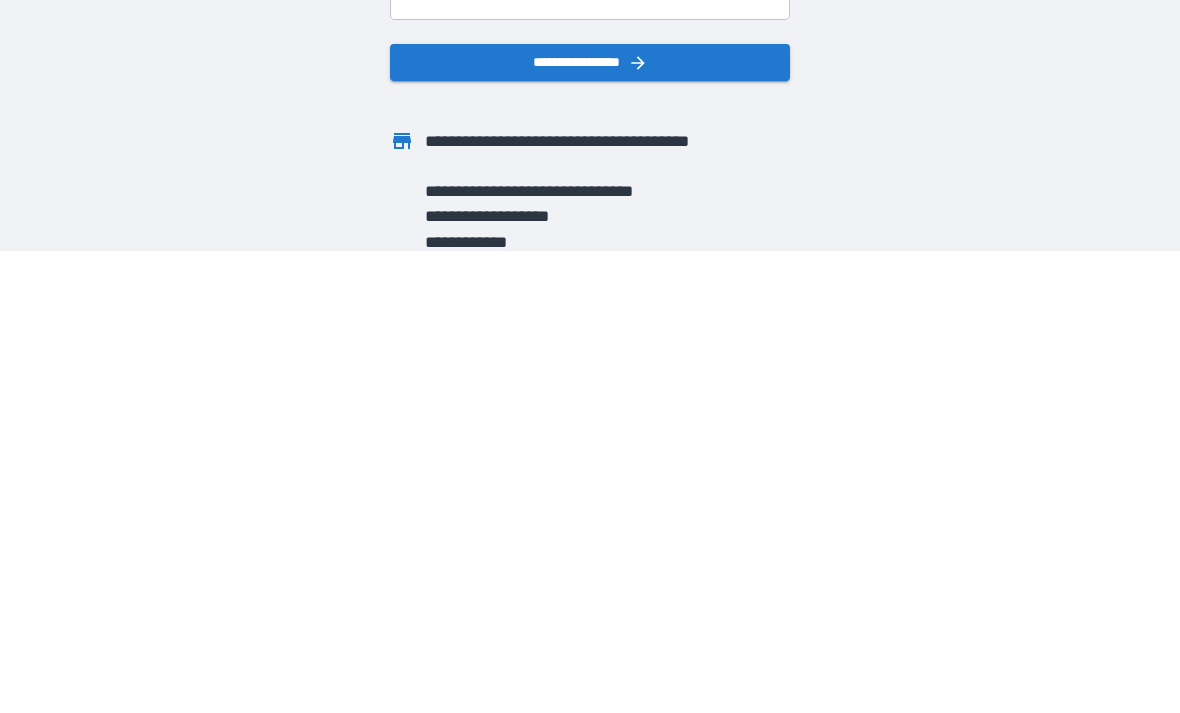 scroll, scrollTop: 64, scrollLeft: 0, axis: vertical 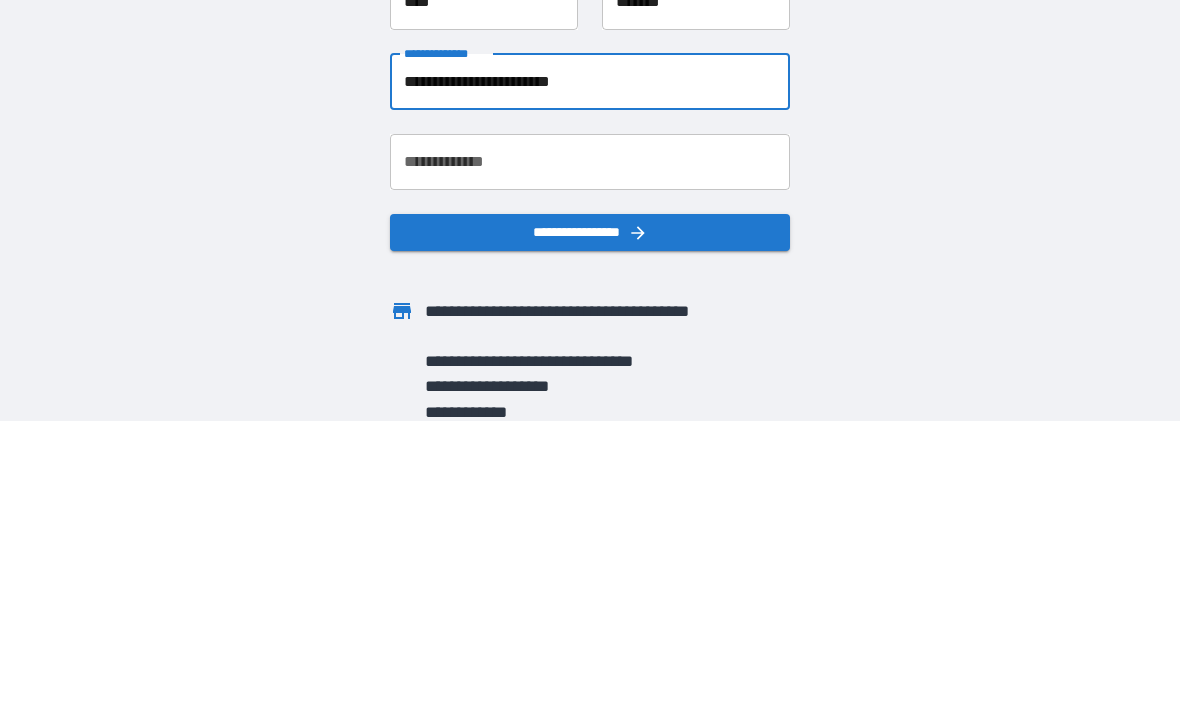 type on "**********" 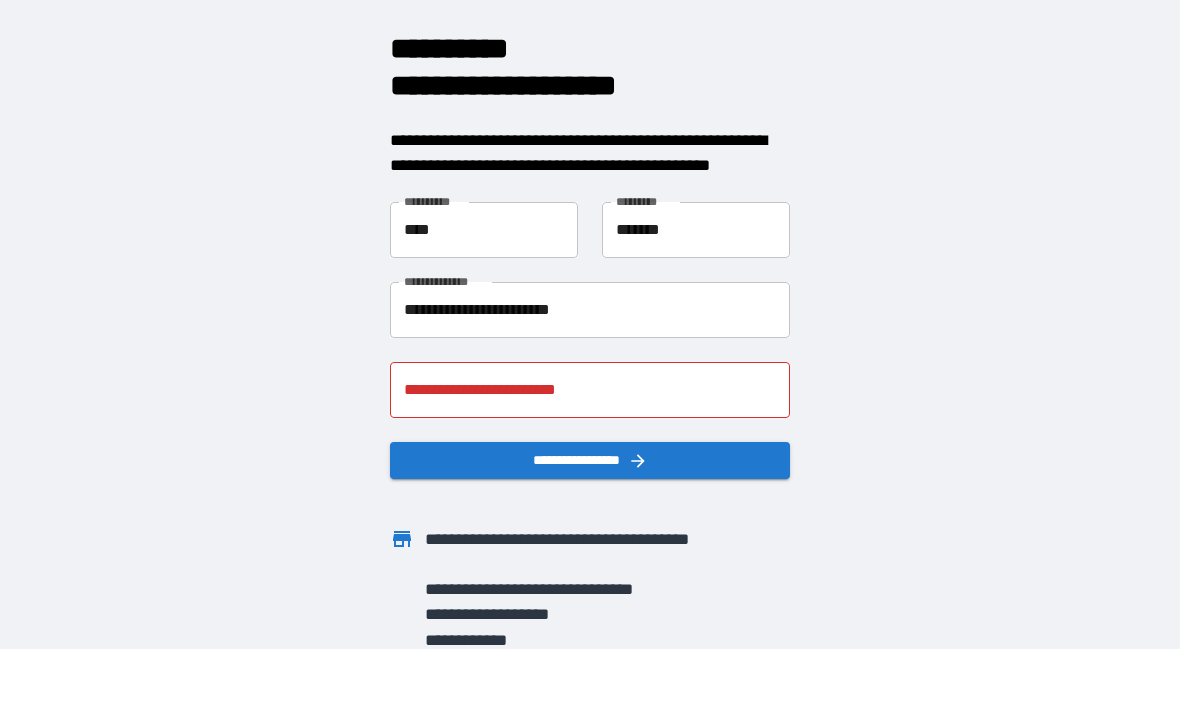 click on "**********" at bounding box center [590, 390] 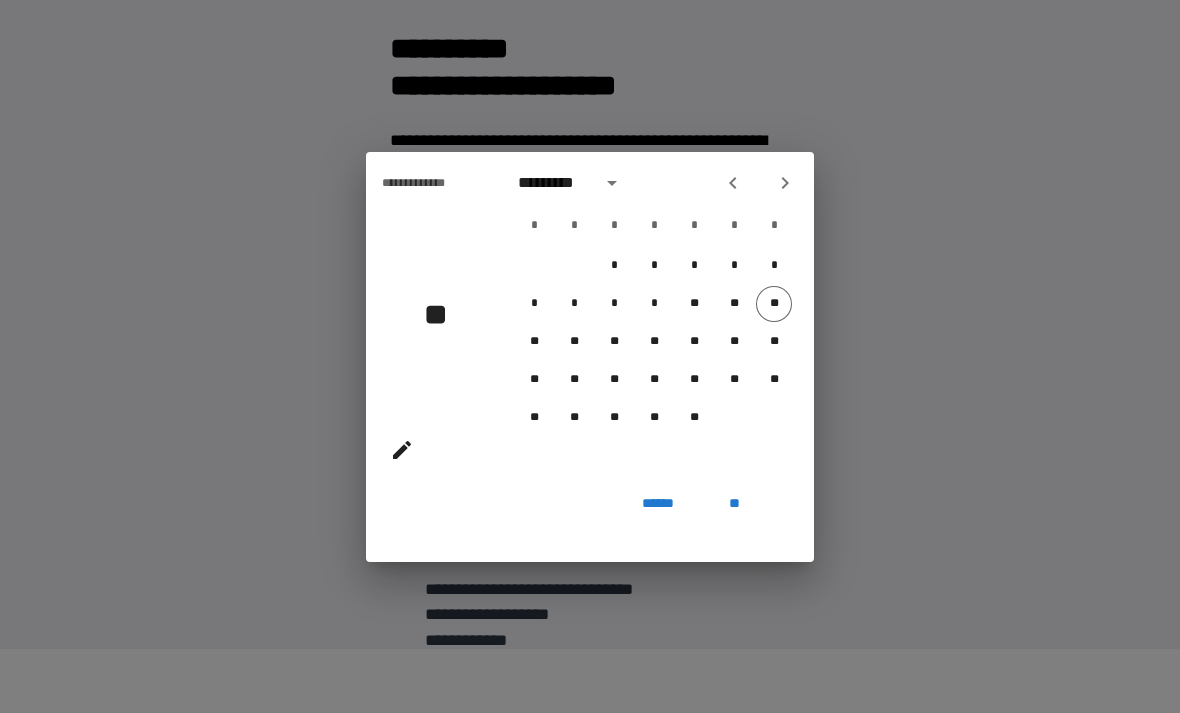 click on "*********" at bounding box center (553, 183) 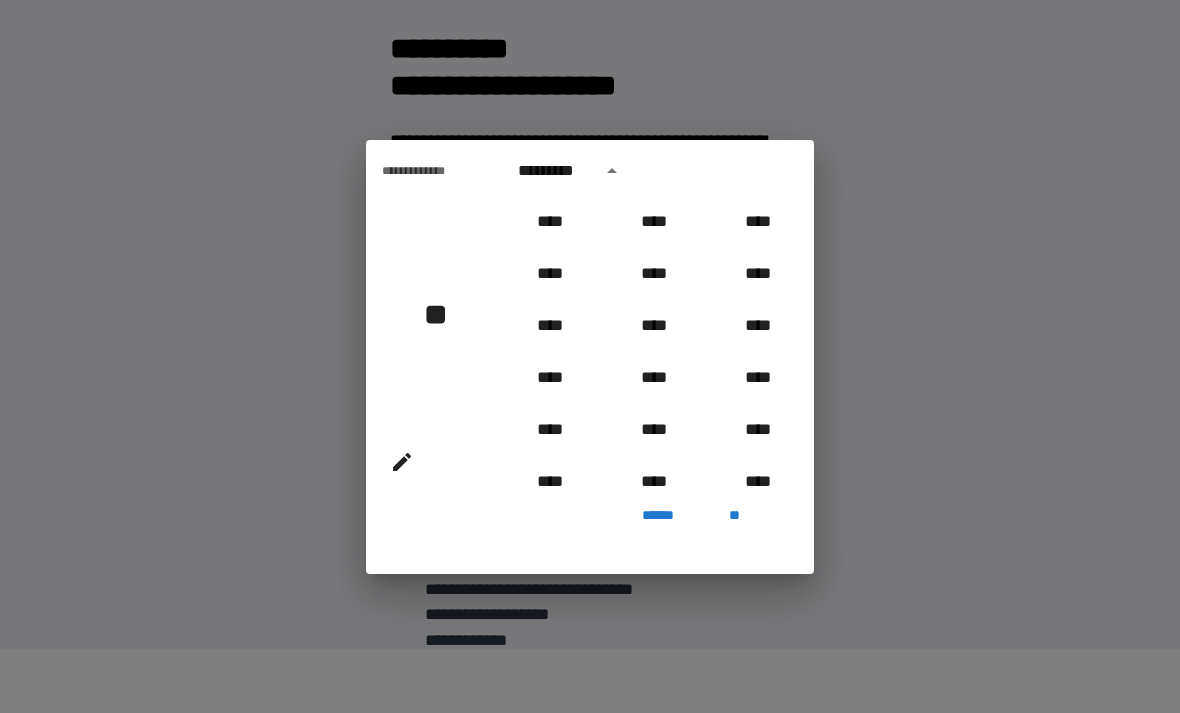 scroll, scrollTop: 1141, scrollLeft: 0, axis: vertical 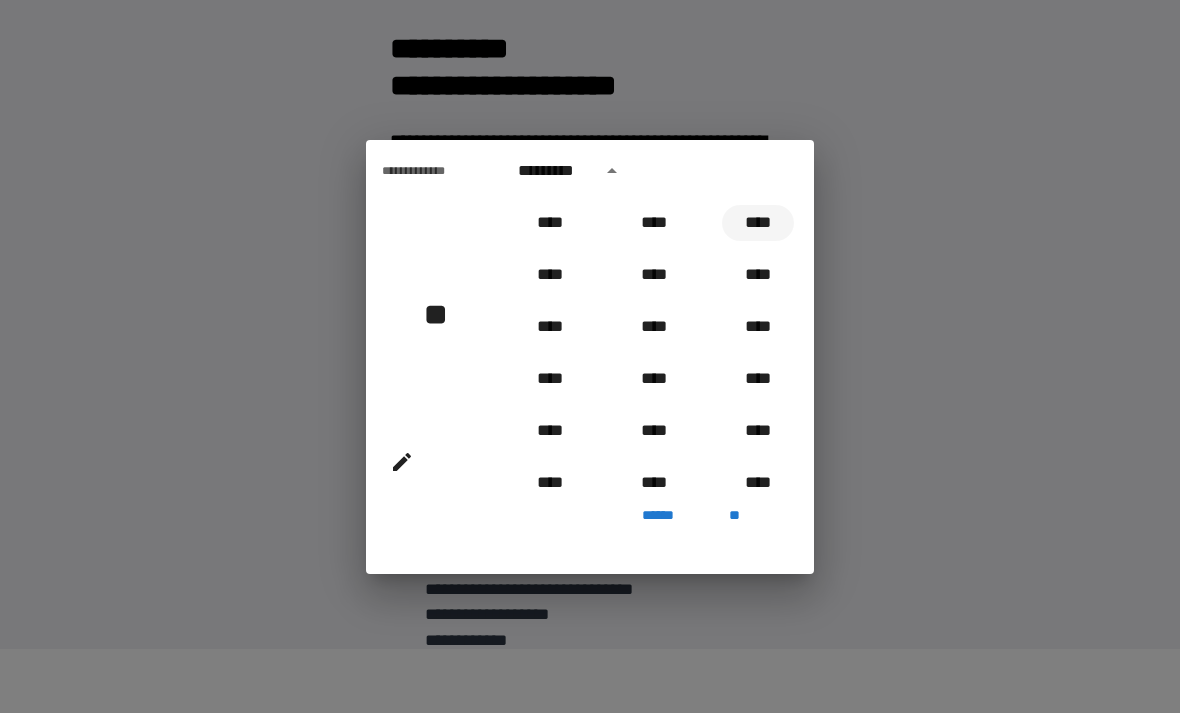 click on "****" at bounding box center [758, 223] 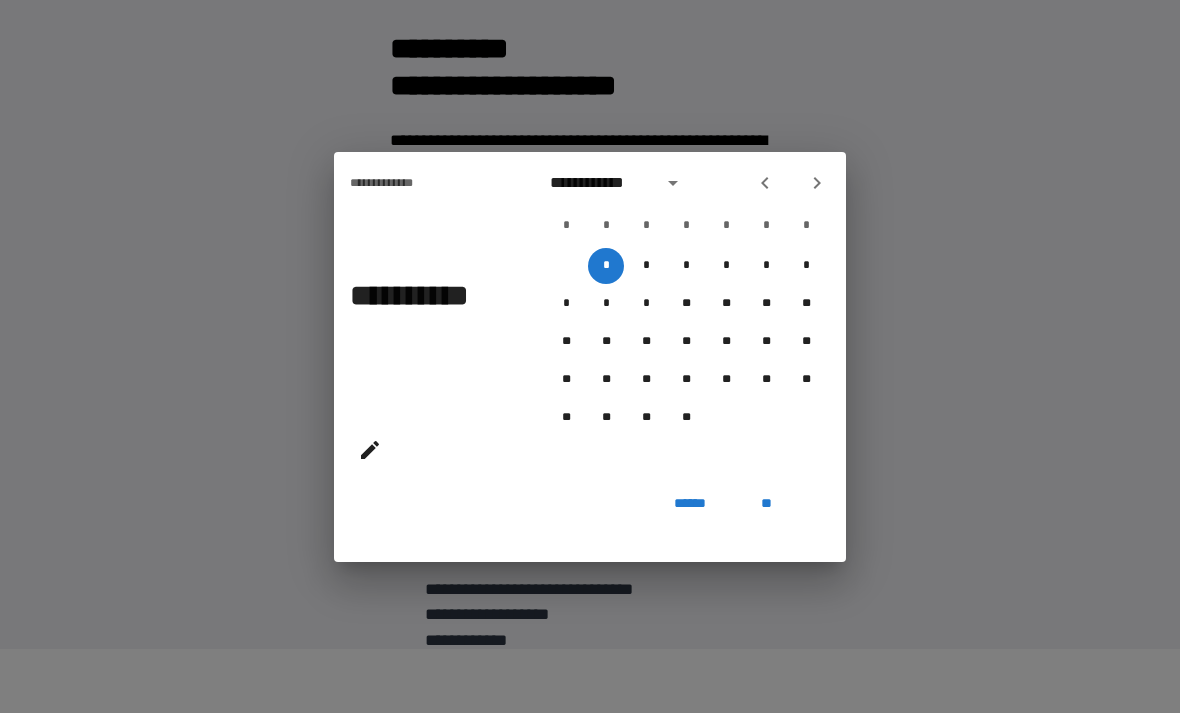 click 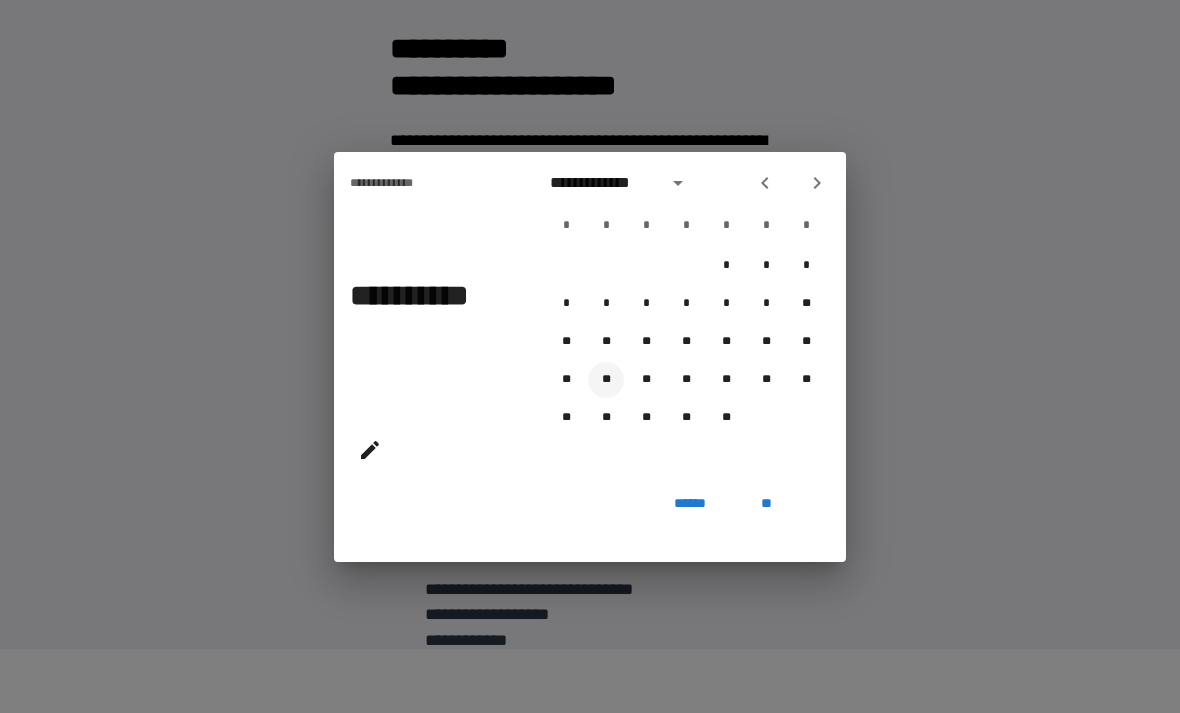 click on "**" at bounding box center [606, 380] 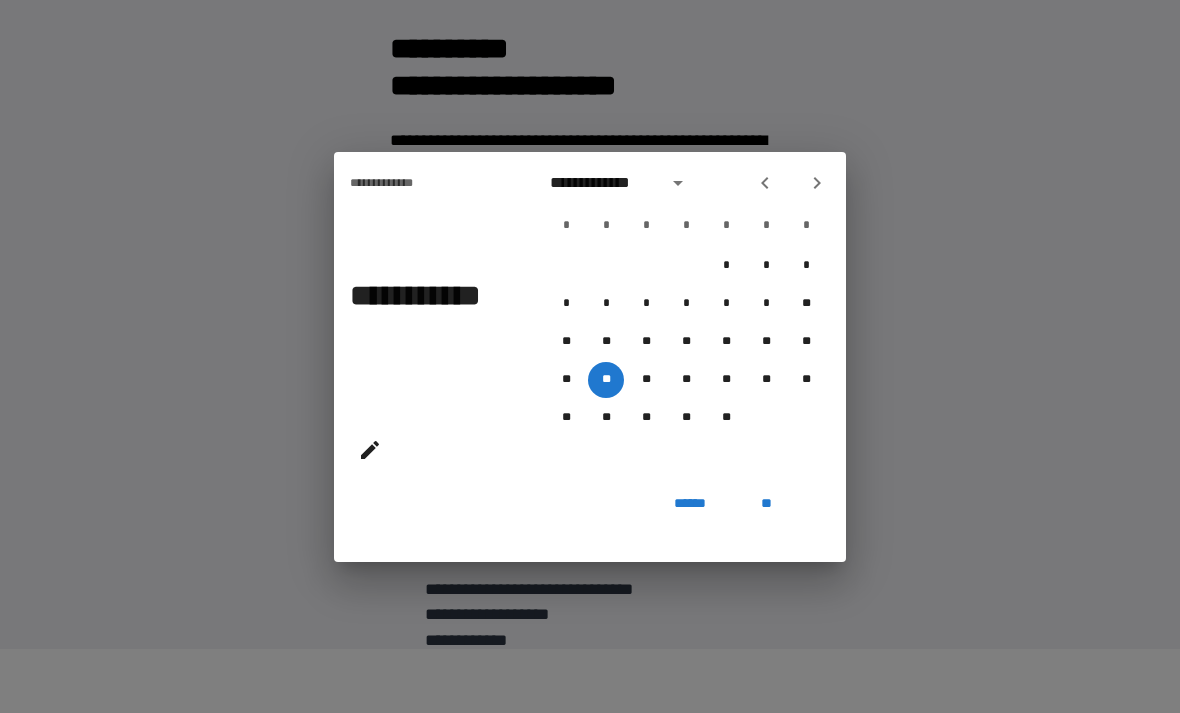 click on "**" at bounding box center [766, 504] 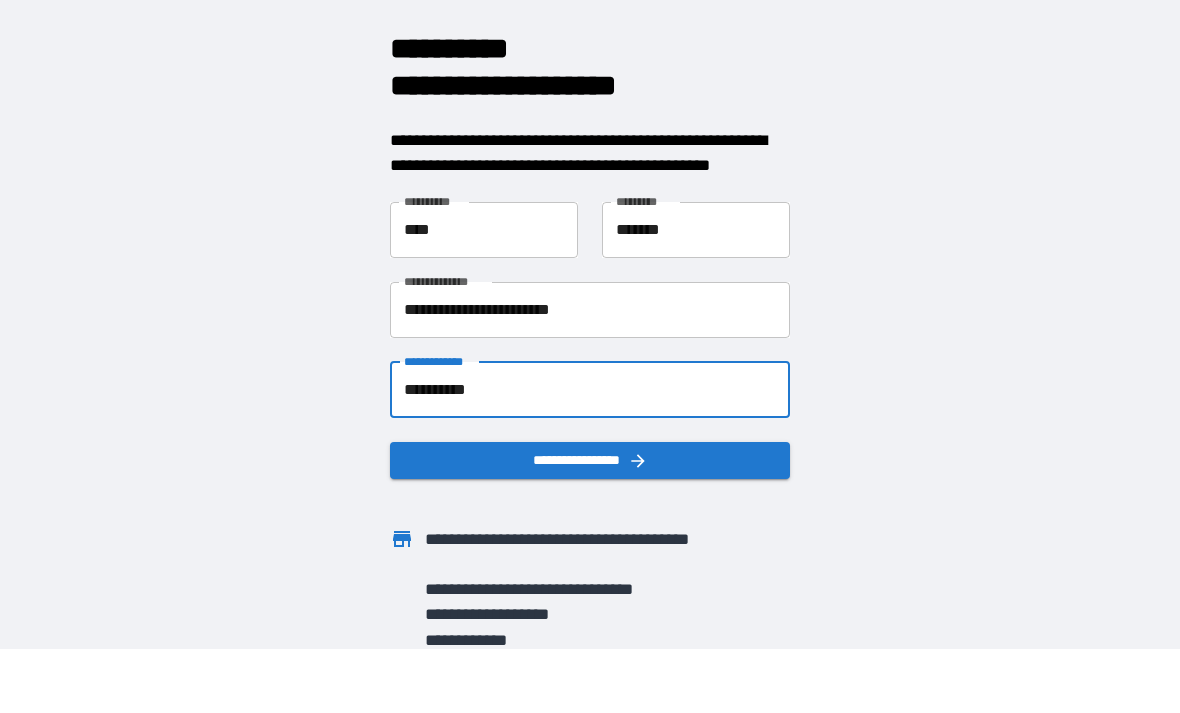 click on "**********" at bounding box center [590, 460] 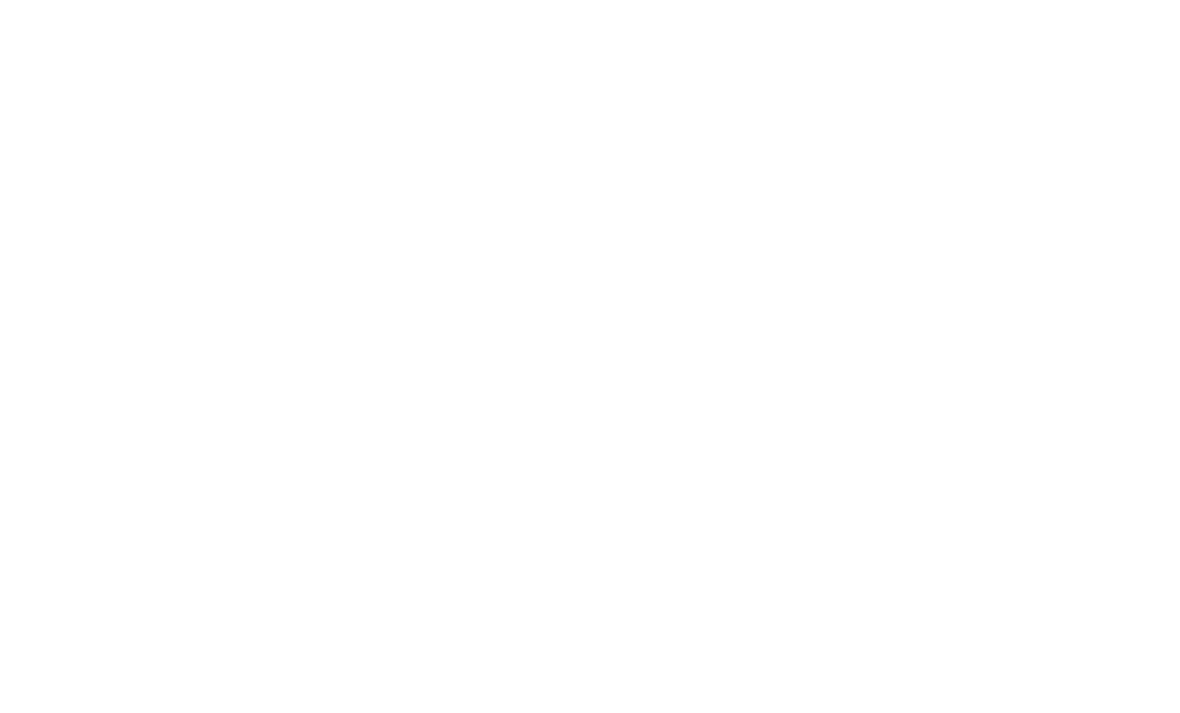 scroll, scrollTop: 0, scrollLeft: 0, axis: both 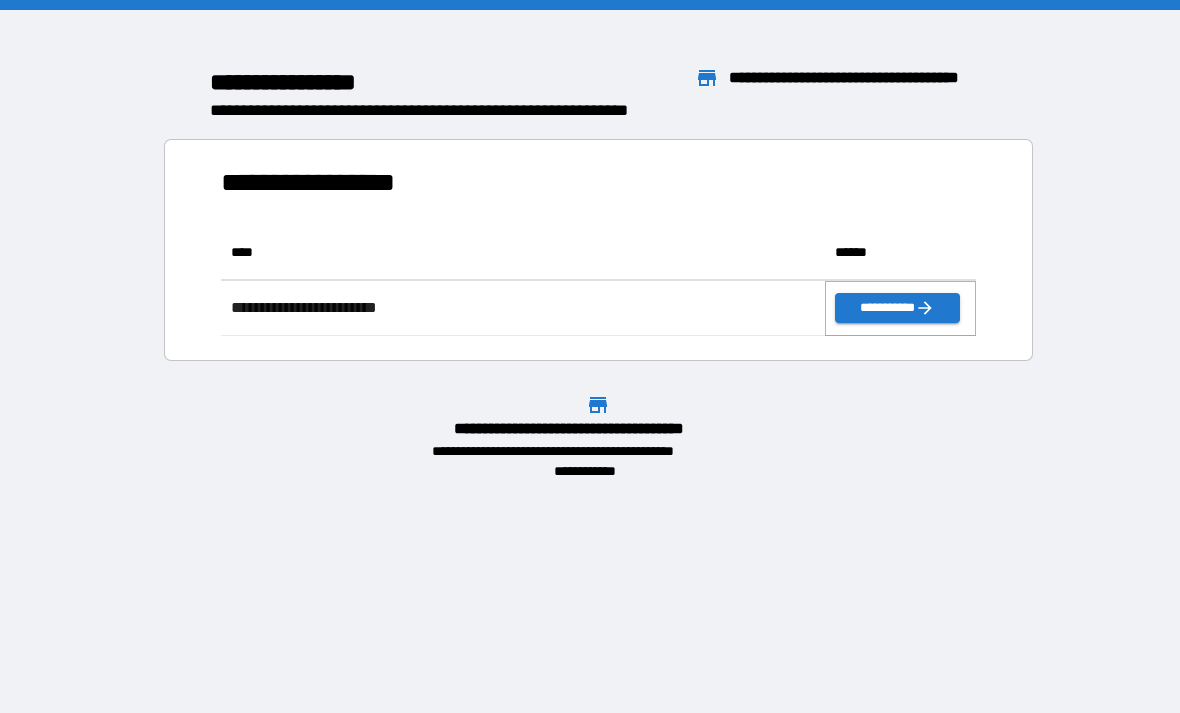 click on "**********" at bounding box center (897, 308) 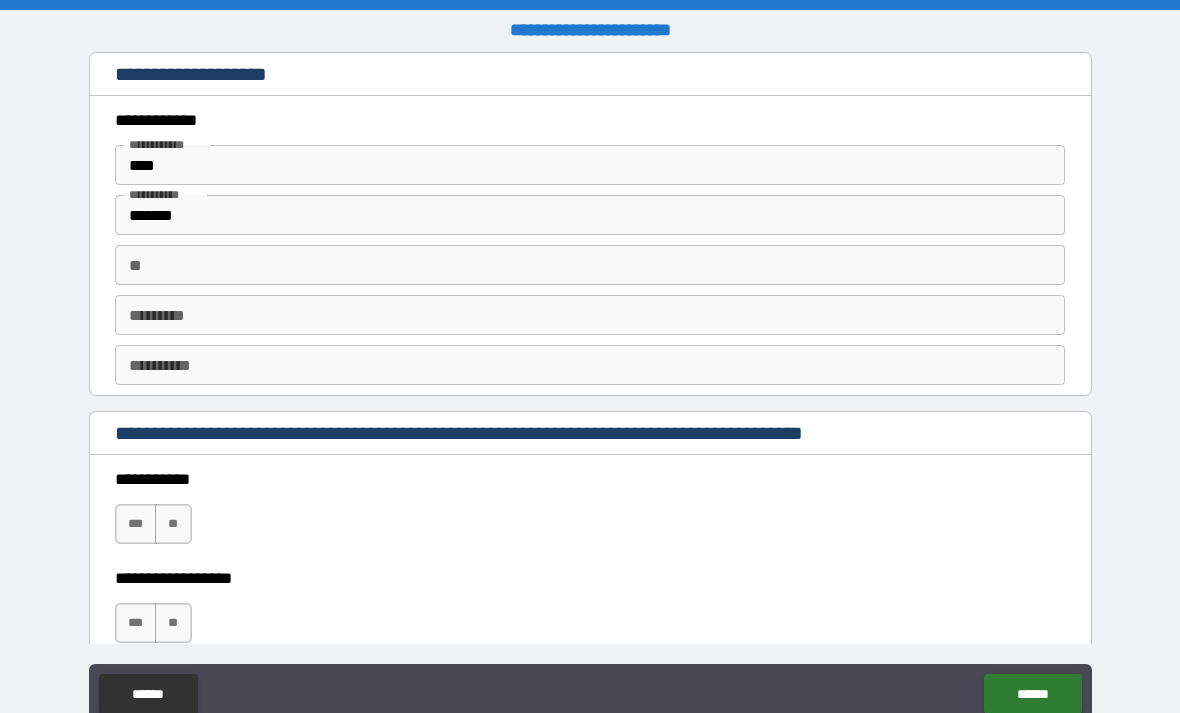type on "*" 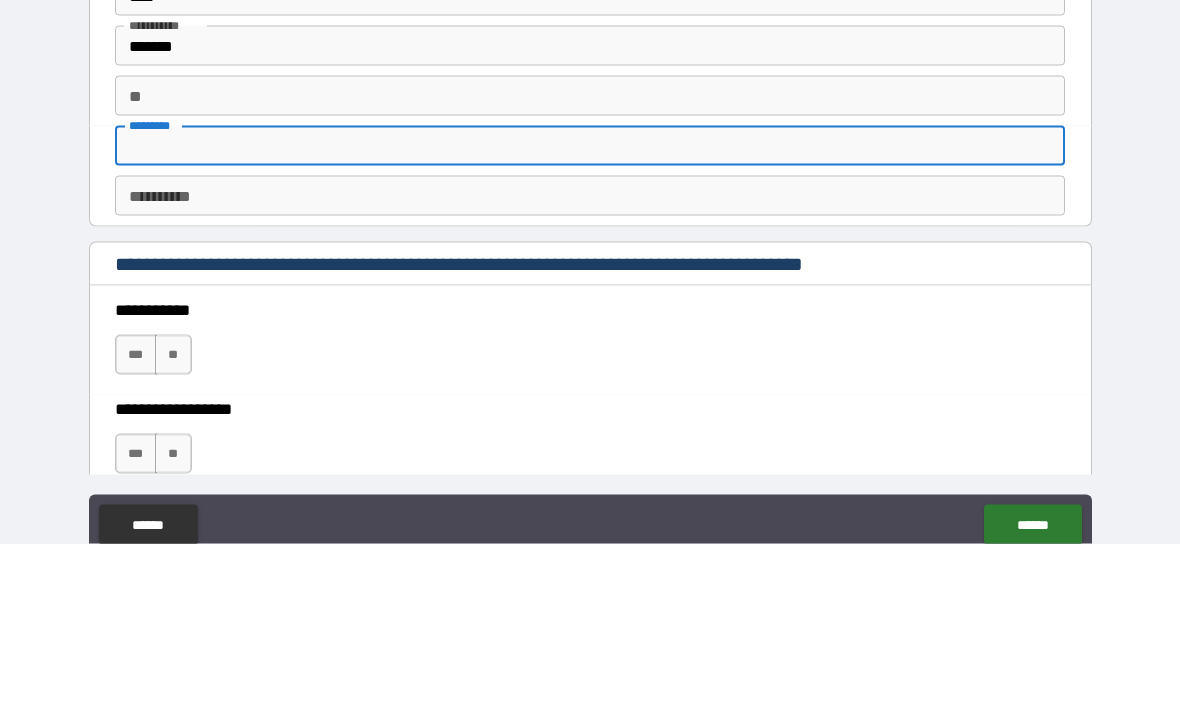 type on "*" 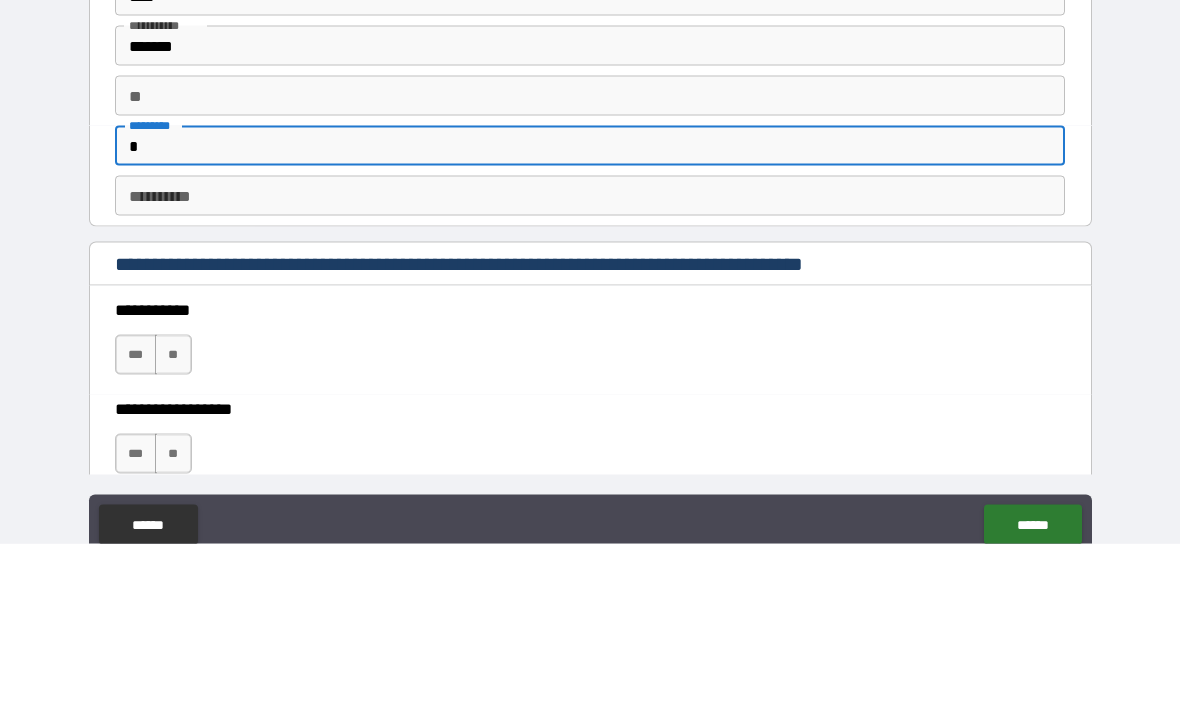 type on "*" 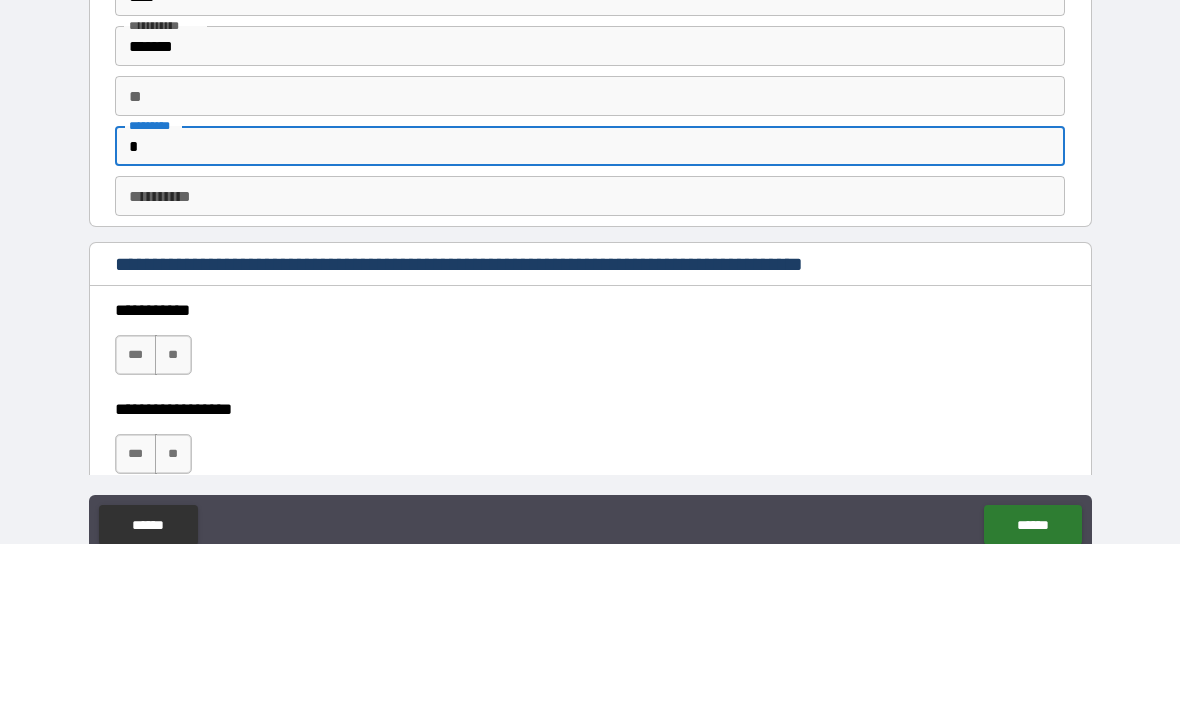 type on "*" 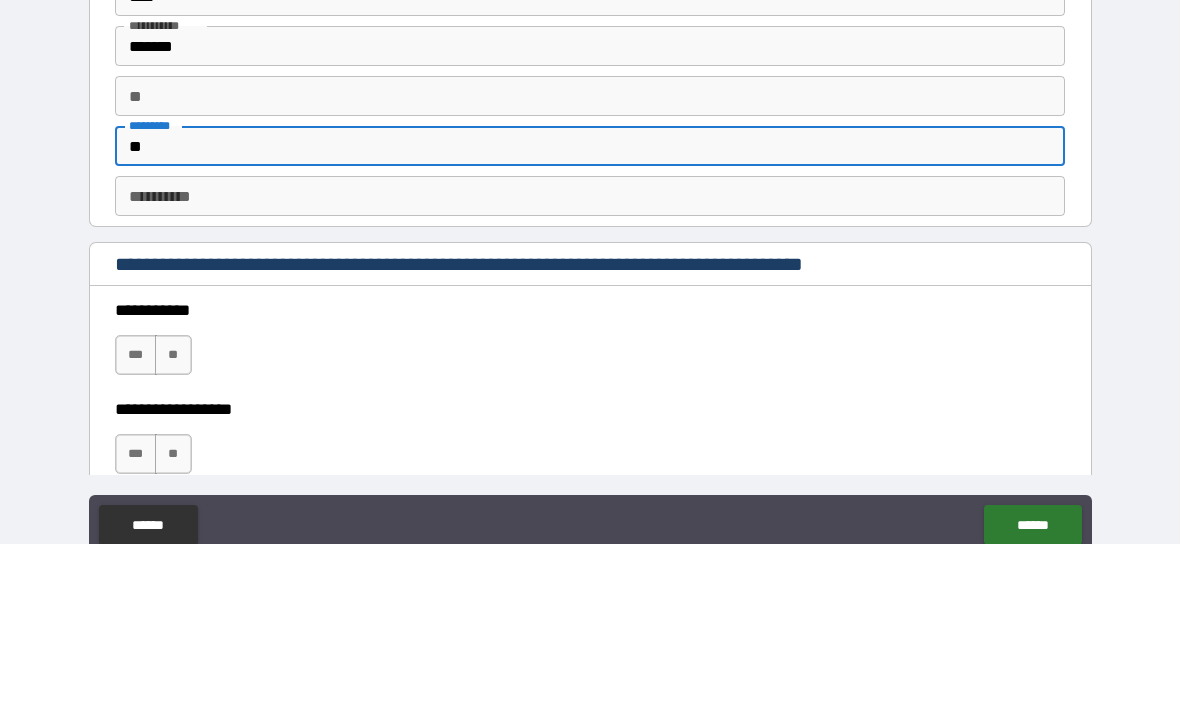 type on "*" 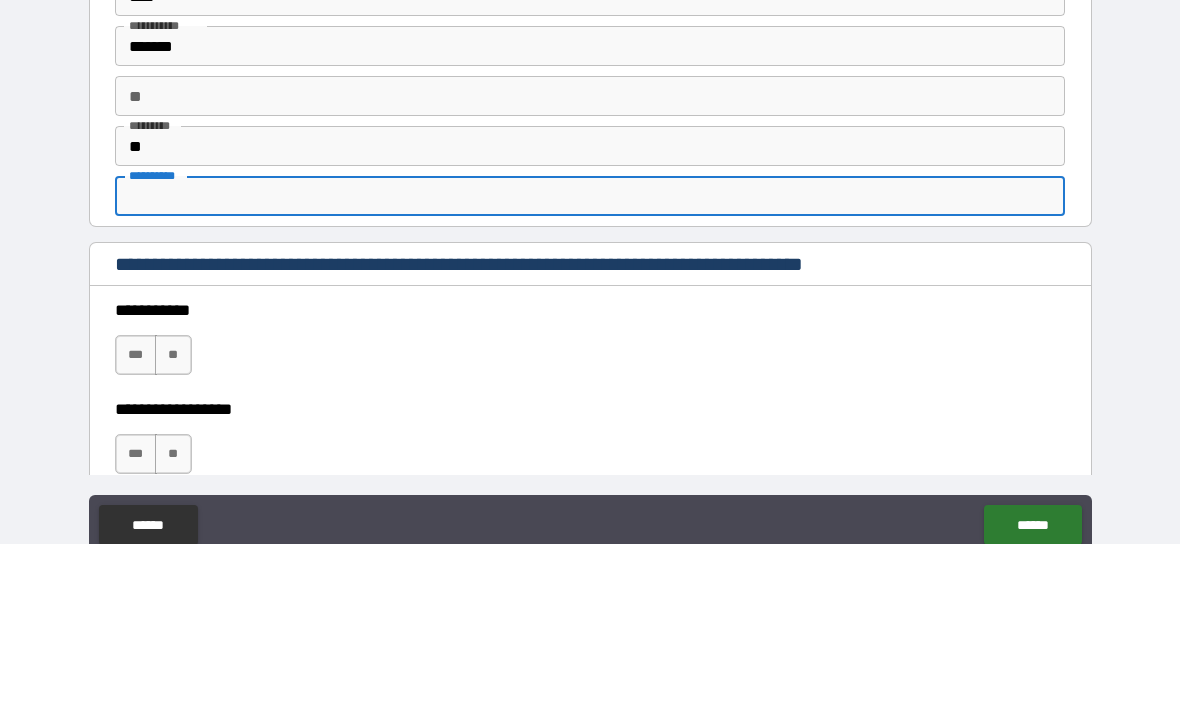 type on "*" 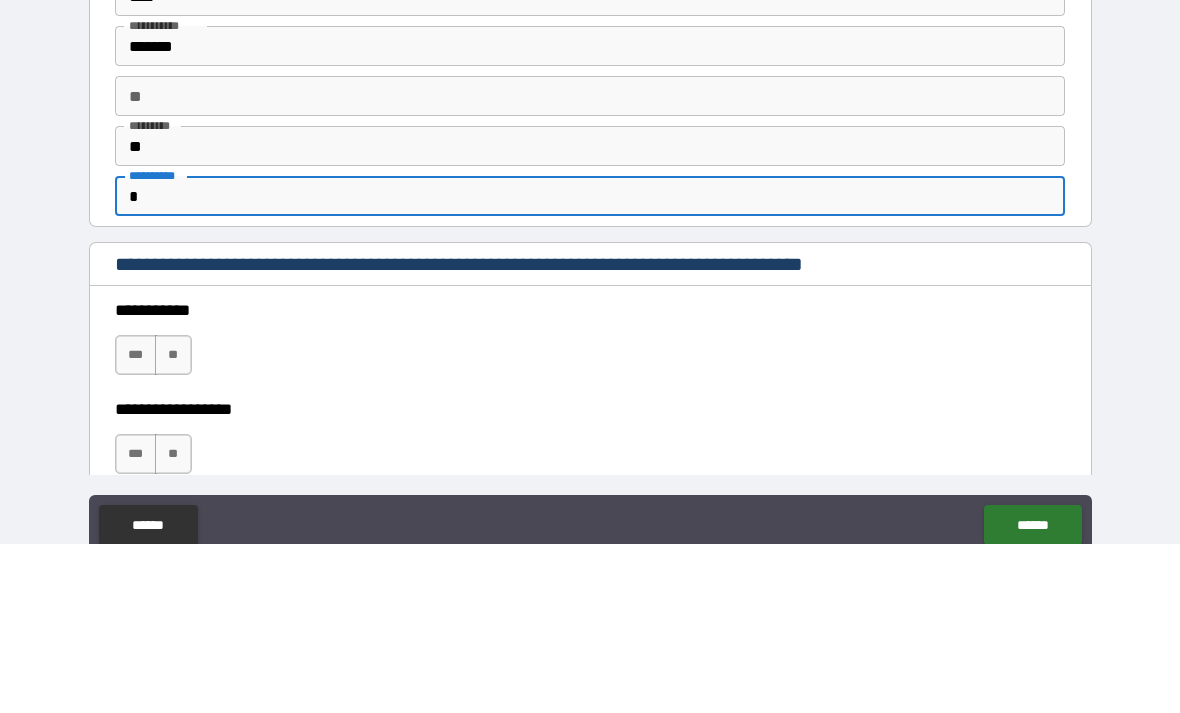 type on "*" 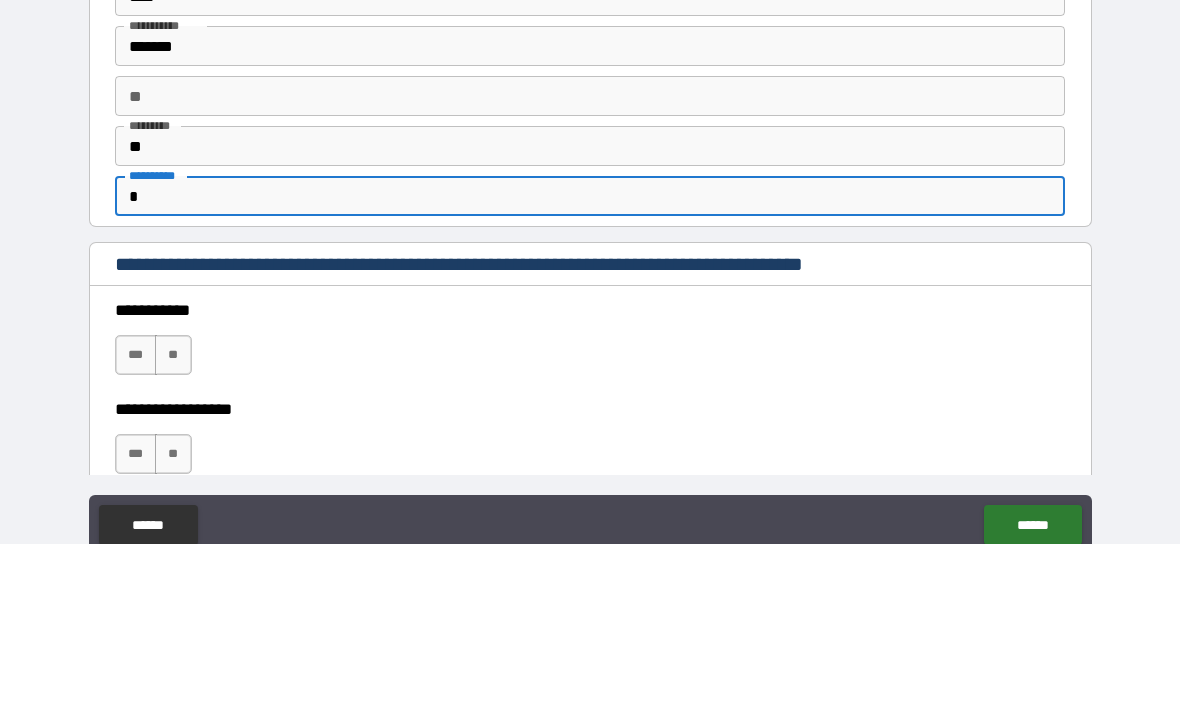type on "**" 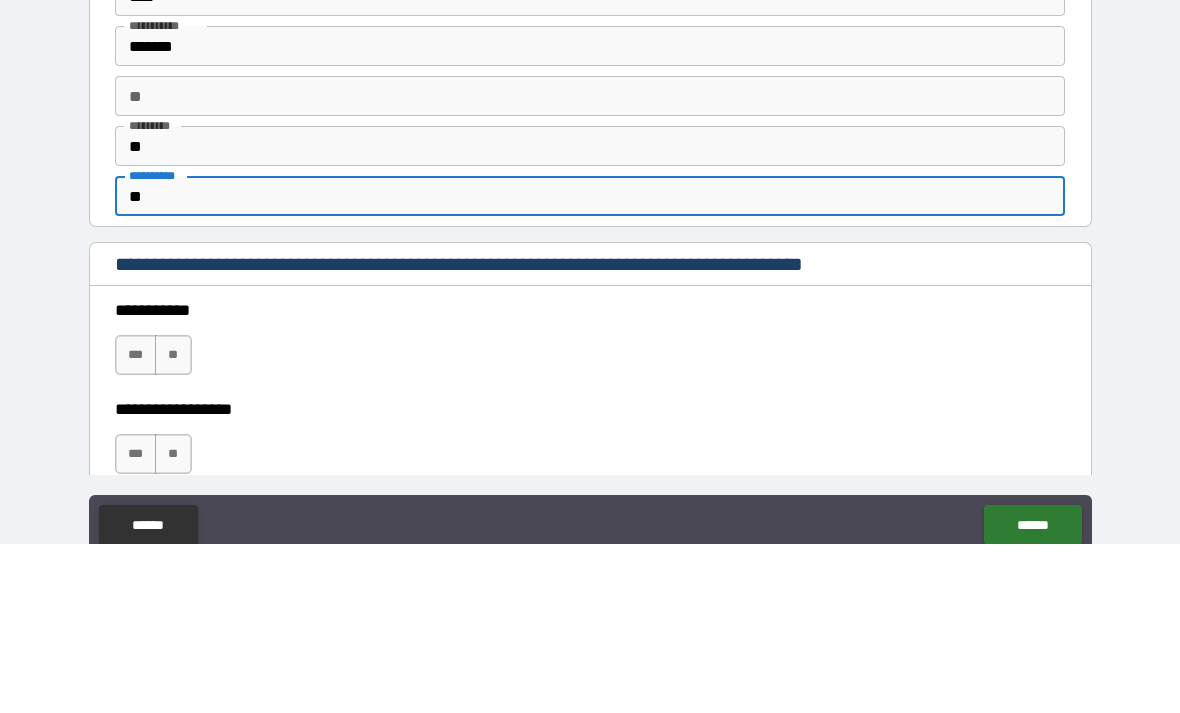 type on "*" 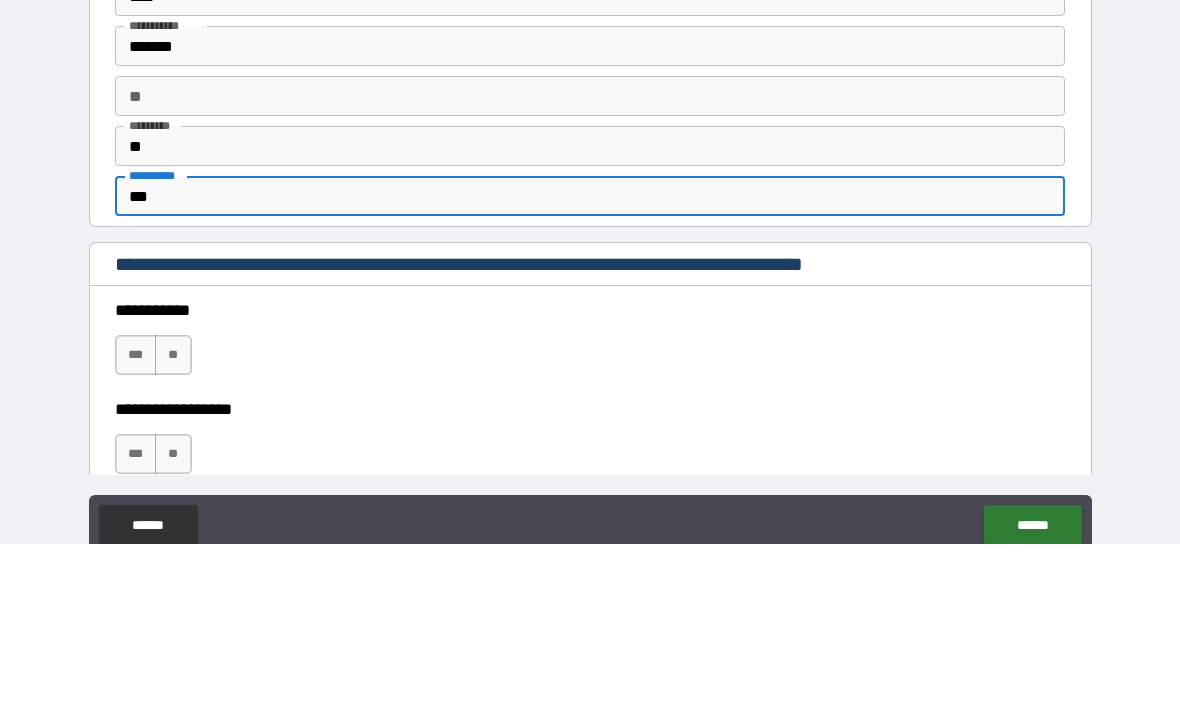type on "*" 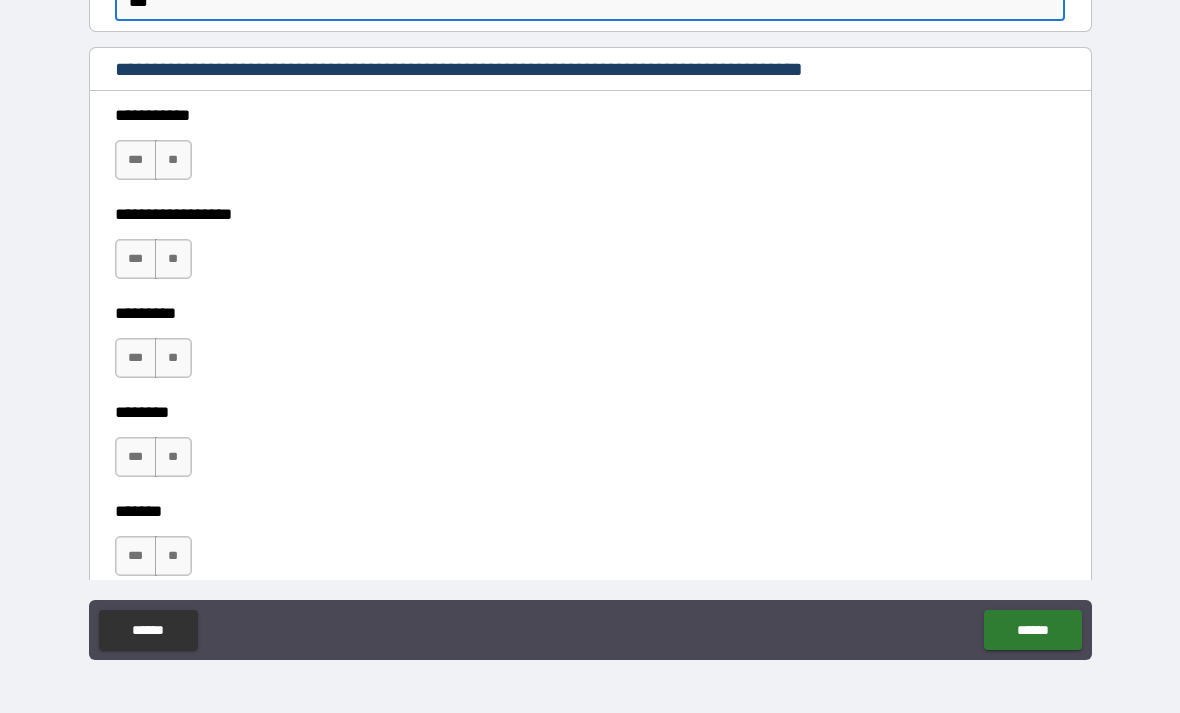 scroll, scrollTop: 312, scrollLeft: 0, axis: vertical 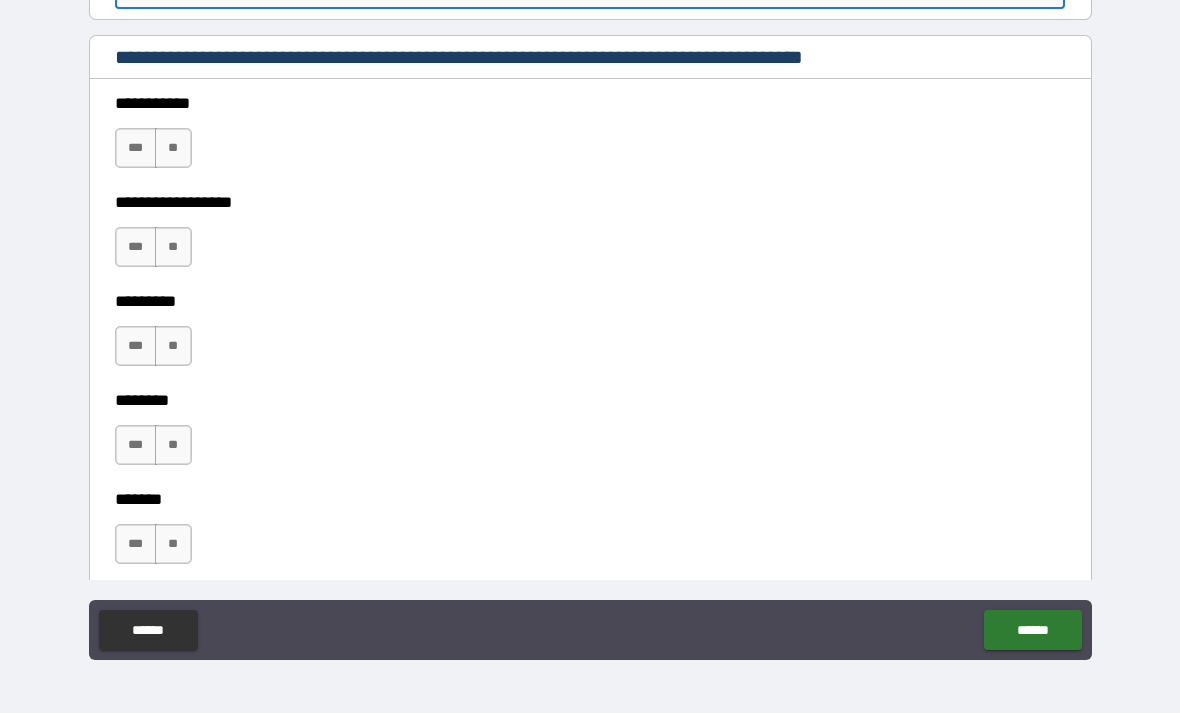 type on "***" 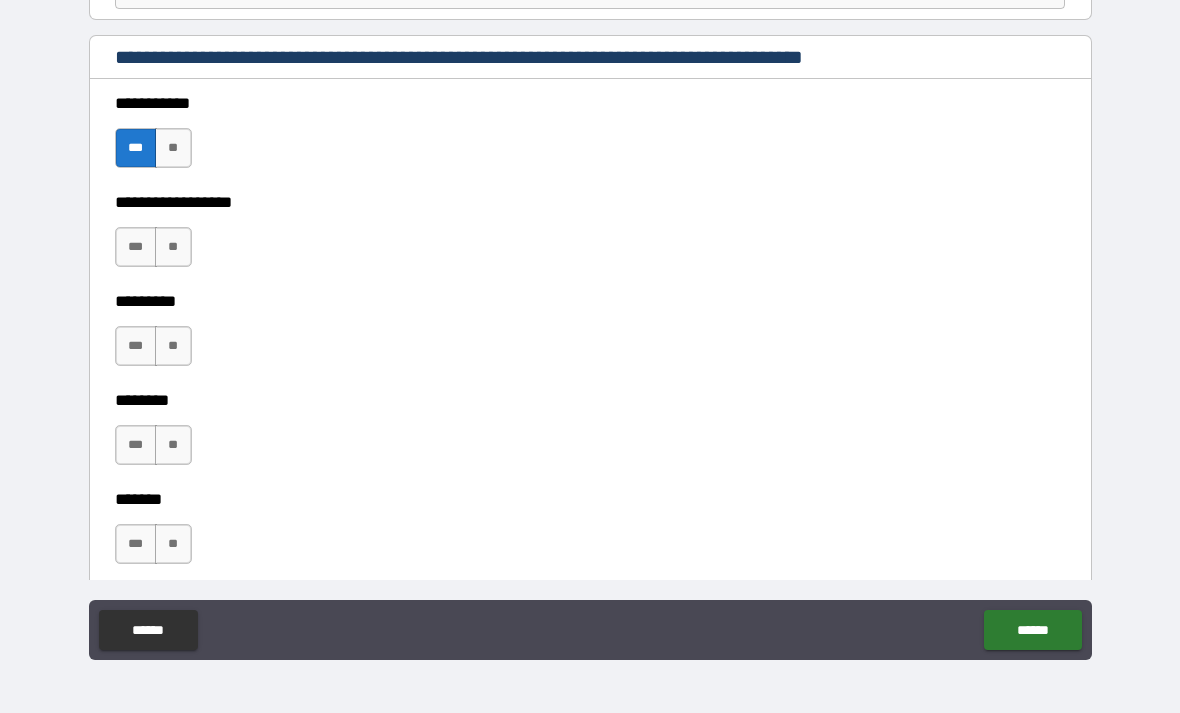 type on "*" 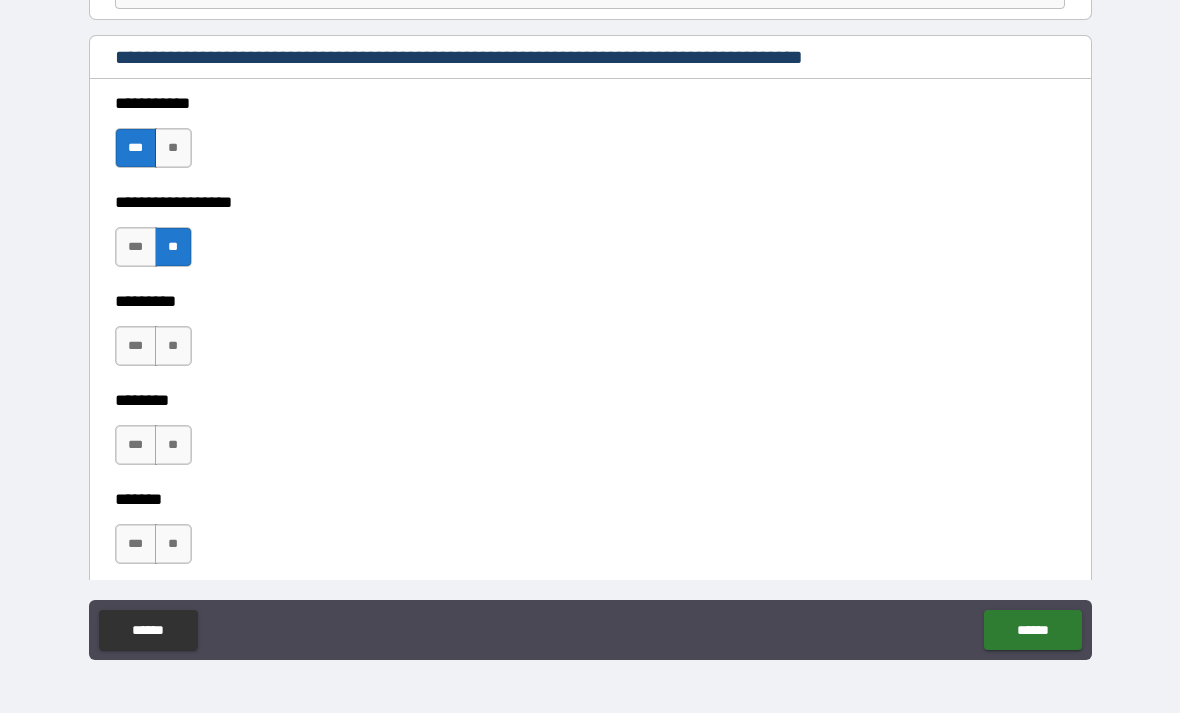 click on "***" at bounding box center (136, 346) 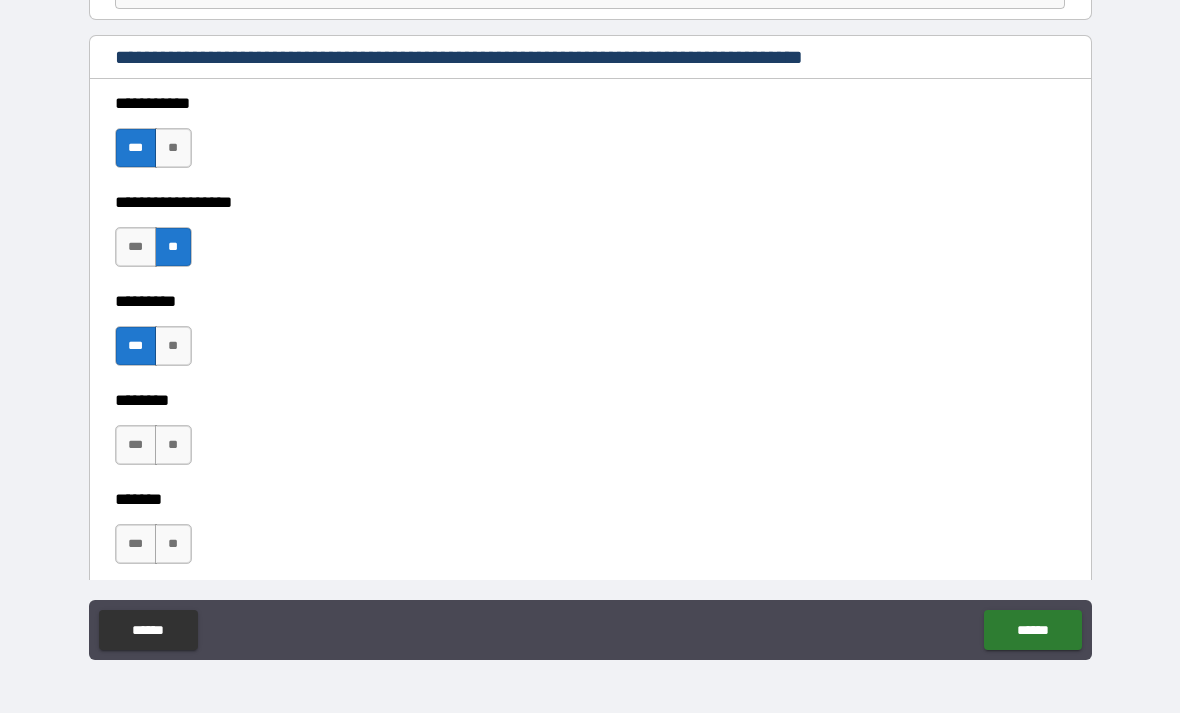 type on "*" 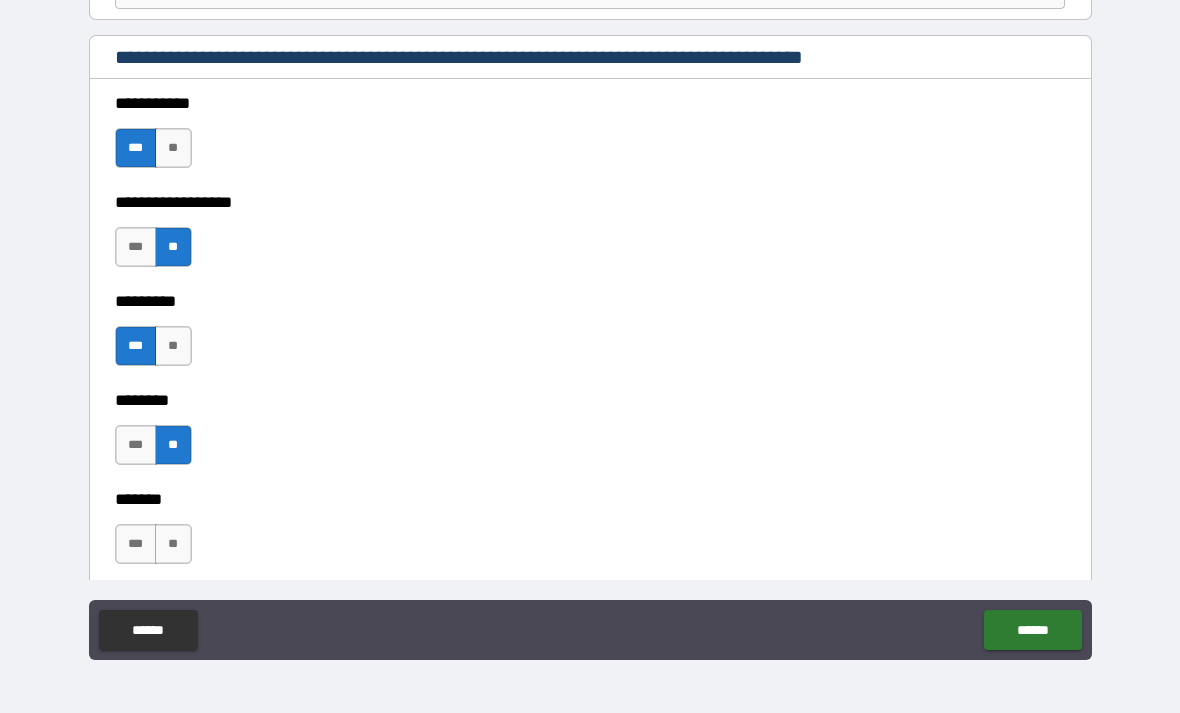 type on "*" 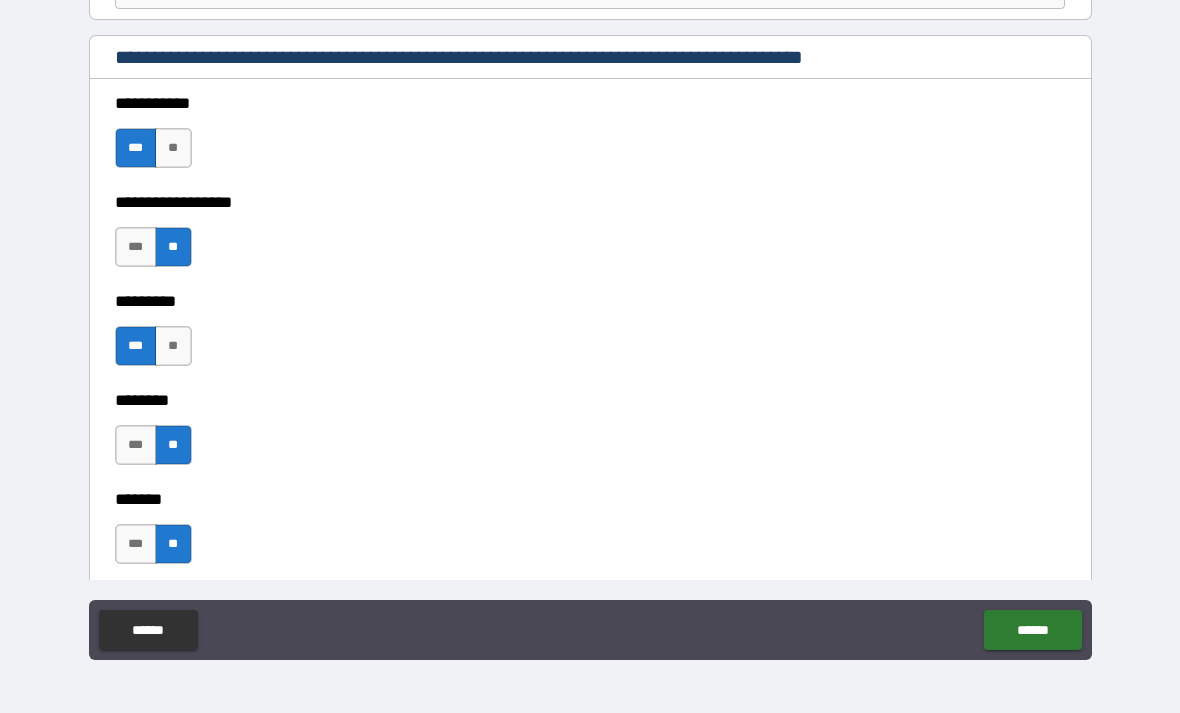 type on "*" 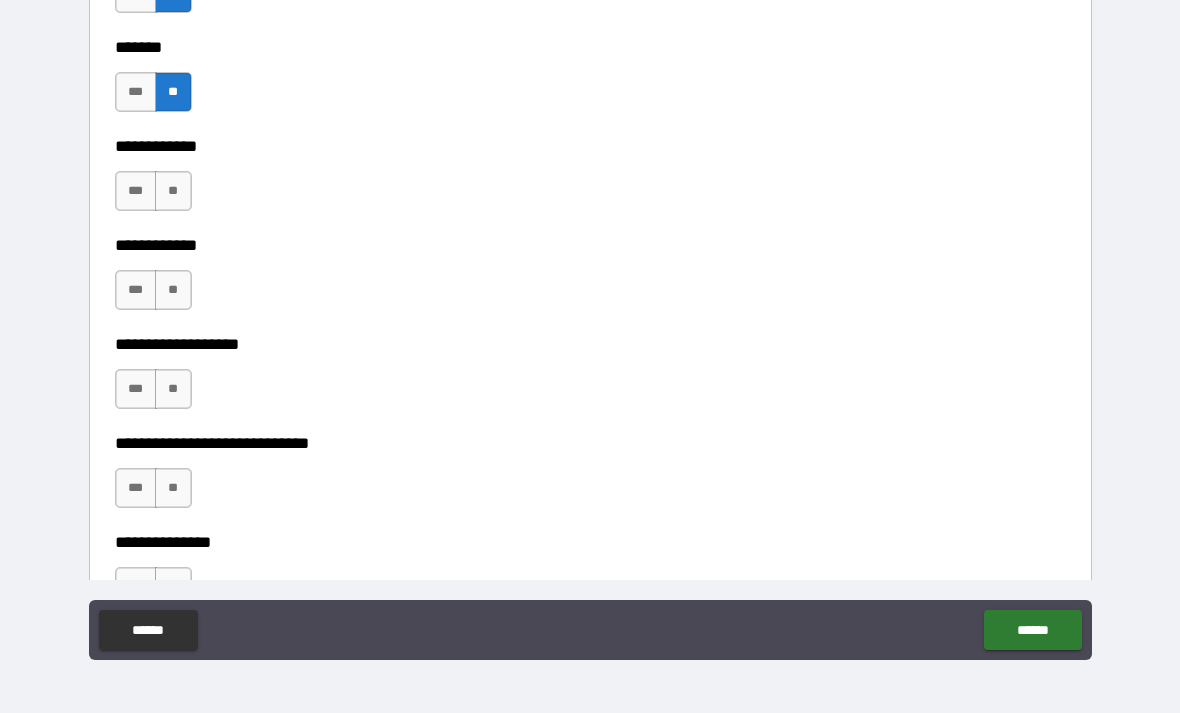scroll, scrollTop: 843, scrollLeft: 0, axis: vertical 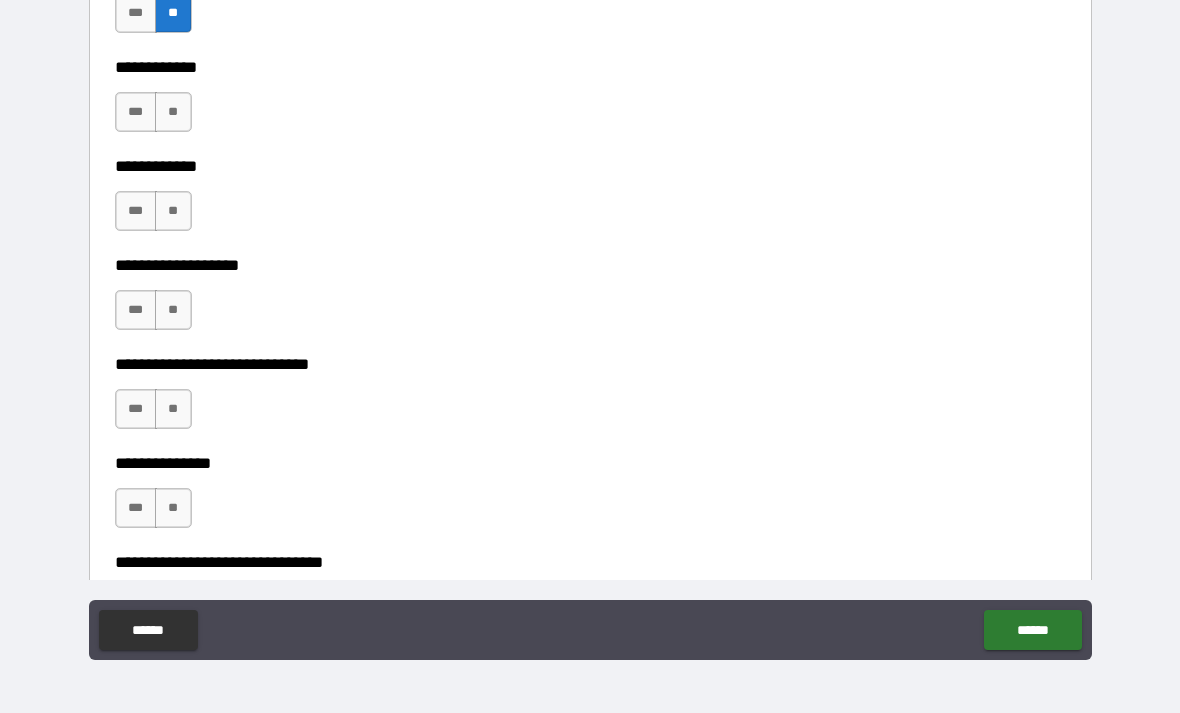 click on "**" at bounding box center [173, 112] 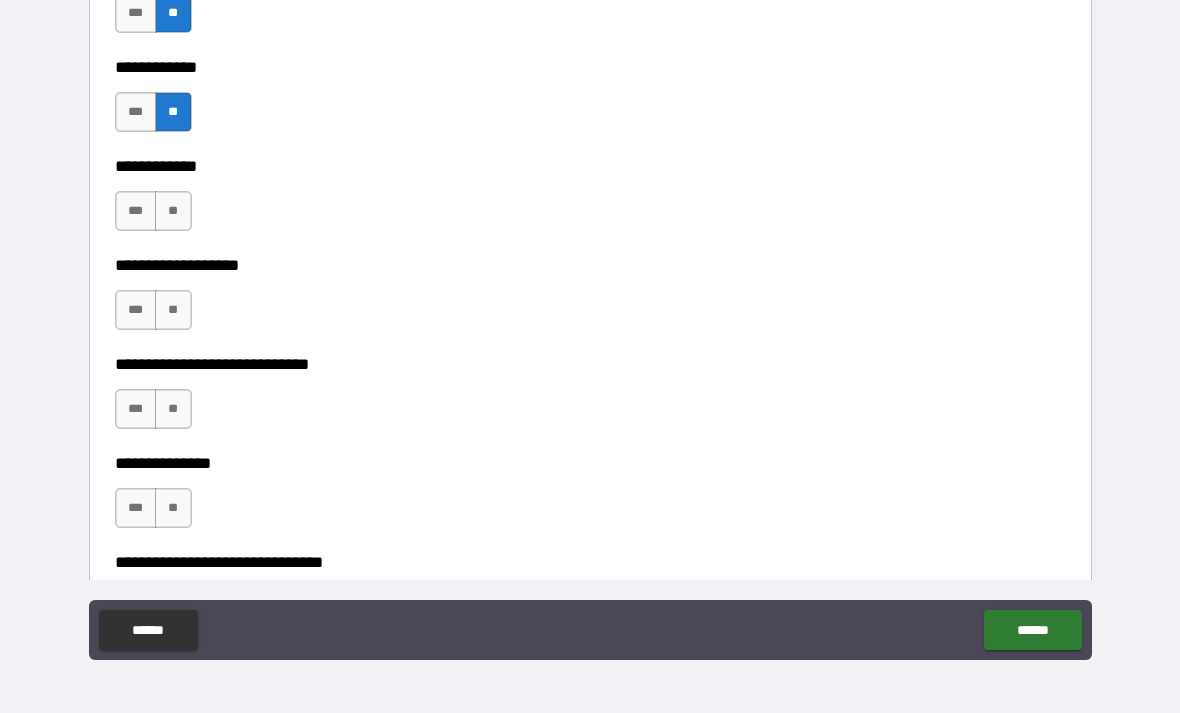type on "*" 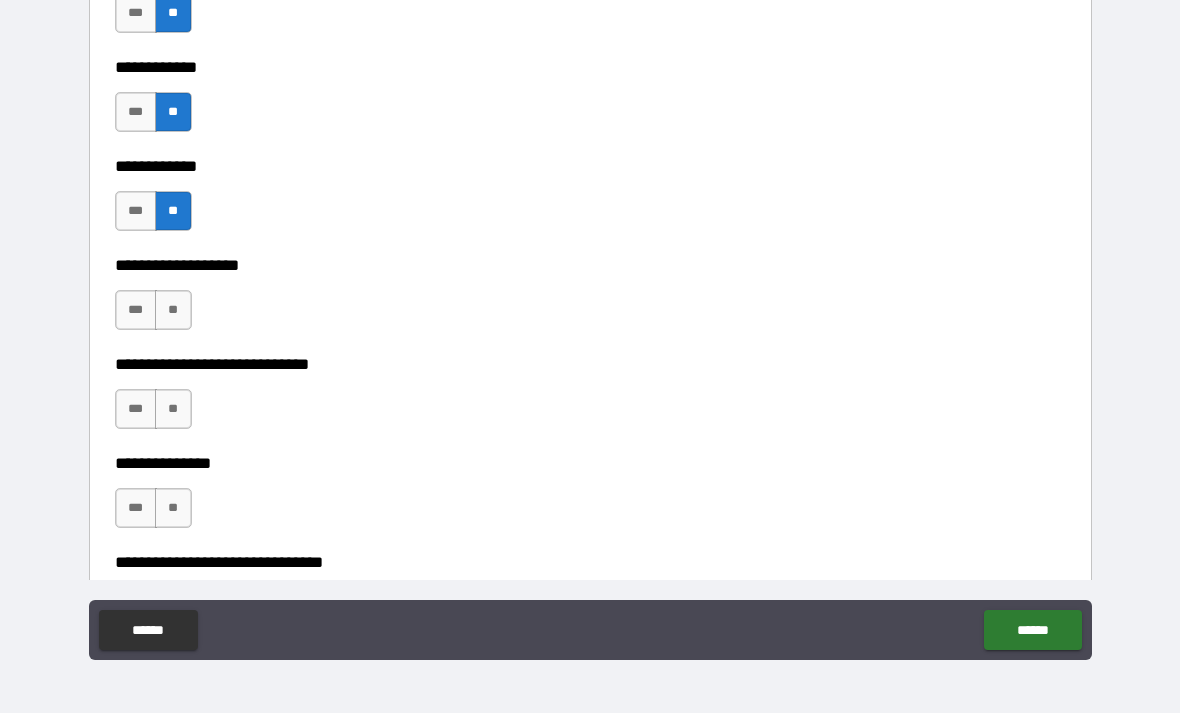 type on "*" 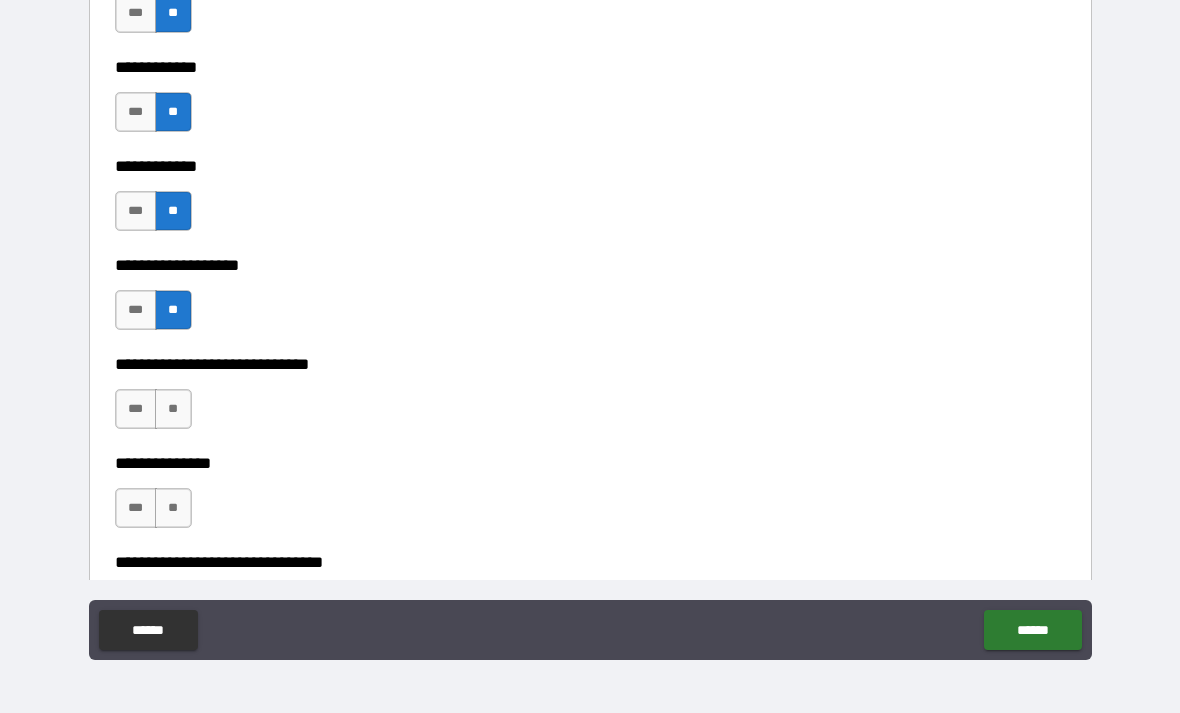 click on "***" at bounding box center [136, 409] 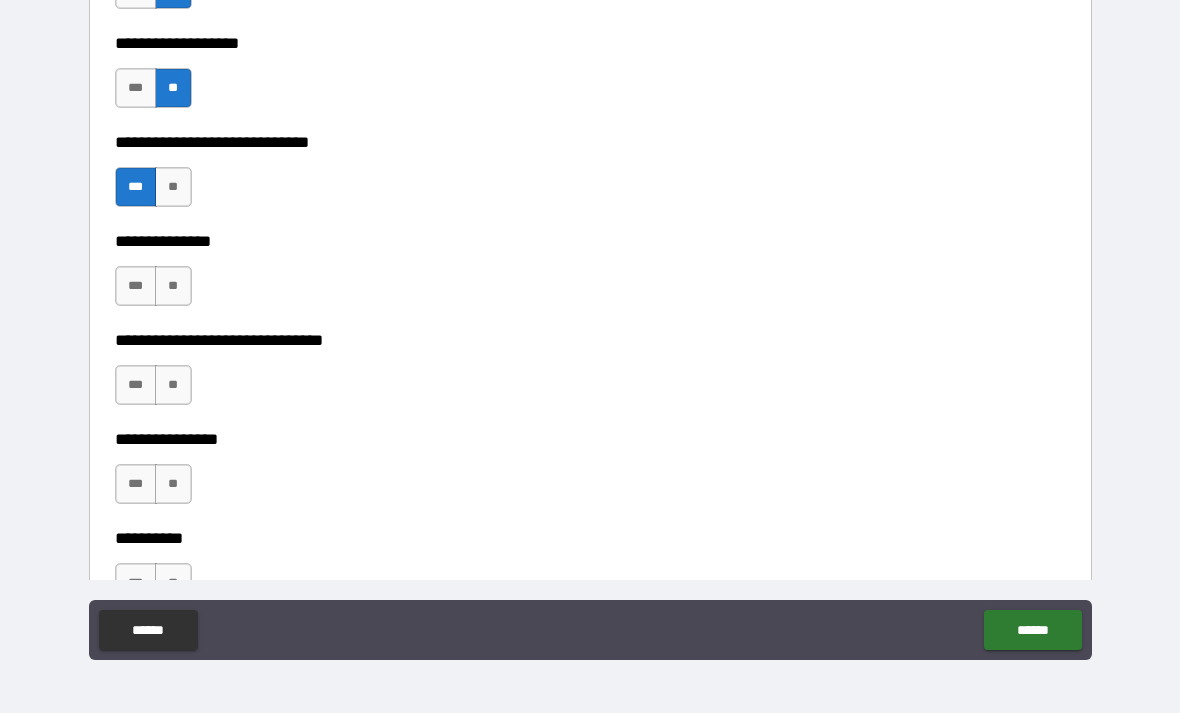 scroll, scrollTop: 1141, scrollLeft: 0, axis: vertical 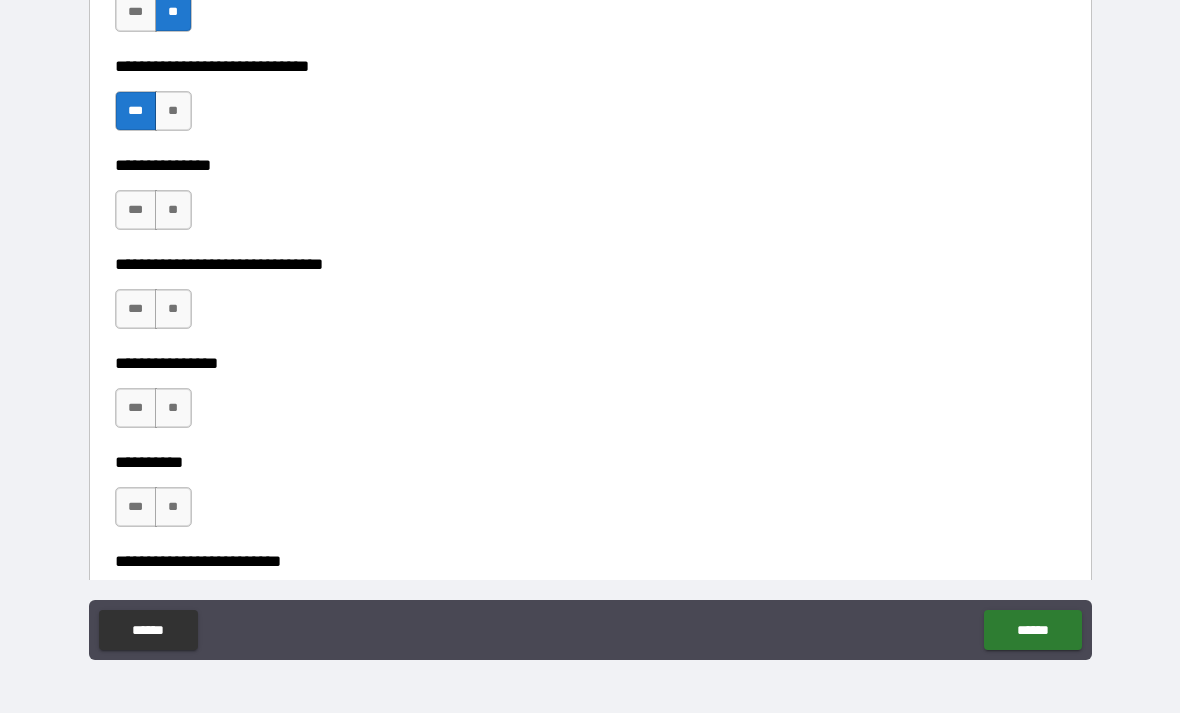 click on "***" at bounding box center [136, 210] 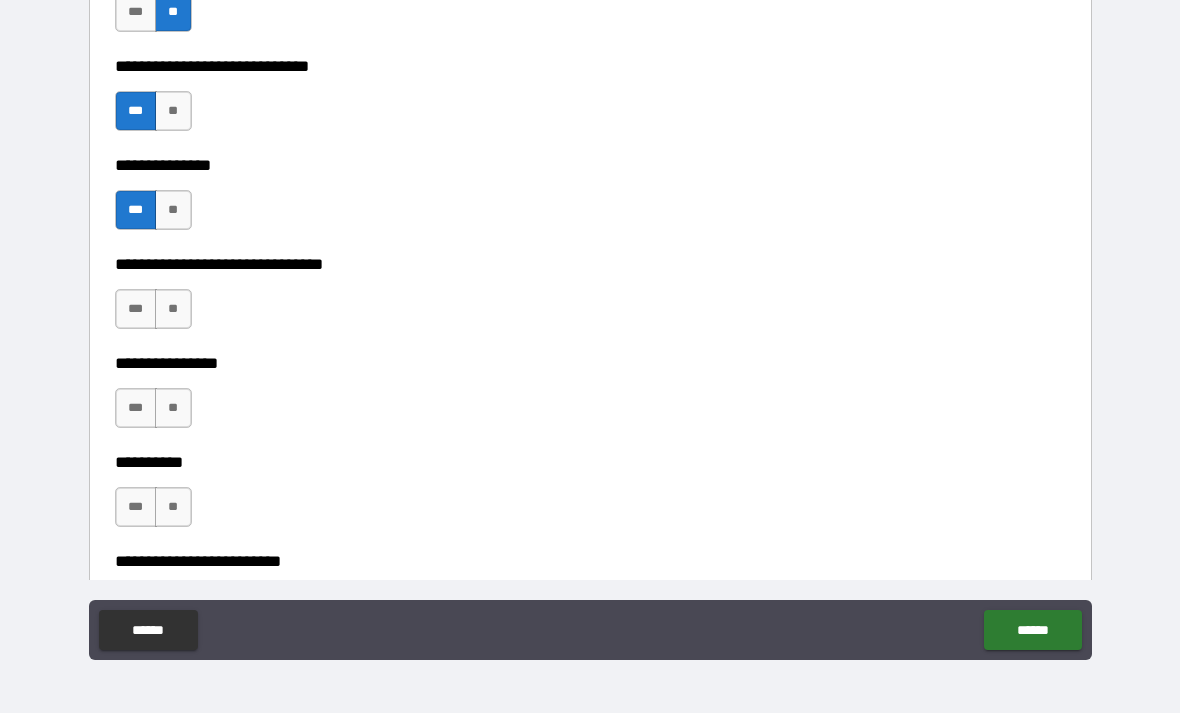 click on "**" at bounding box center (173, 309) 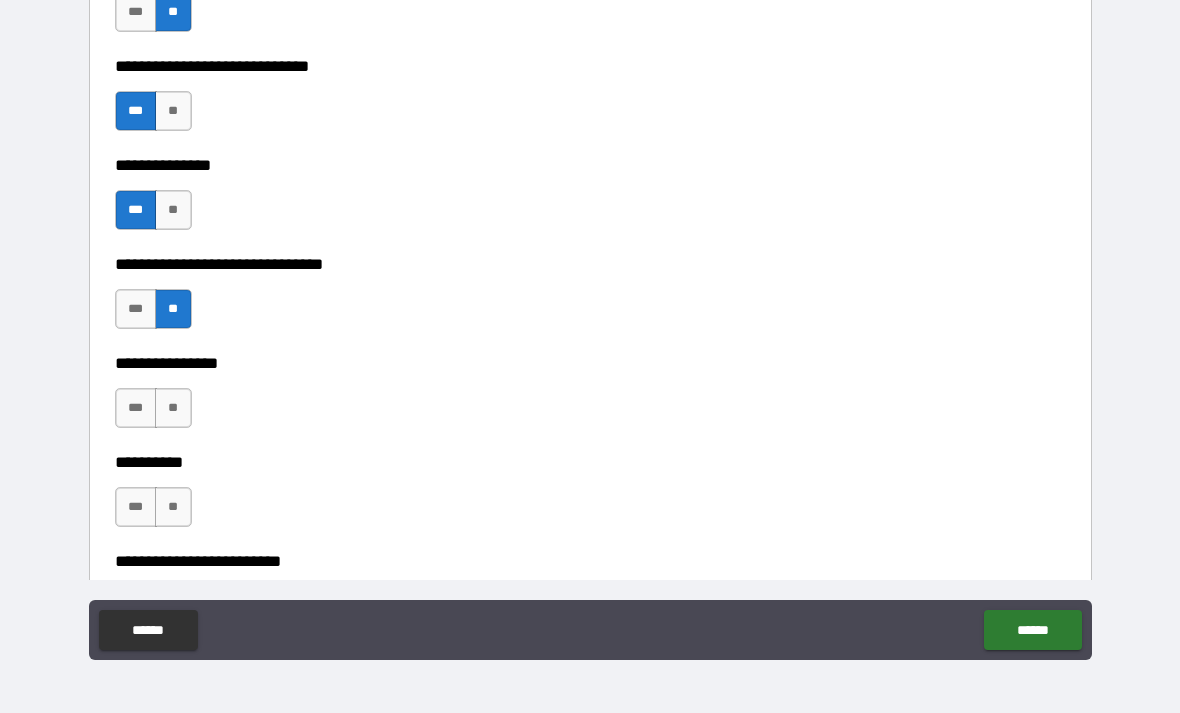 click on "**" at bounding box center (173, 408) 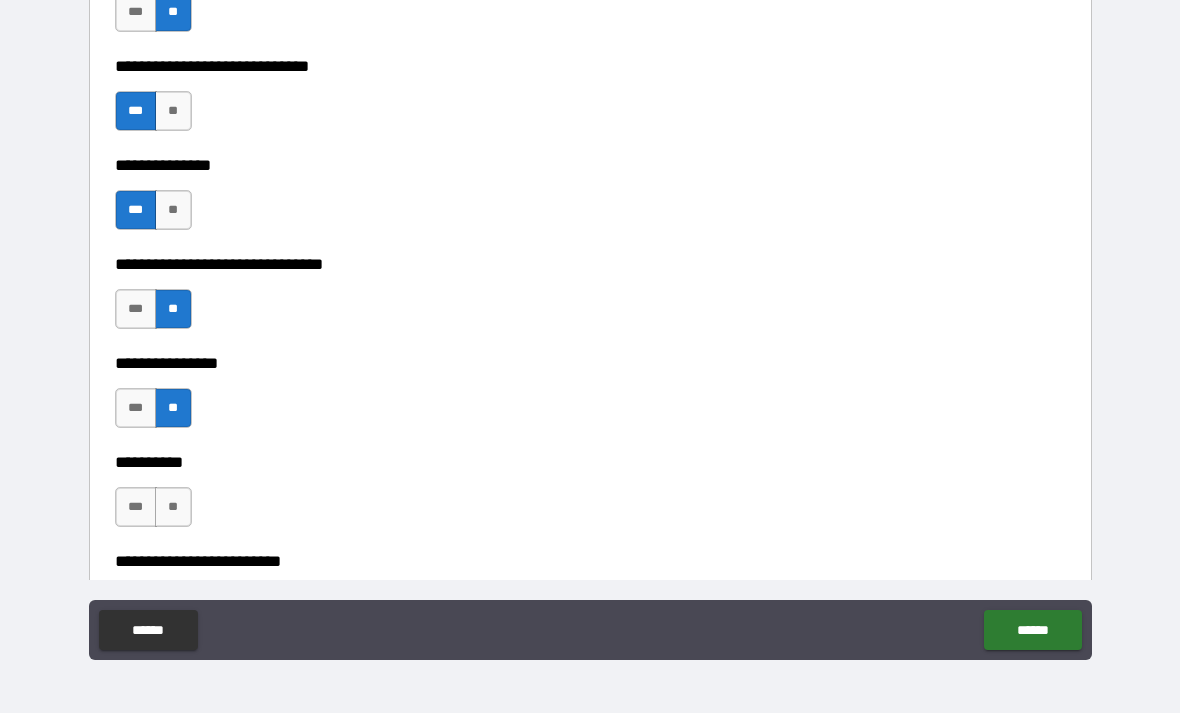click on "**" at bounding box center [173, 507] 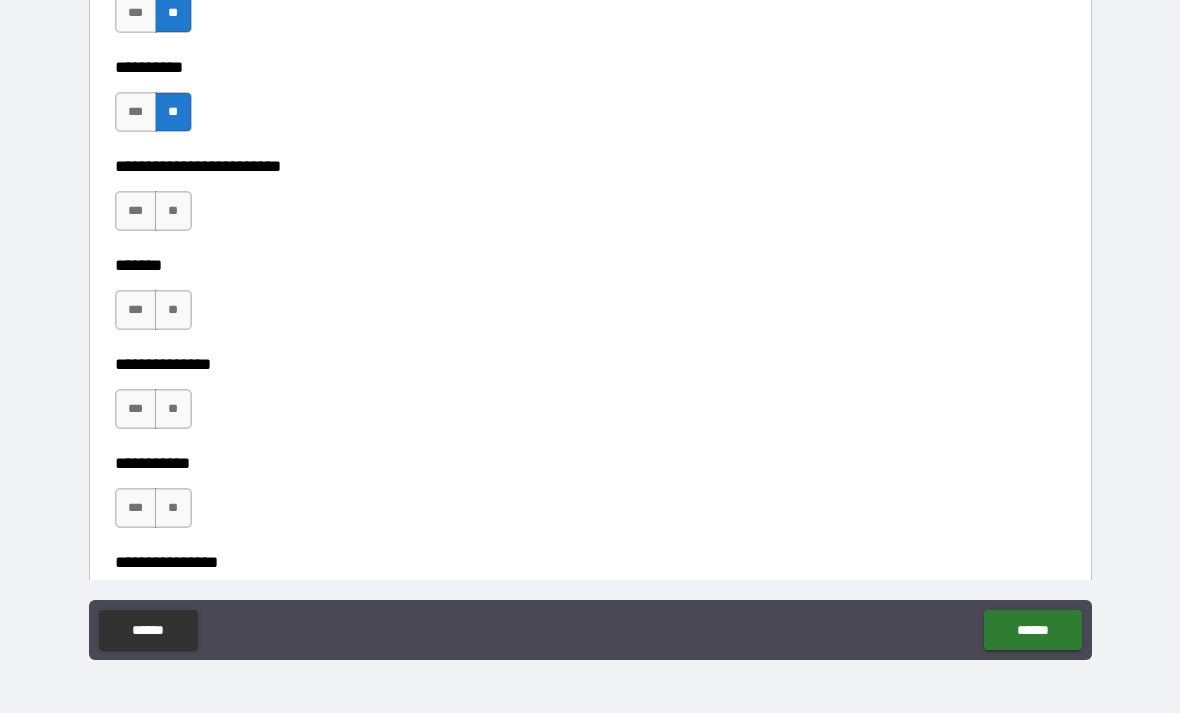scroll, scrollTop: 1541, scrollLeft: 0, axis: vertical 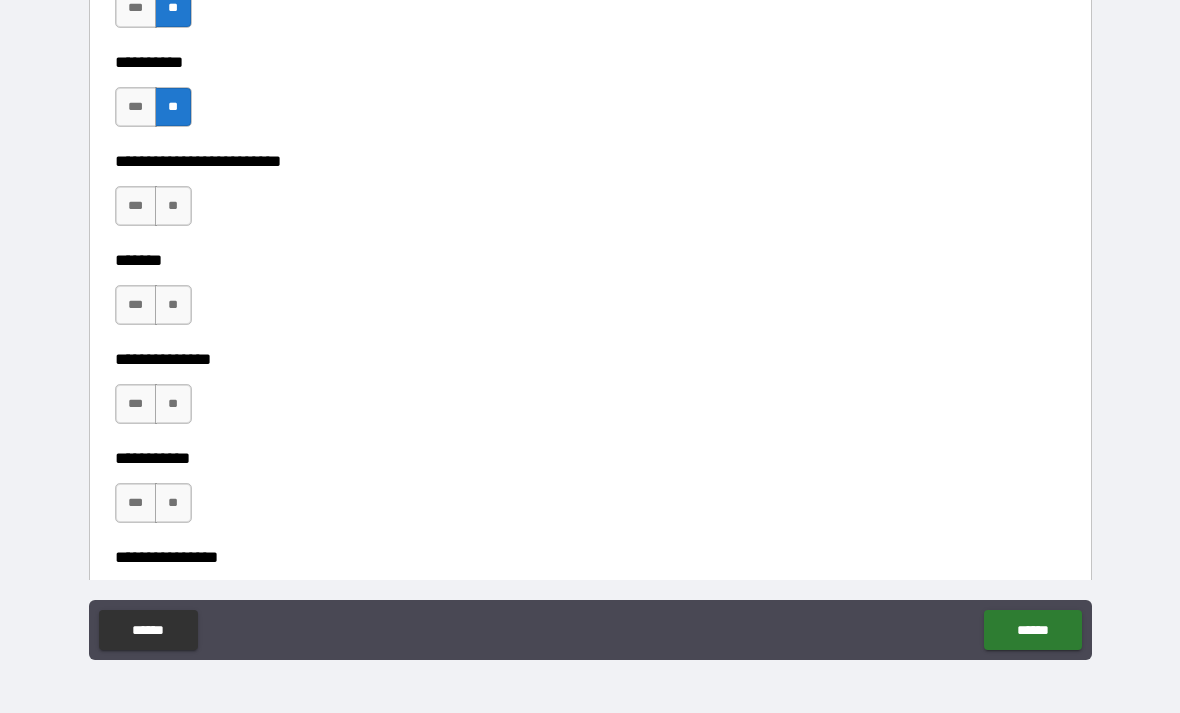 click on "***" at bounding box center (136, 206) 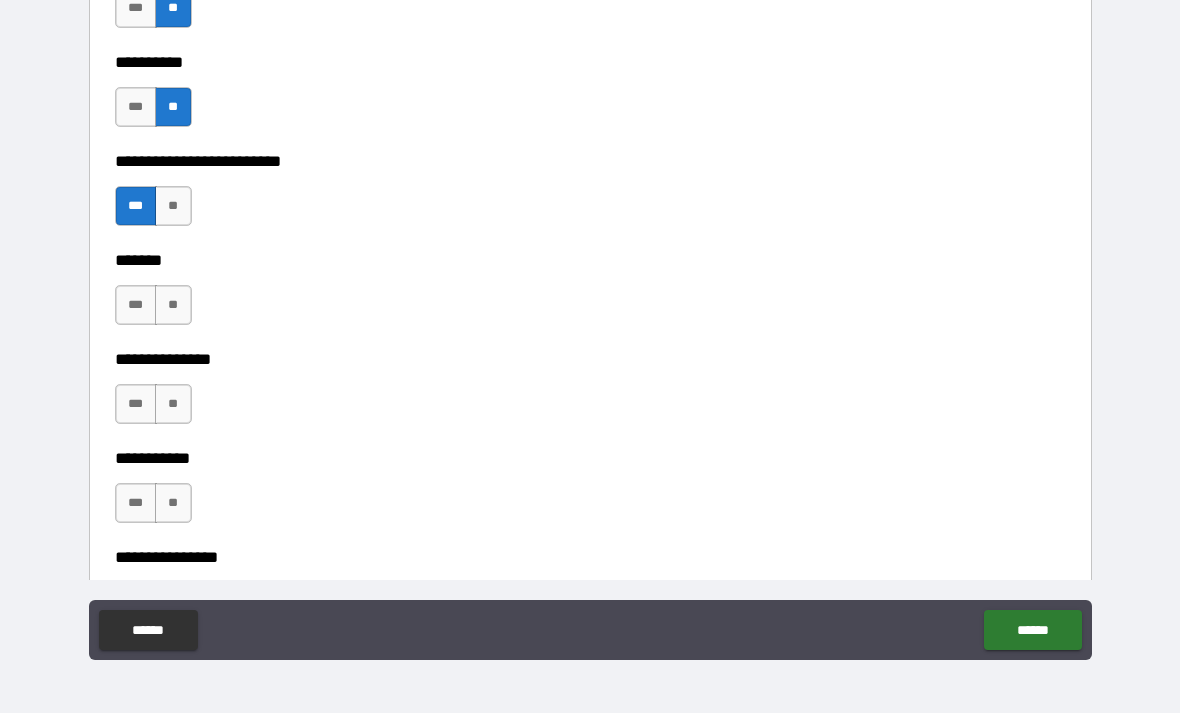 click on "**" at bounding box center (173, 305) 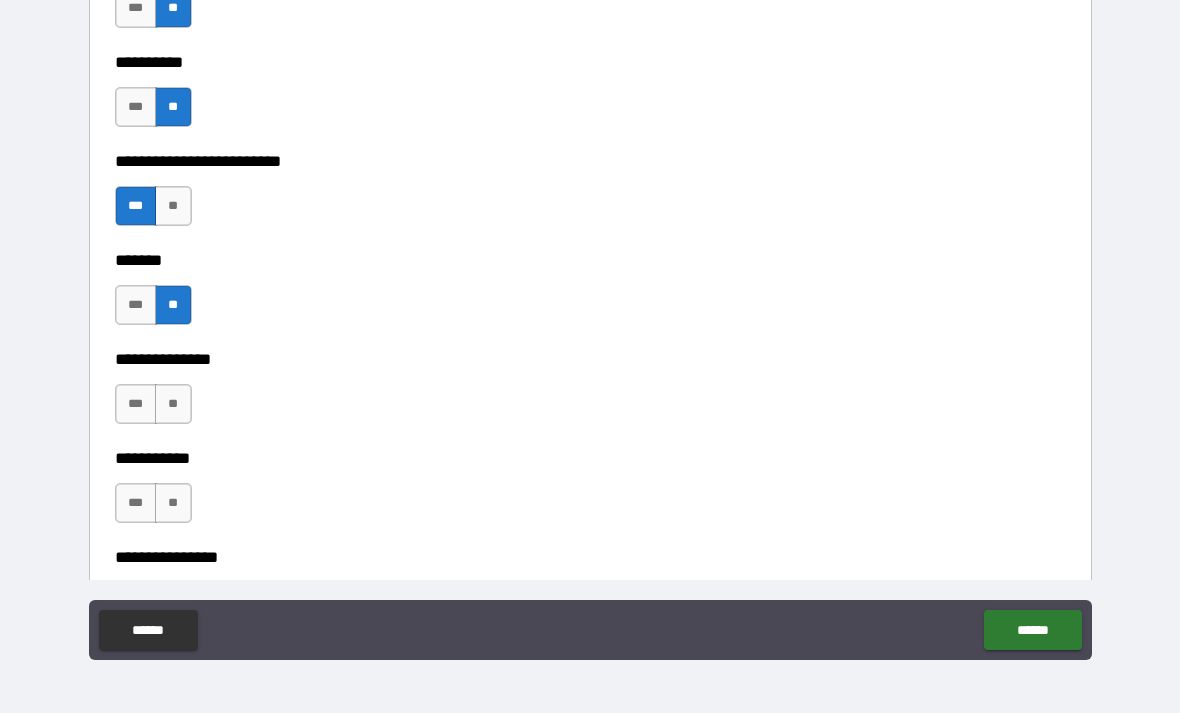 click on "**" at bounding box center [173, 404] 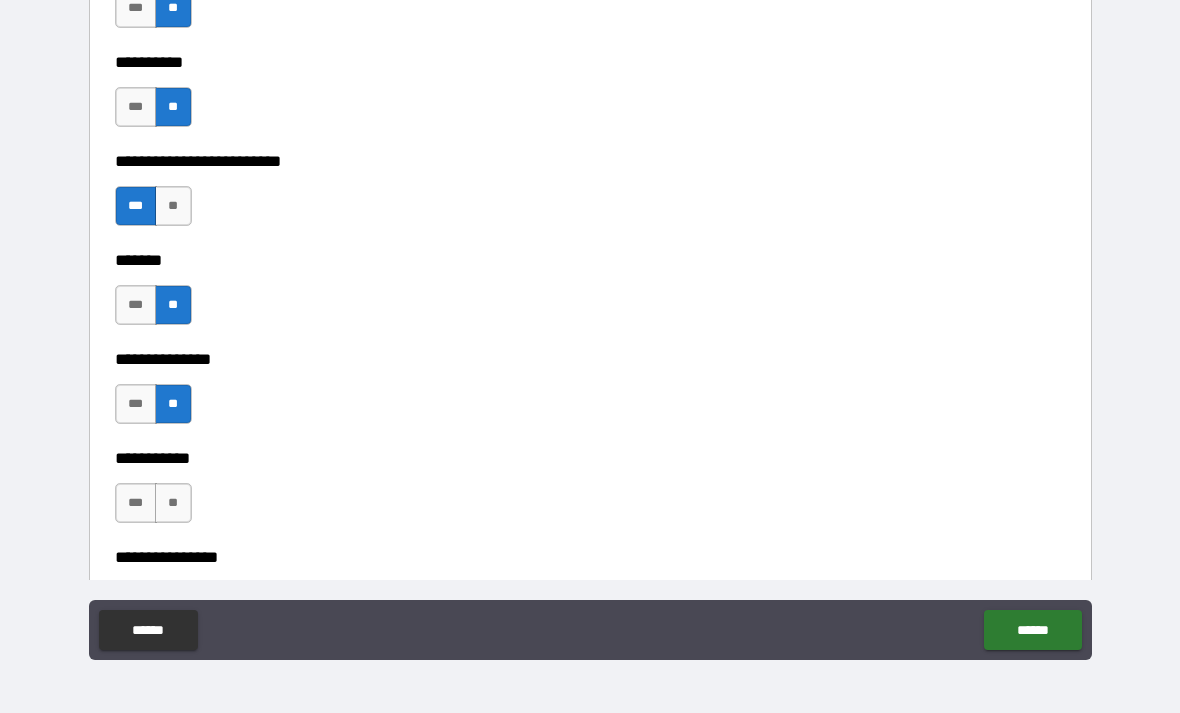 click on "**" at bounding box center [173, 503] 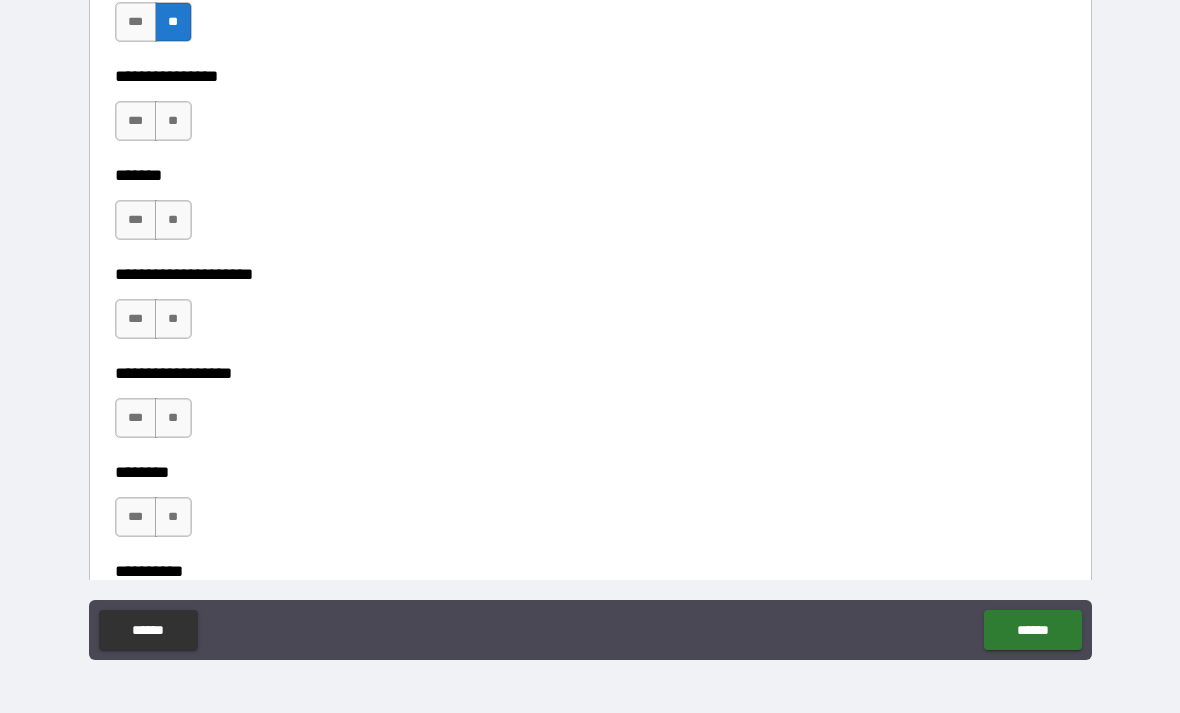 scroll, scrollTop: 2041, scrollLeft: 0, axis: vertical 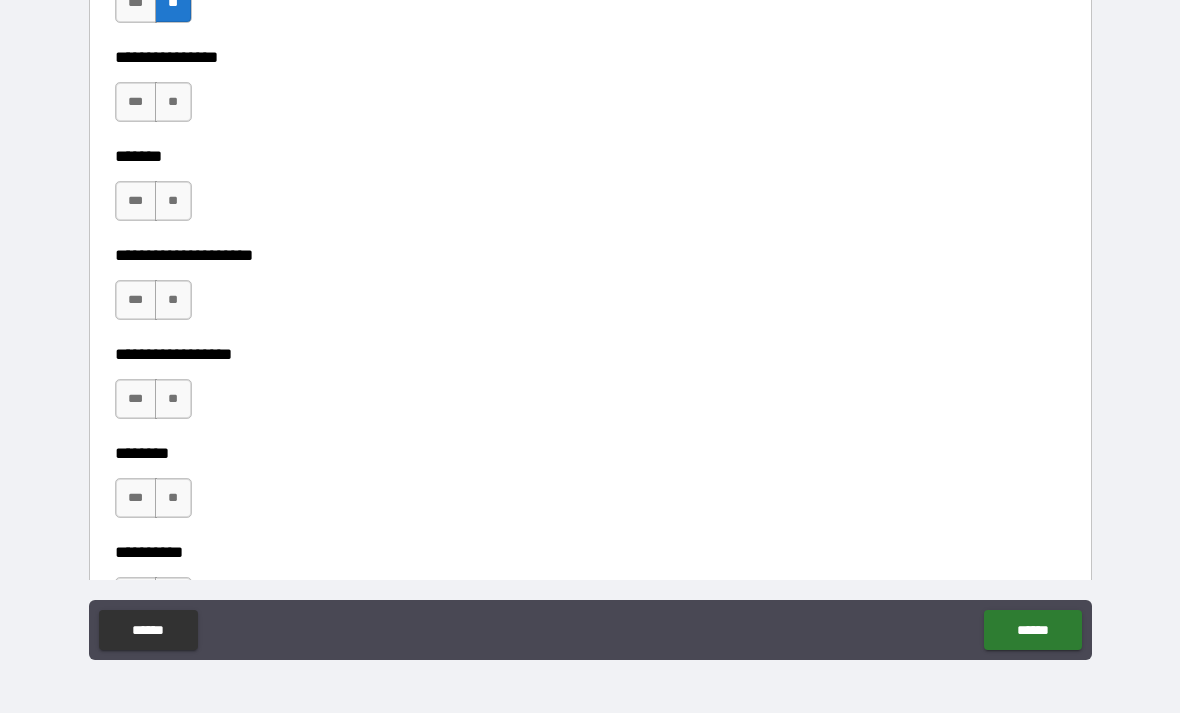 click on "**" at bounding box center (173, 102) 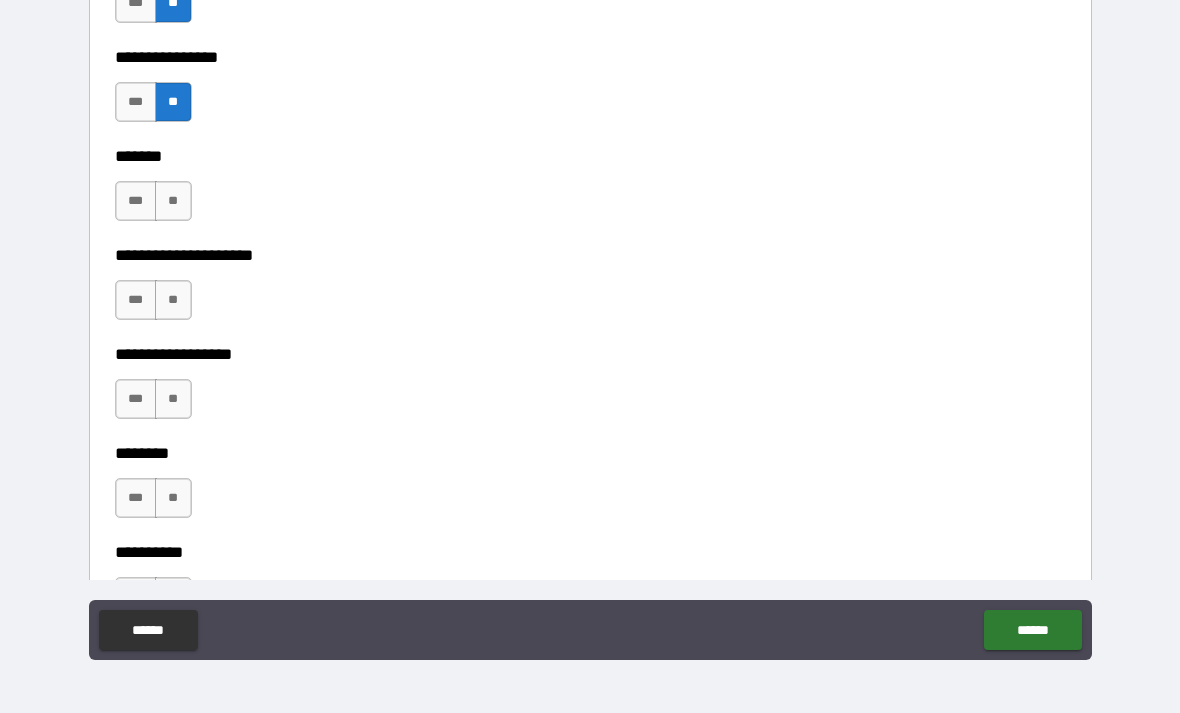 click on "**" at bounding box center (173, 201) 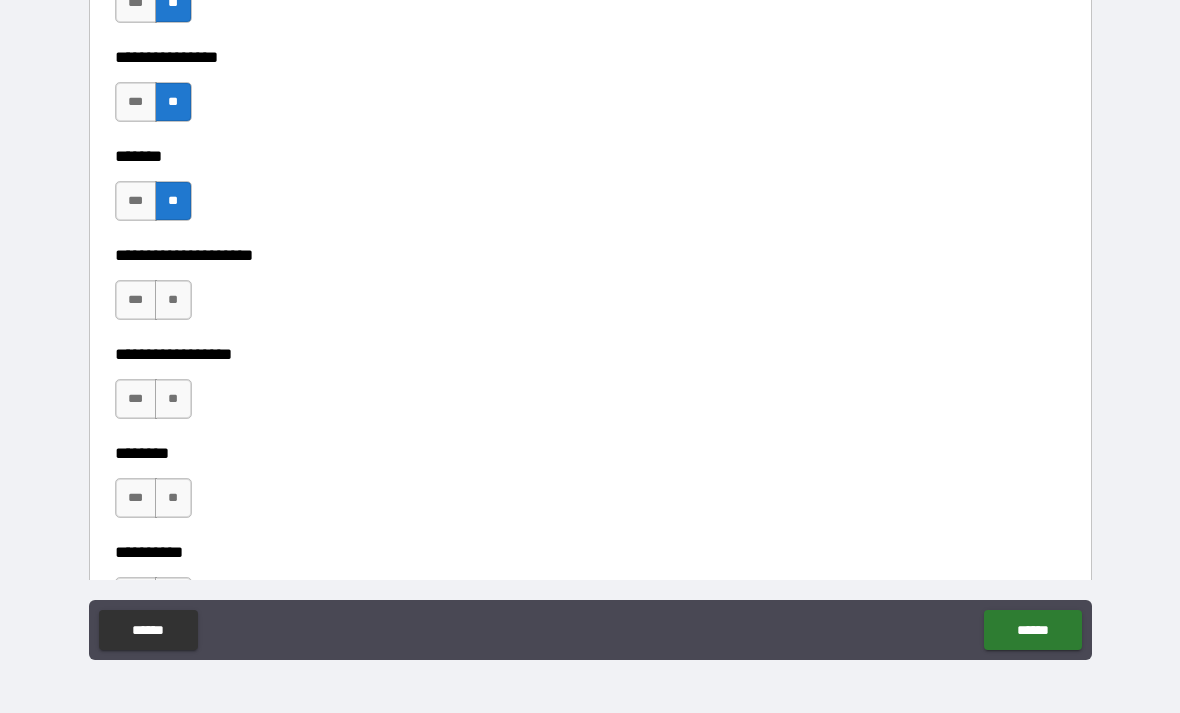 click on "**" at bounding box center (173, 300) 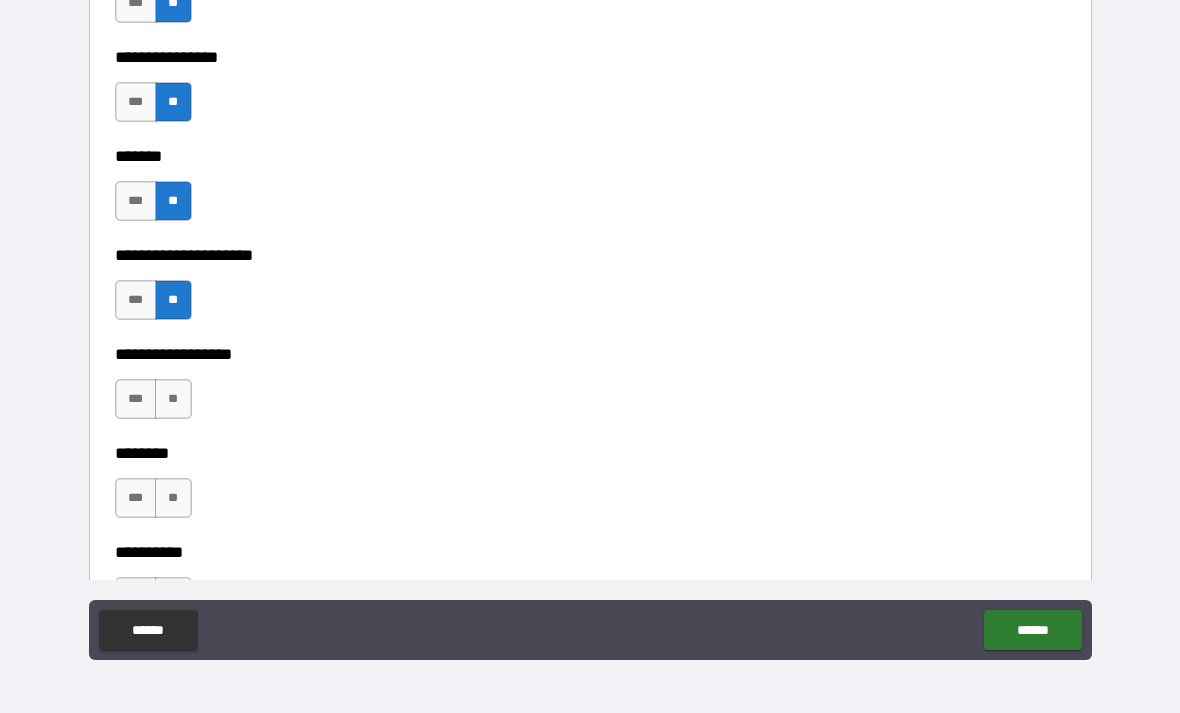 click on "**" at bounding box center (173, 399) 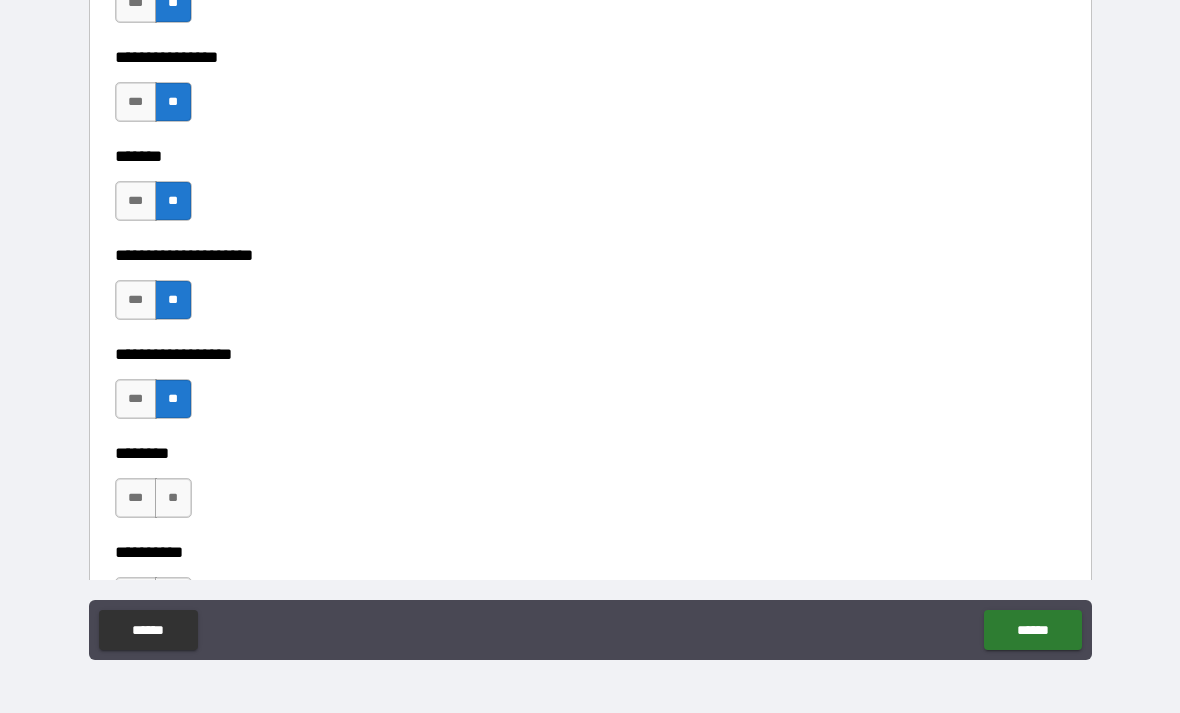 click on "**" at bounding box center [173, 498] 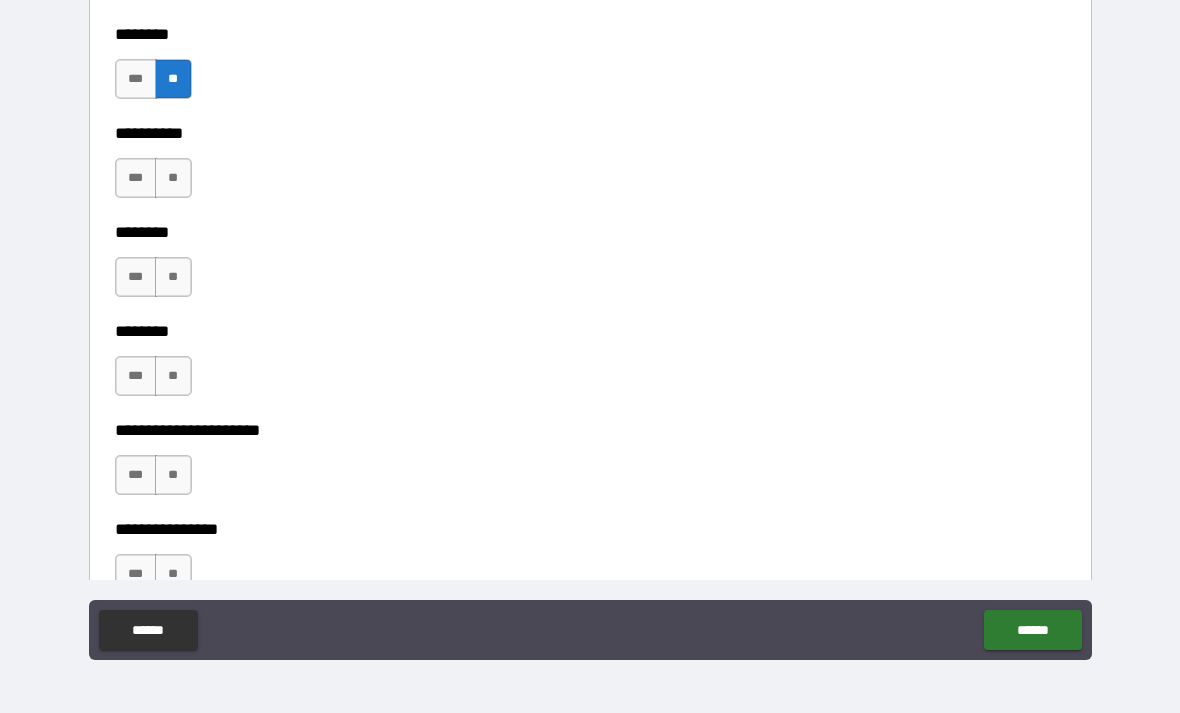 scroll, scrollTop: 2476, scrollLeft: 0, axis: vertical 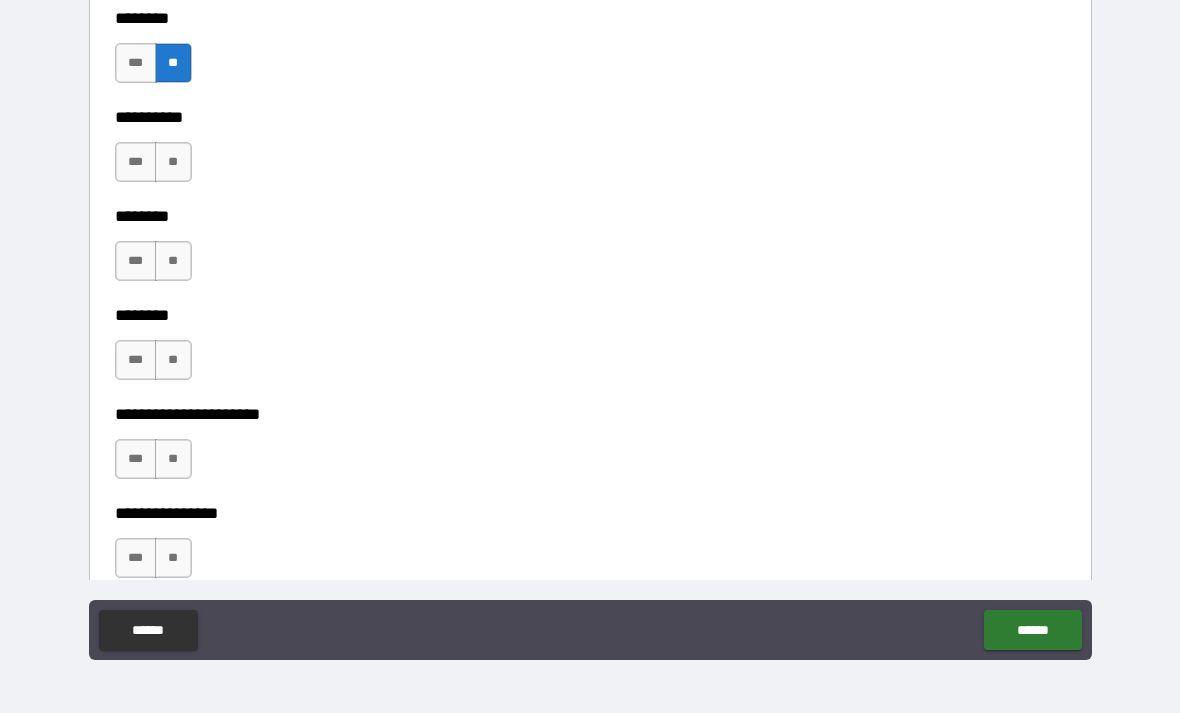 click on "**" at bounding box center [173, 162] 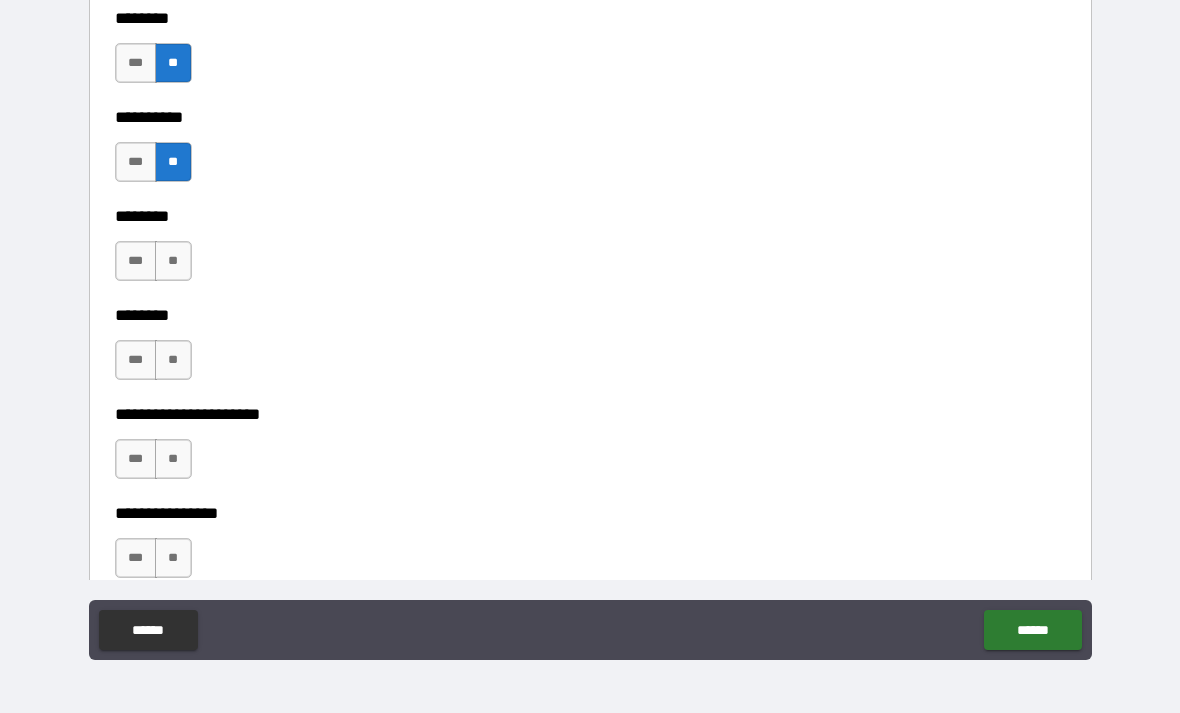 click on "**" at bounding box center (173, 261) 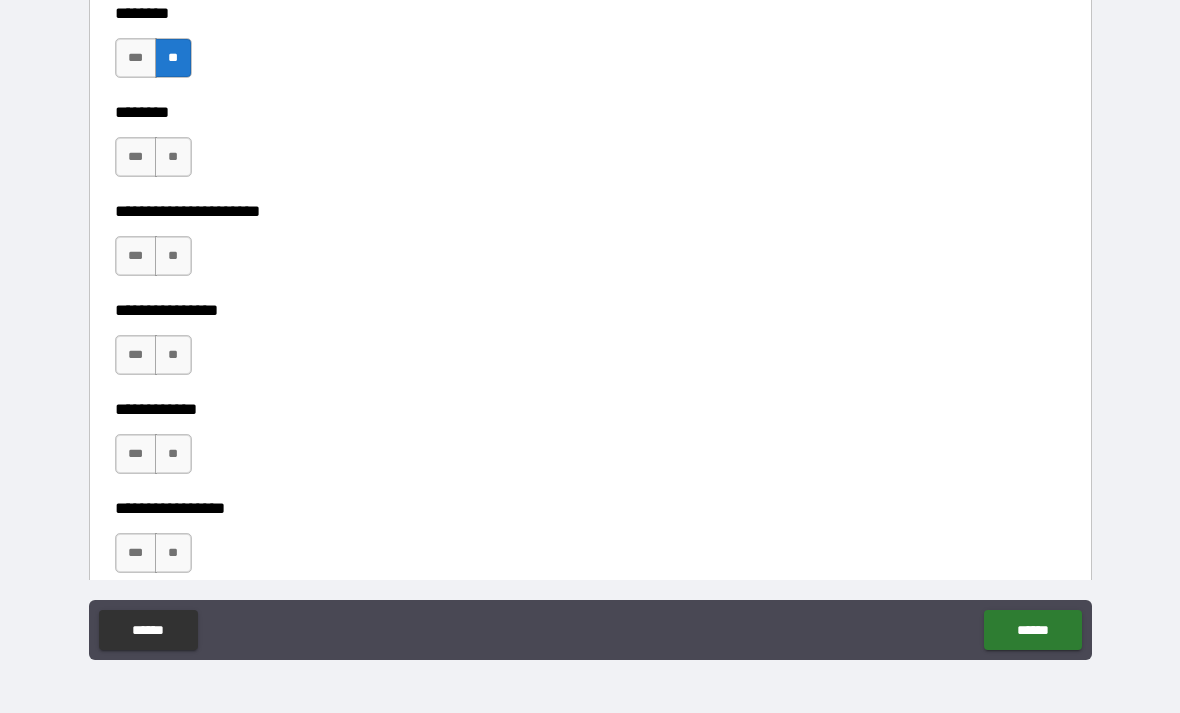 scroll, scrollTop: 2695, scrollLeft: 0, axis: vertical 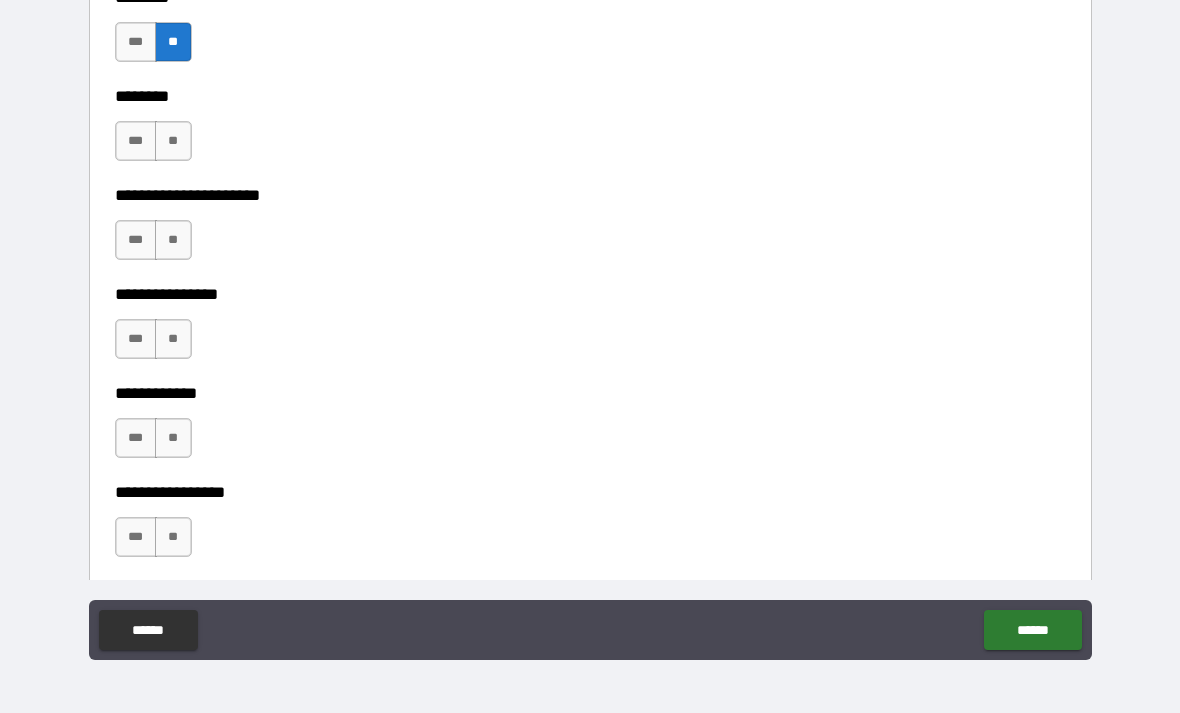 click on "**" at bounding box center [173, 141] 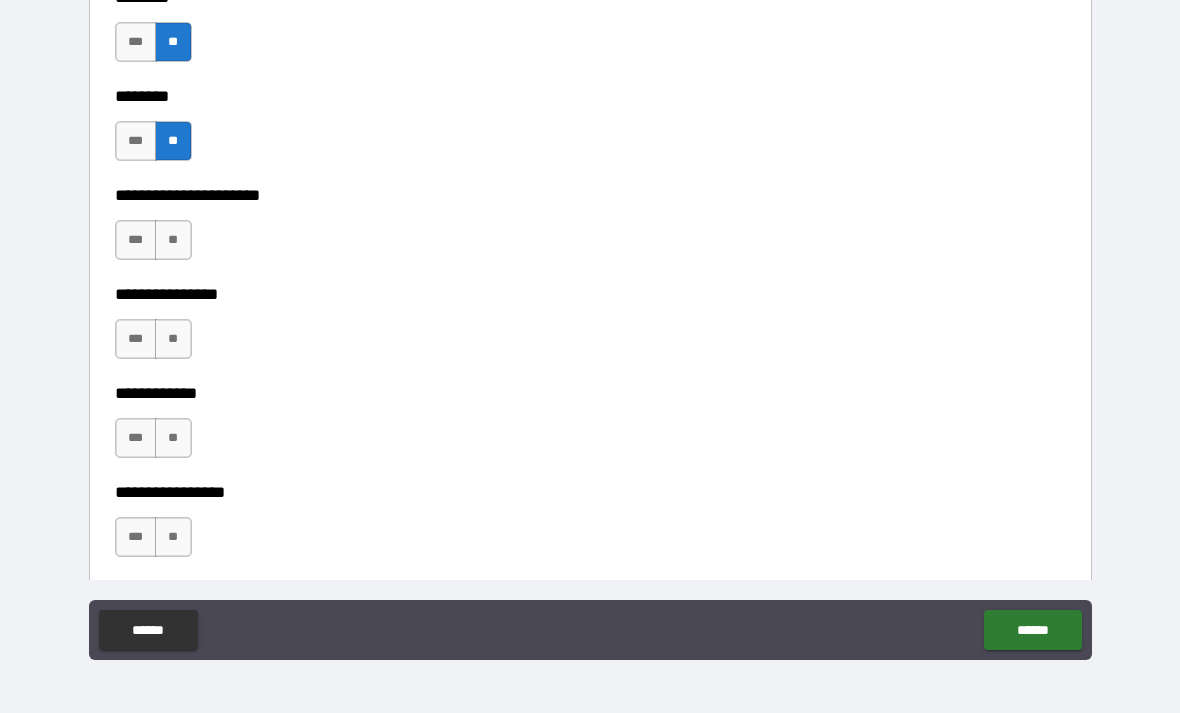 click on "**" at bounding box center [173, 240] 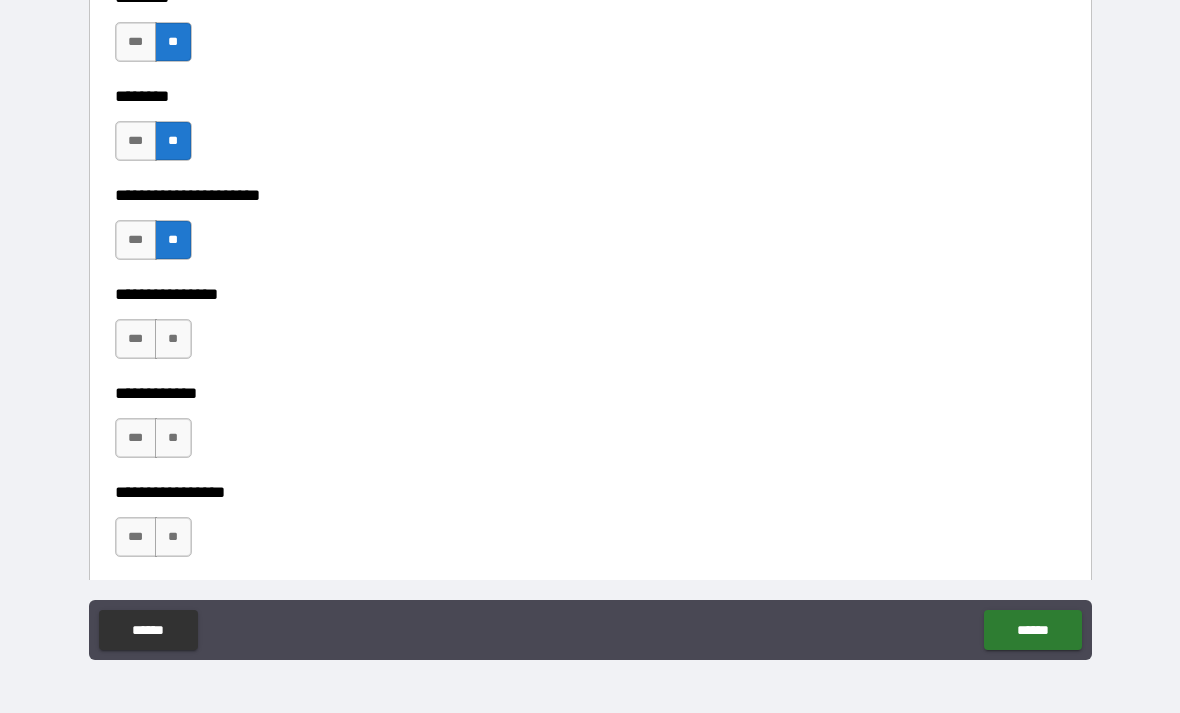 click on "**" at bounding box center [173, 339] 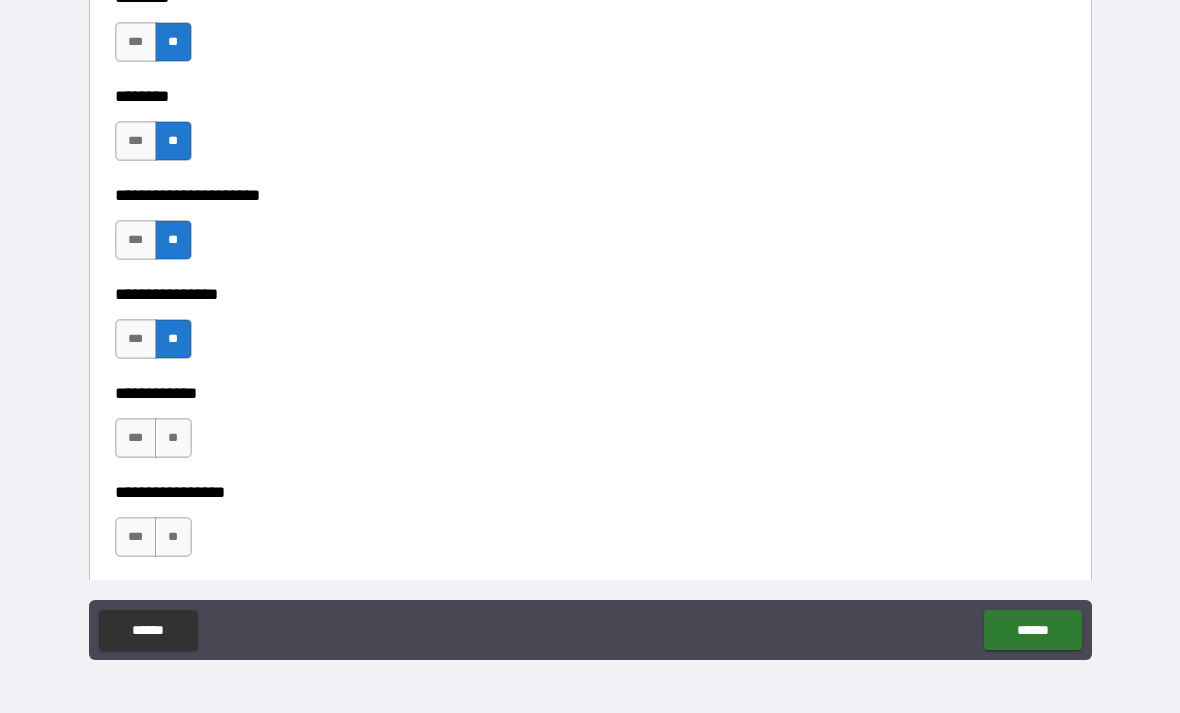 click on "**" at bounding box center [173, 438] 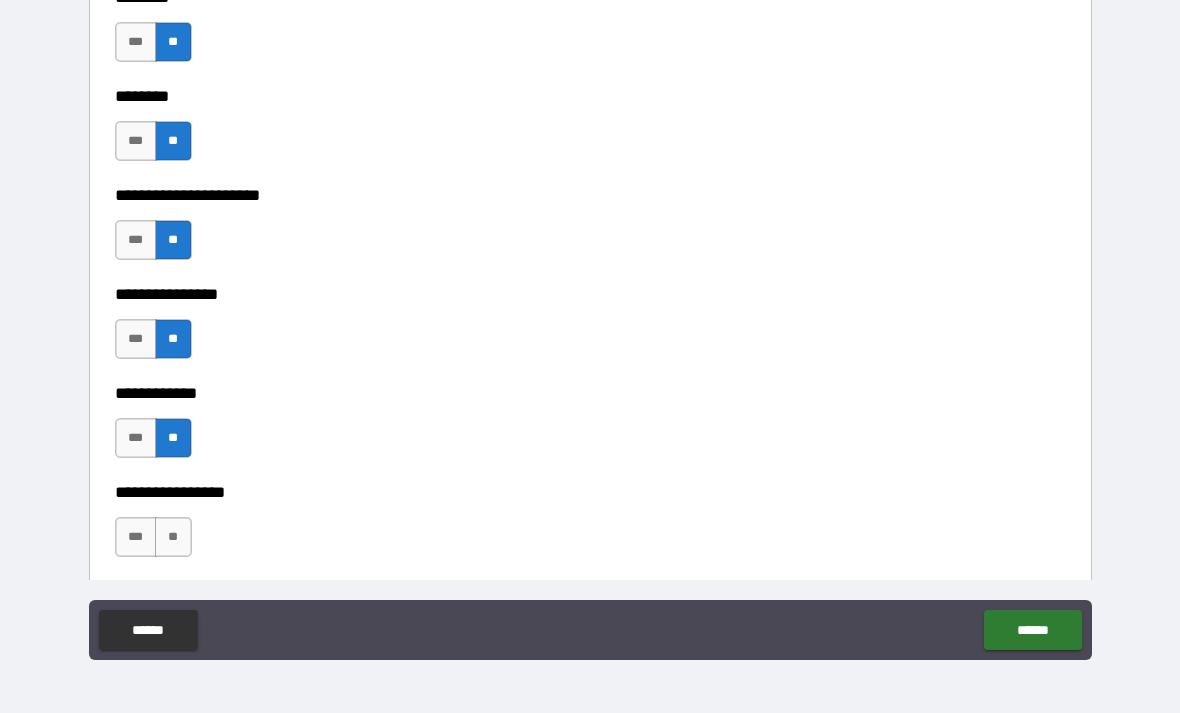 click on "**" at bounding box center [173, 537] 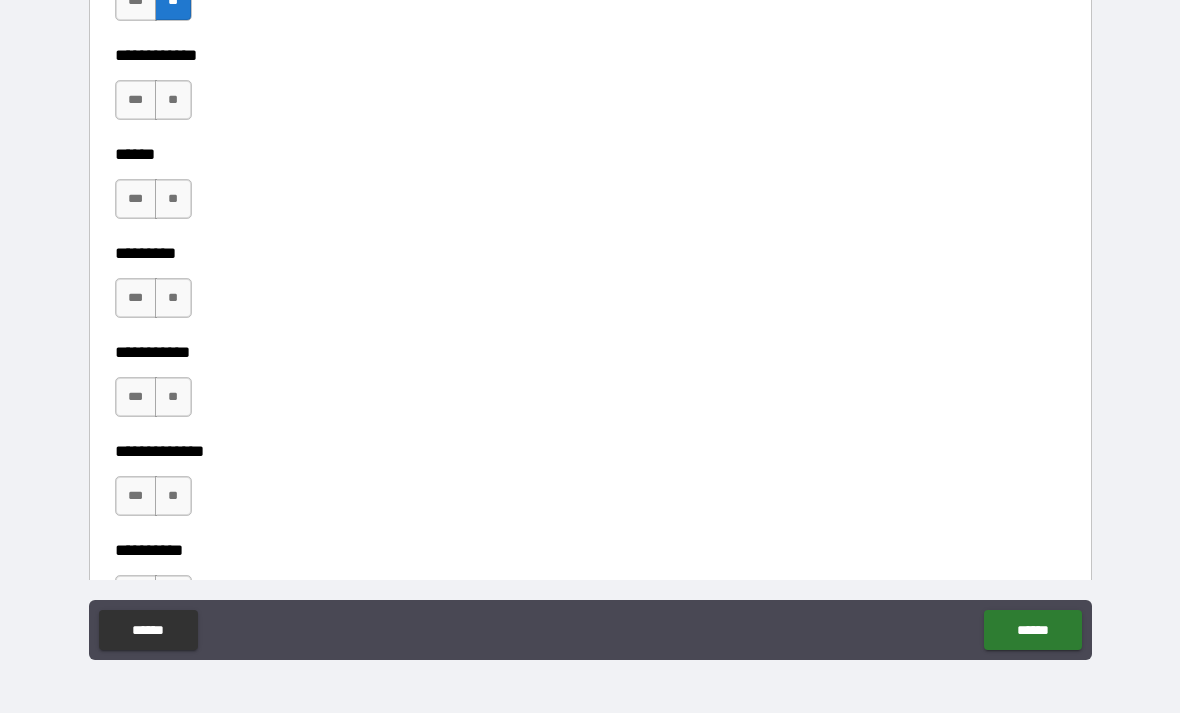 scroll, scrollTop: 3234, scrollLeft: 0, axis: vertical 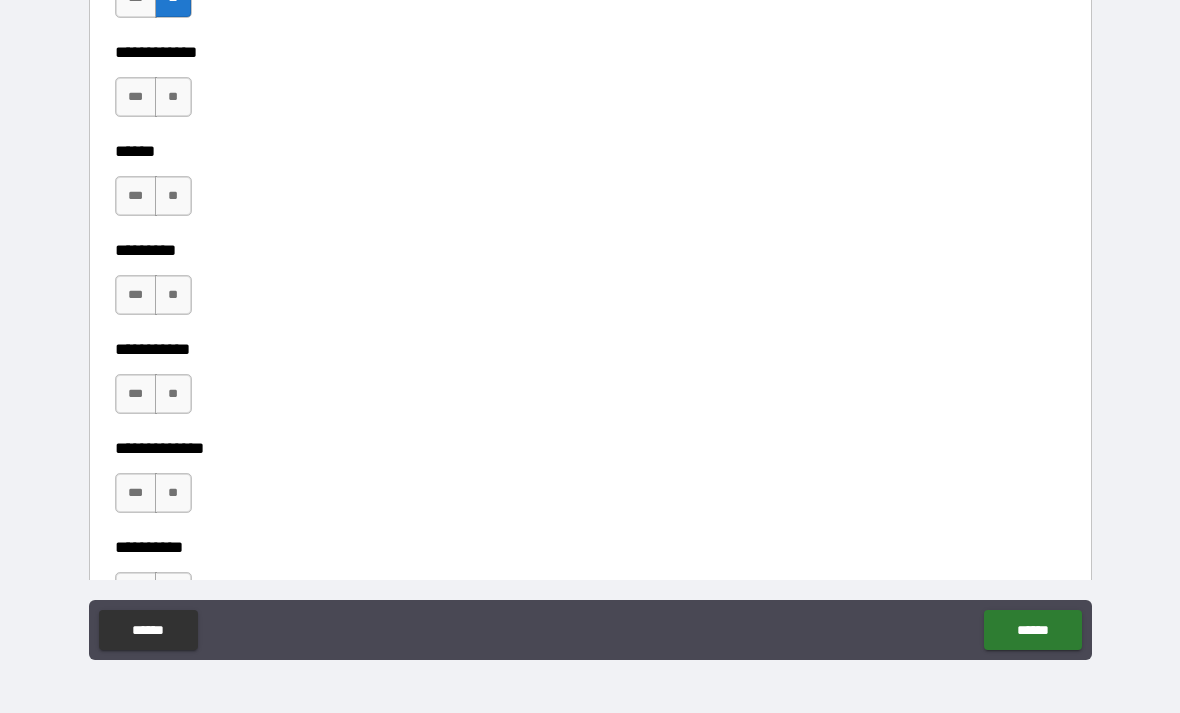 click on "**" at bounding box center (173, 97) 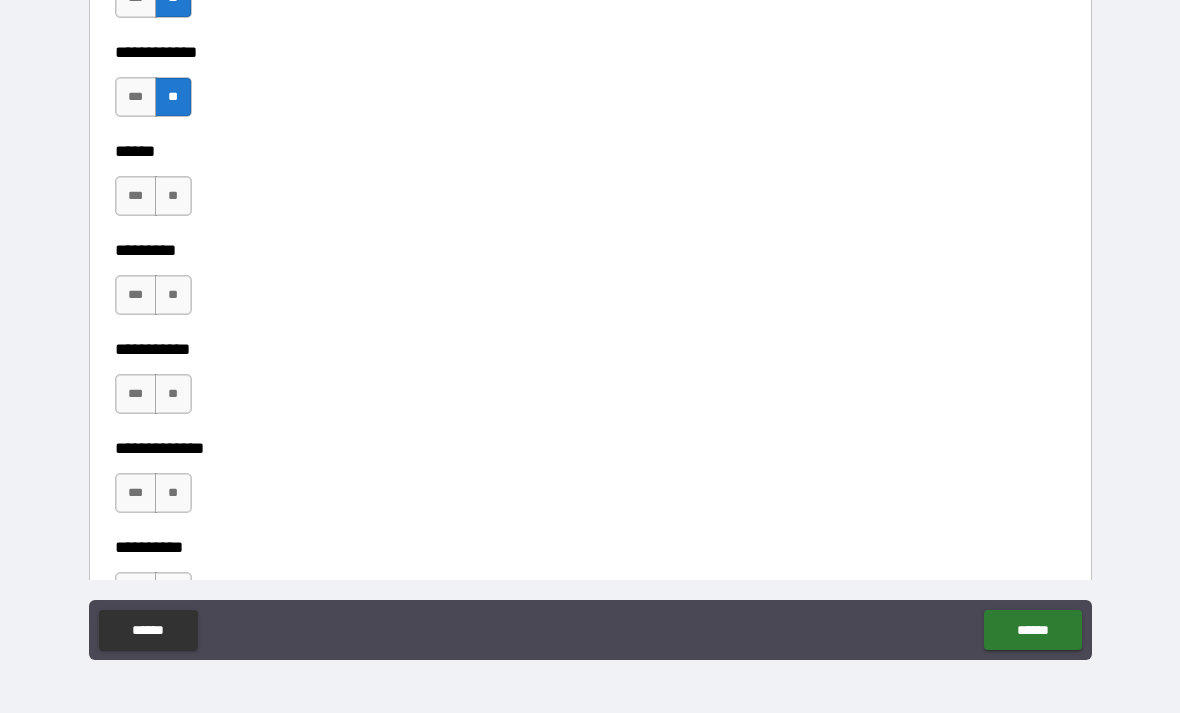 click on "**" at bounding box center [173, 196] 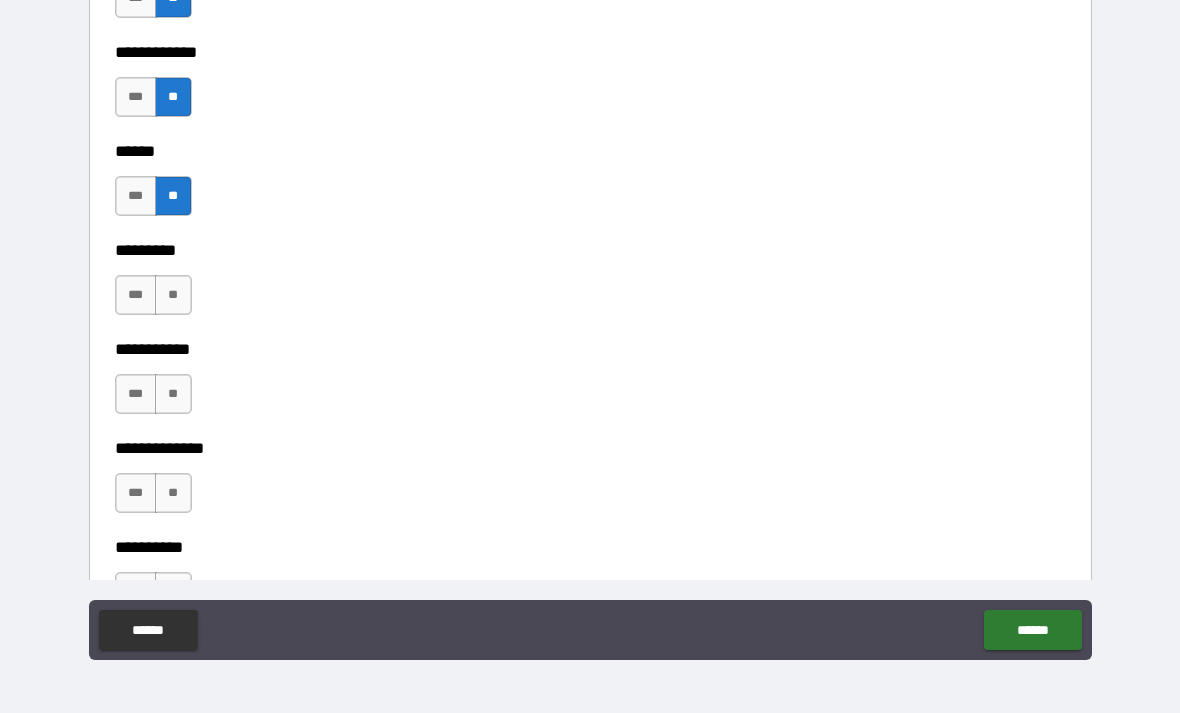 click on "**" at bounding box center [173, 295] 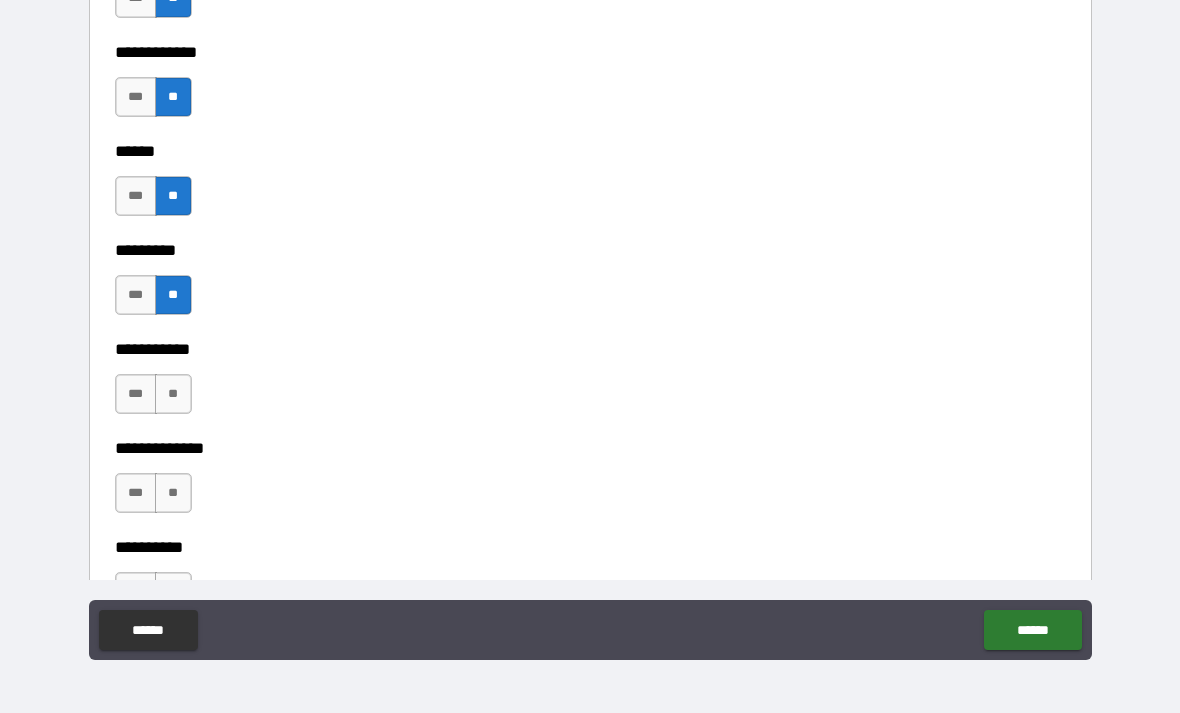 click on "***" at bounding box center (136, 295) 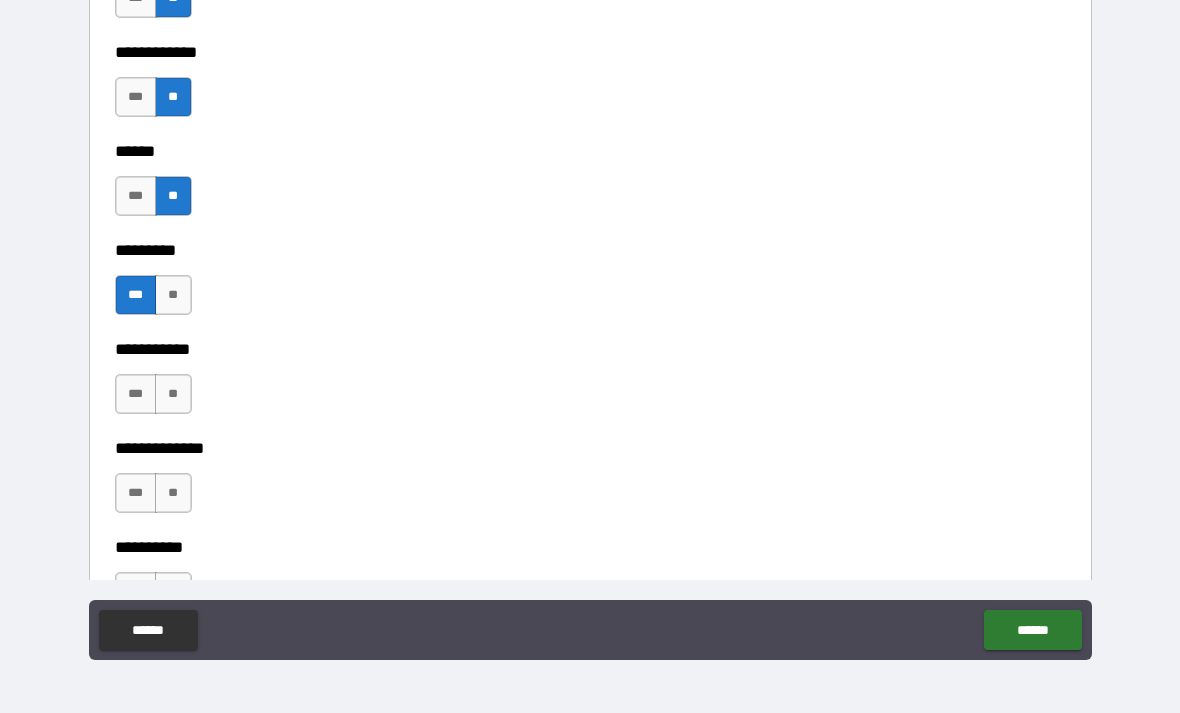 click on "**" at bounding box center (173, 394) 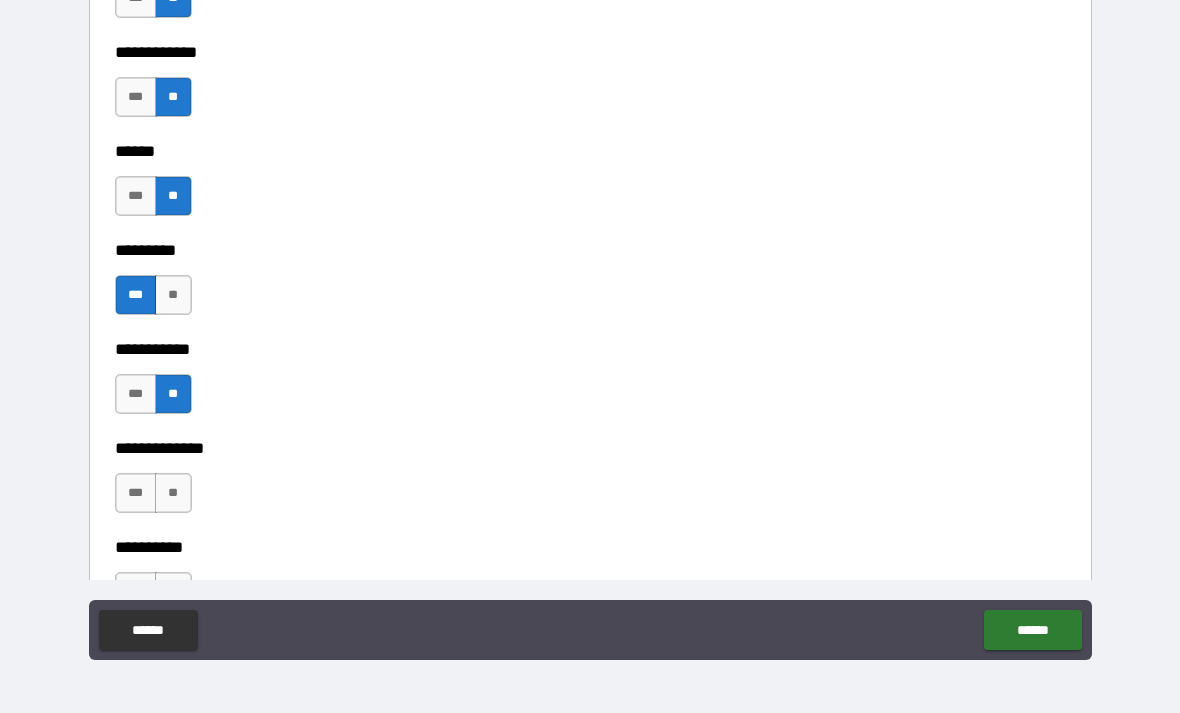 click on "***" at bounding box center (136, 493) 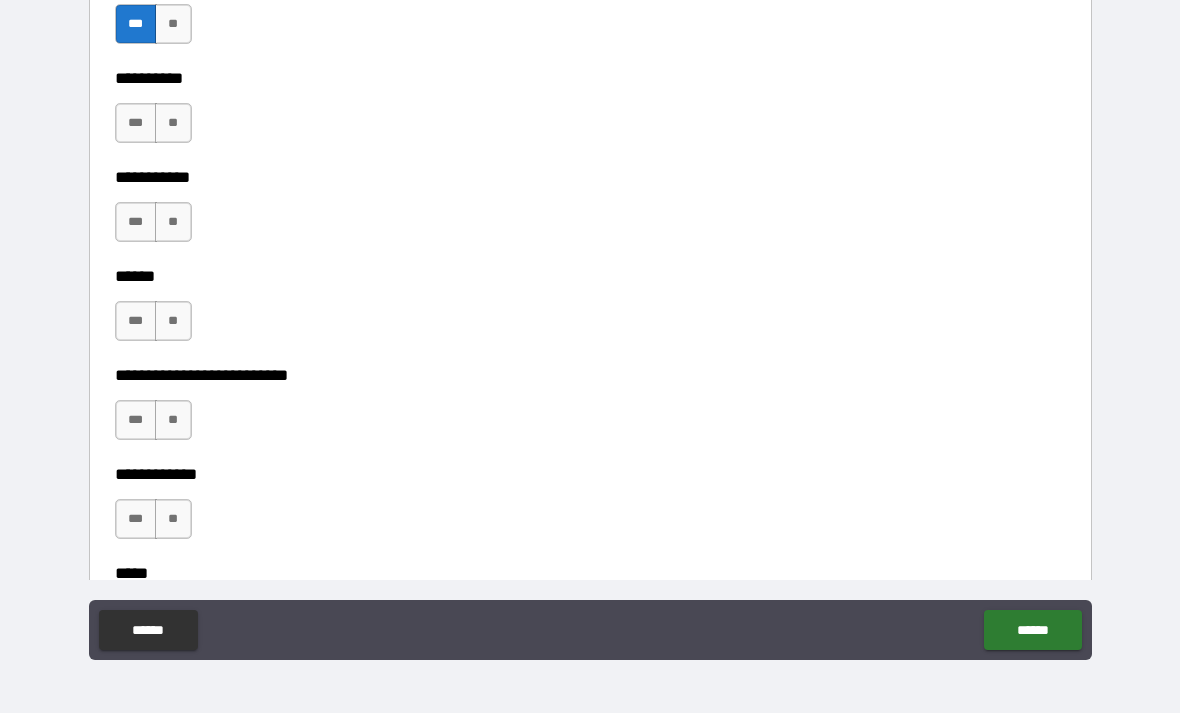scroll, scrollTop: 3738, scrollLeft: 0, axis: vertical 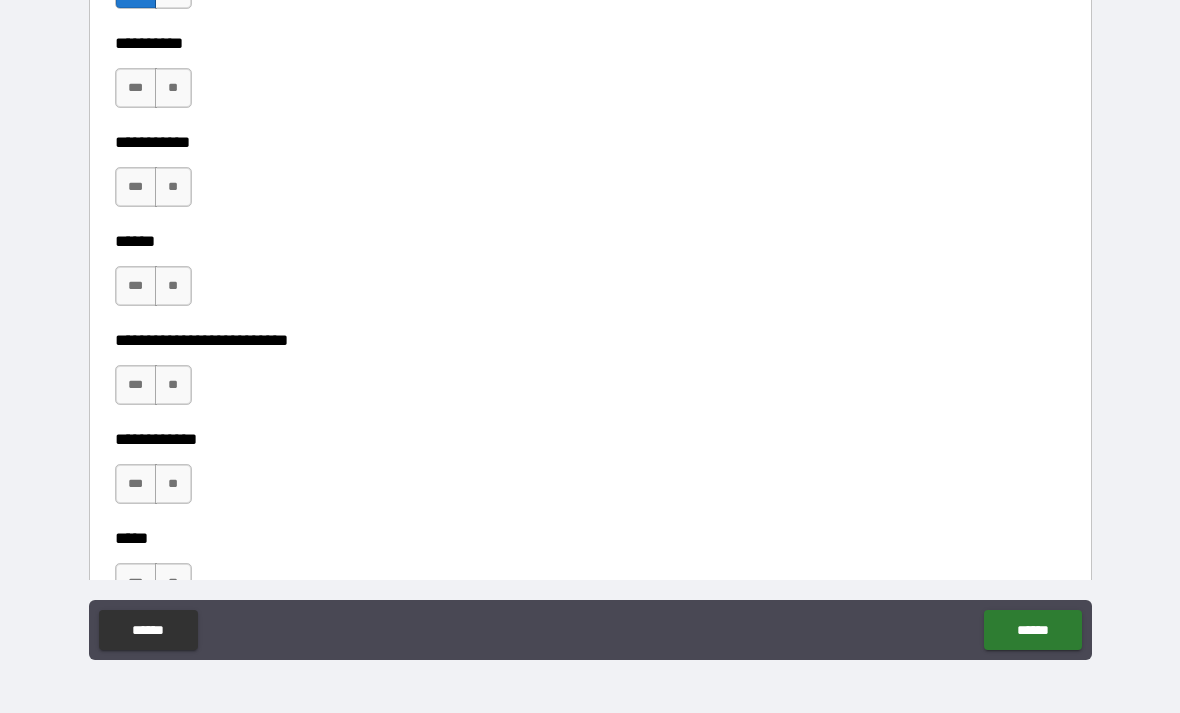click on "**" at bounding box center (173, 88) 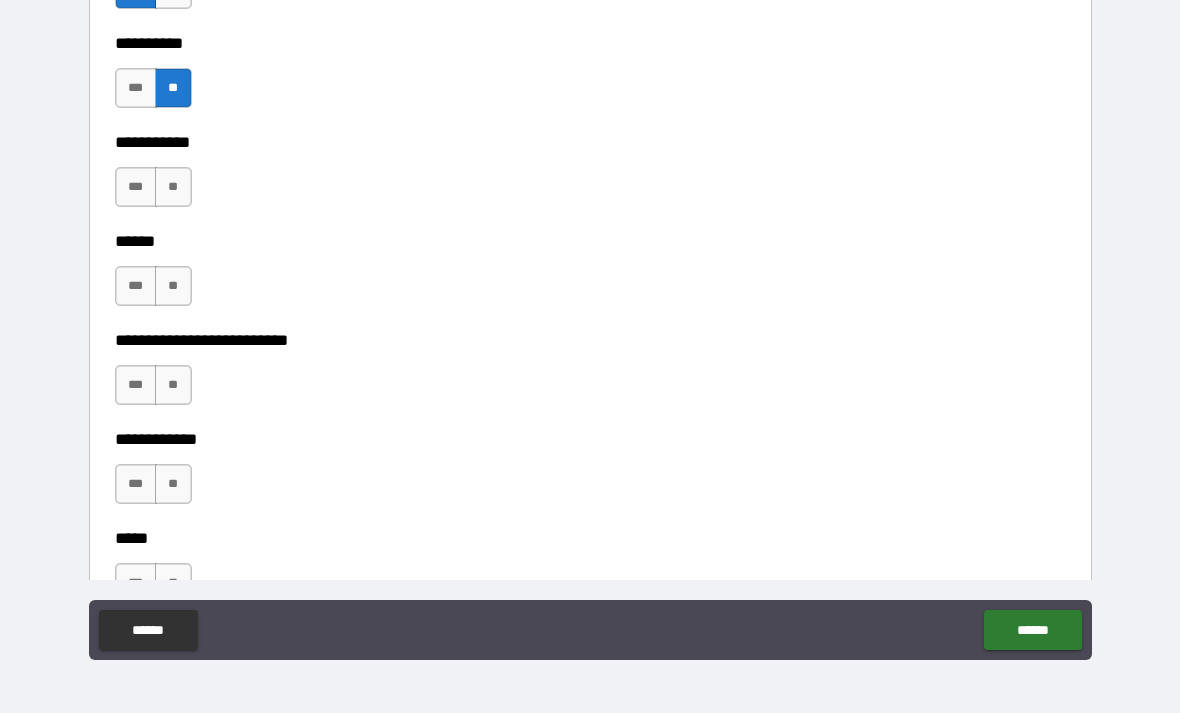click on "***" at bounding box center (136, 187) 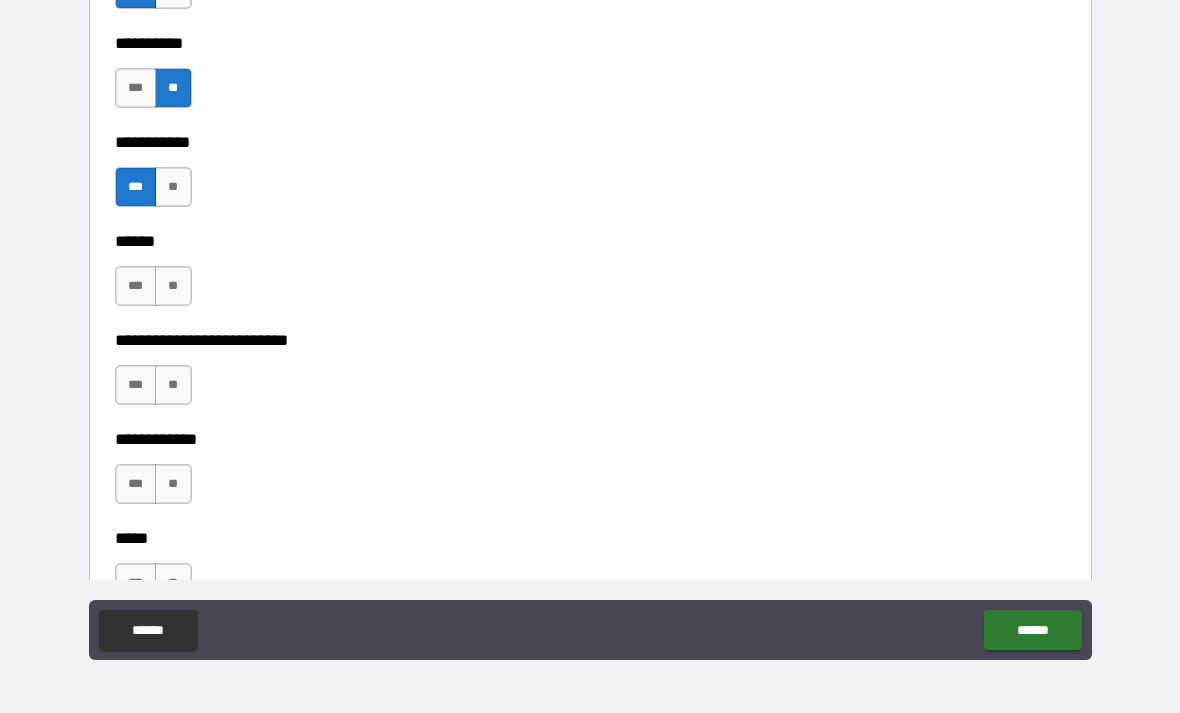click on "**" at bounding box center [173, 286] 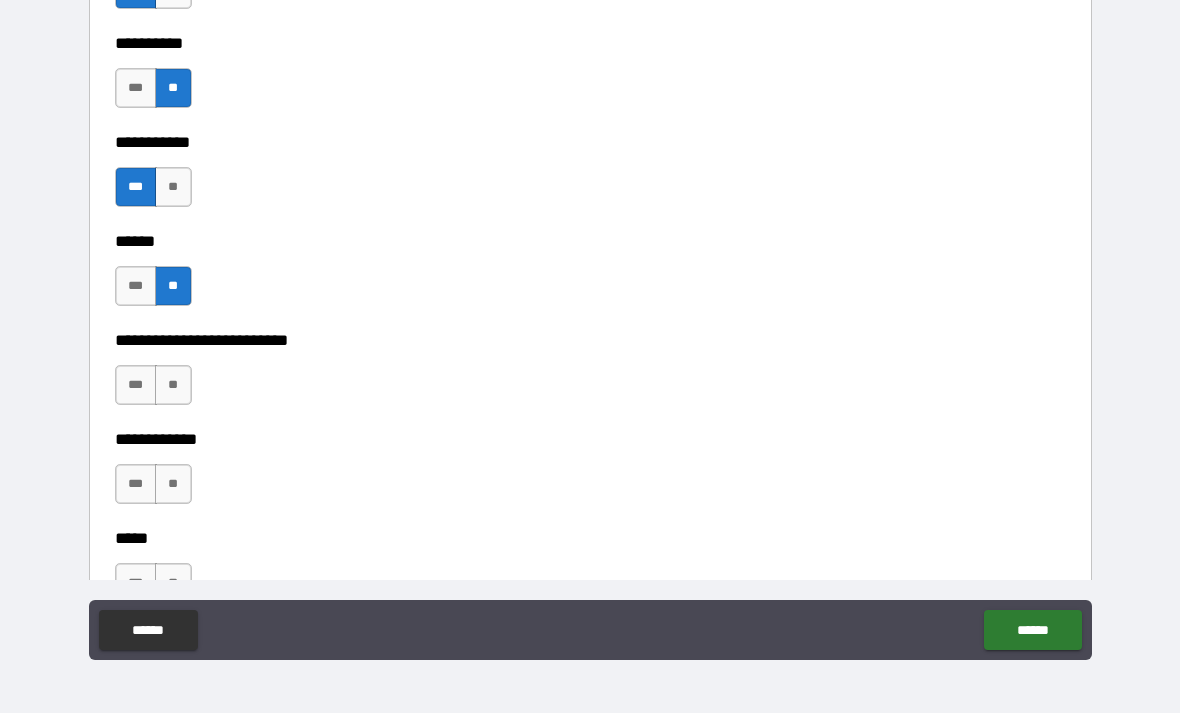 click on "**" at bounding box center (173, 385) 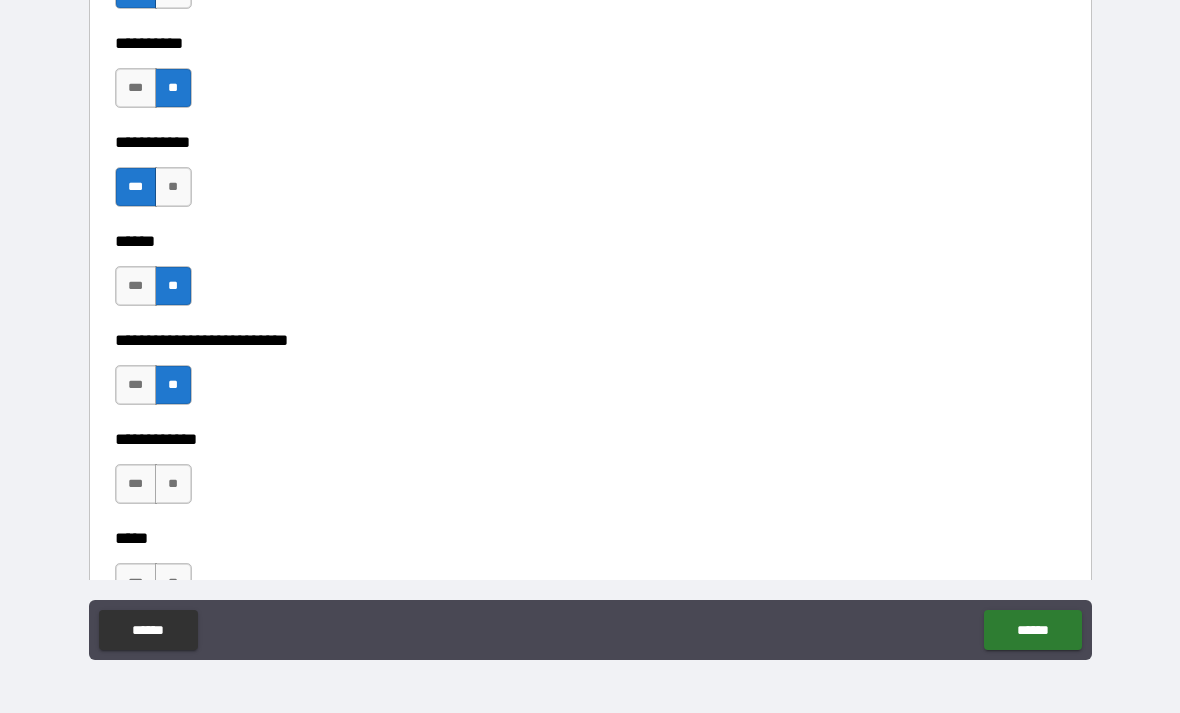 click on "**" at bounding box center (173, 484) 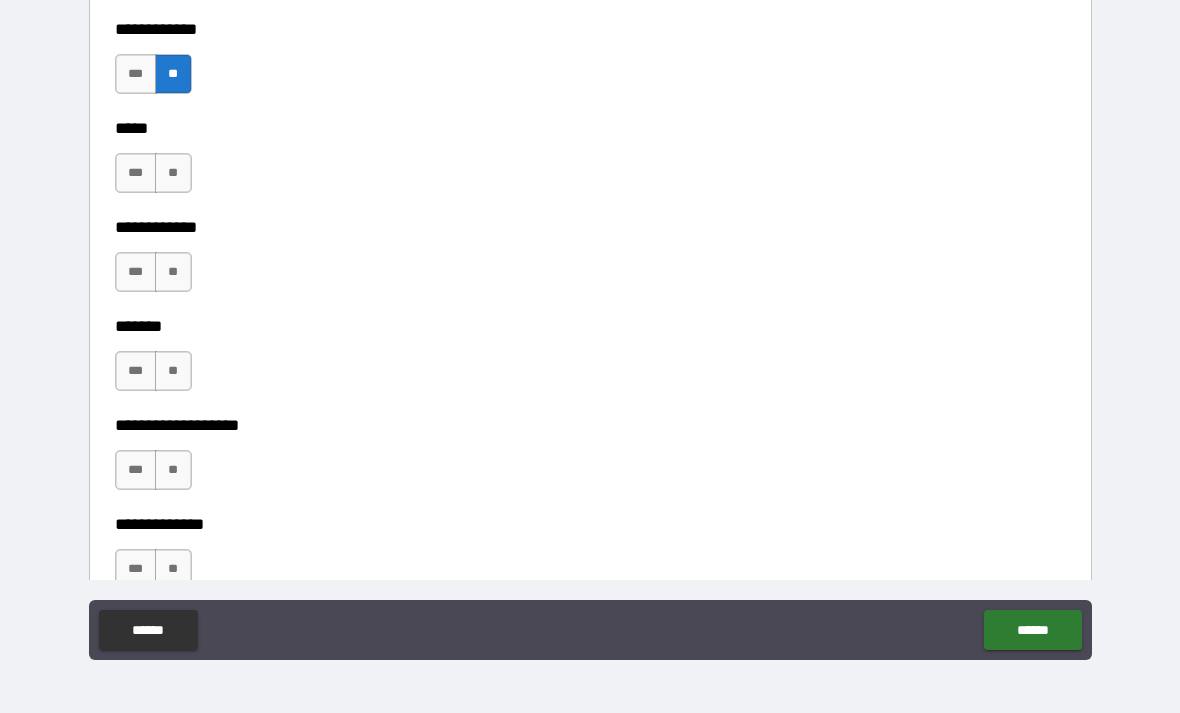 scroll, scrollTop: 4150, scrollLeft: 0, axis: vertical 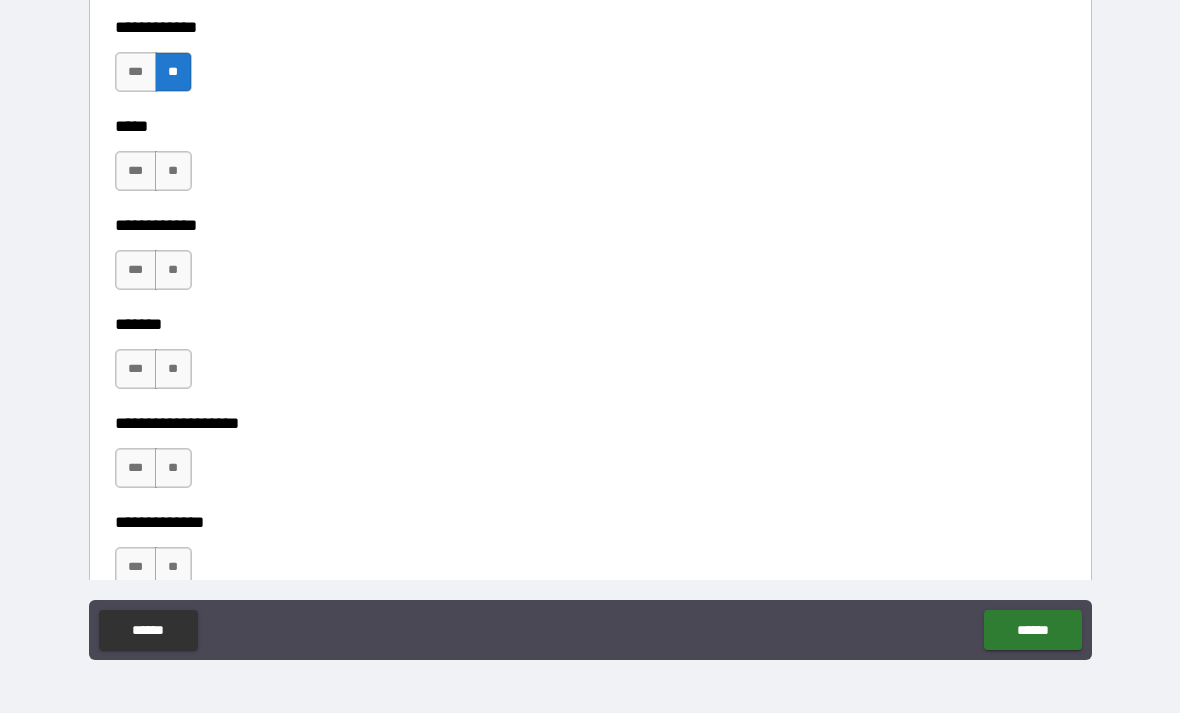 click on "**" at bounding box center [173, 171] 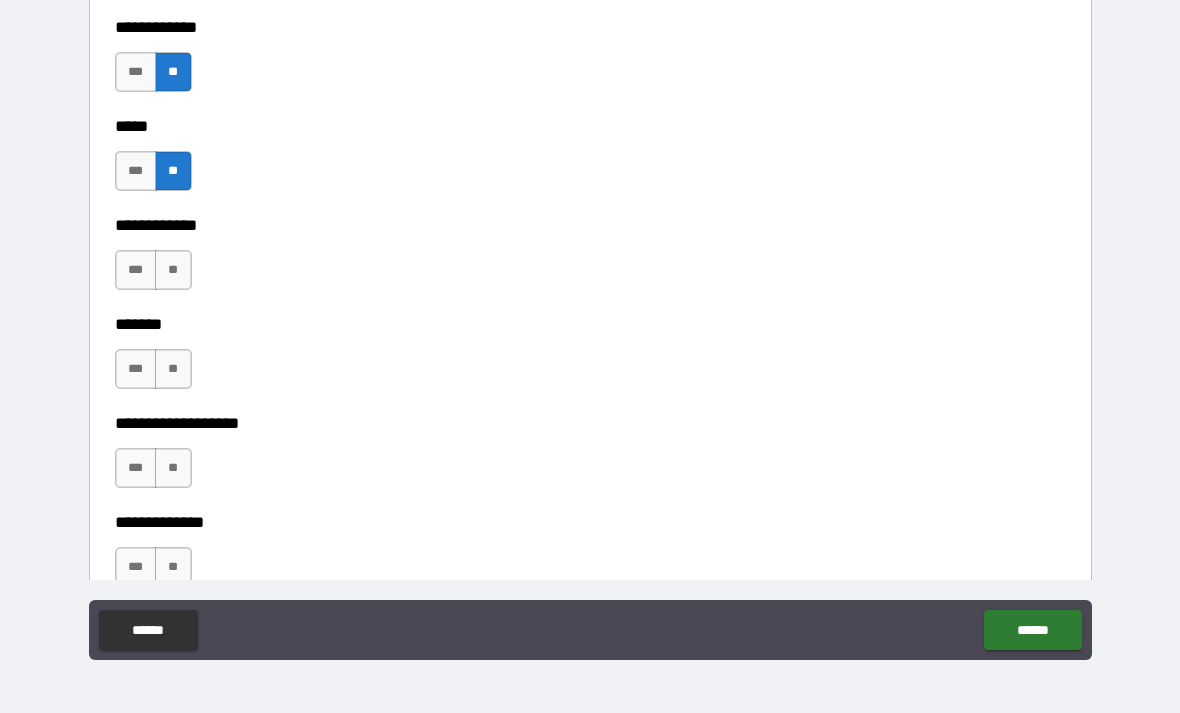 click on "**" at bounding box center [173, 270] 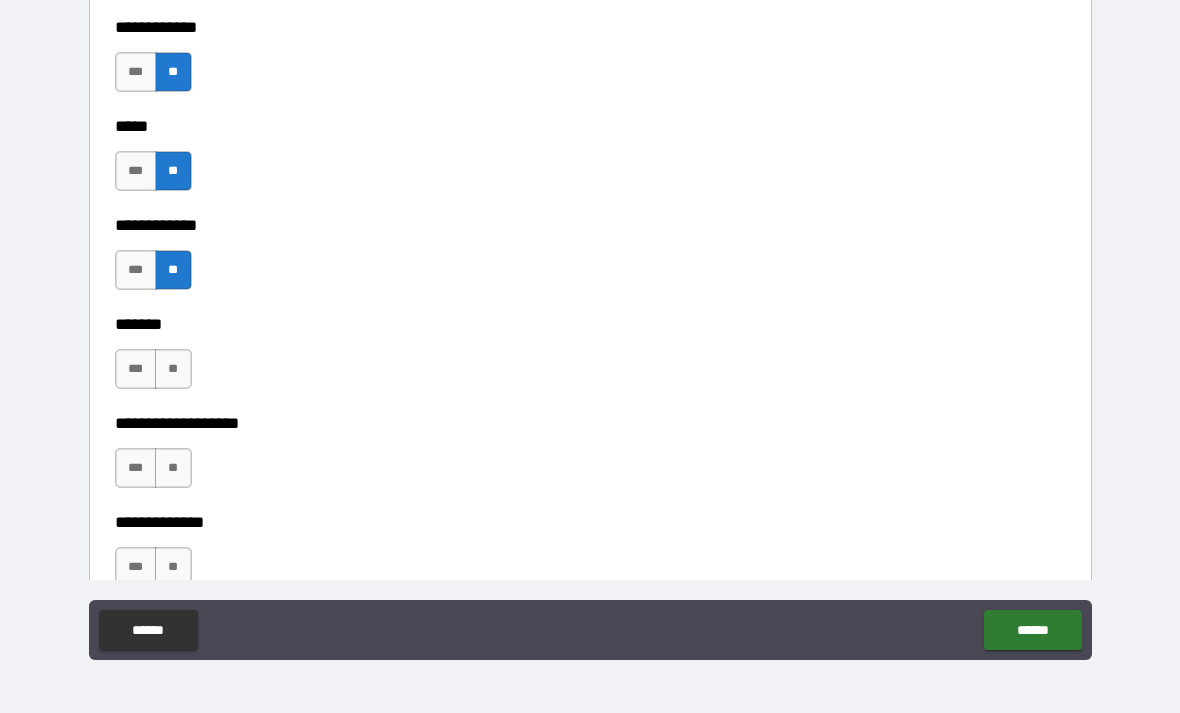 click on "**" at bounding box center (173, 369) 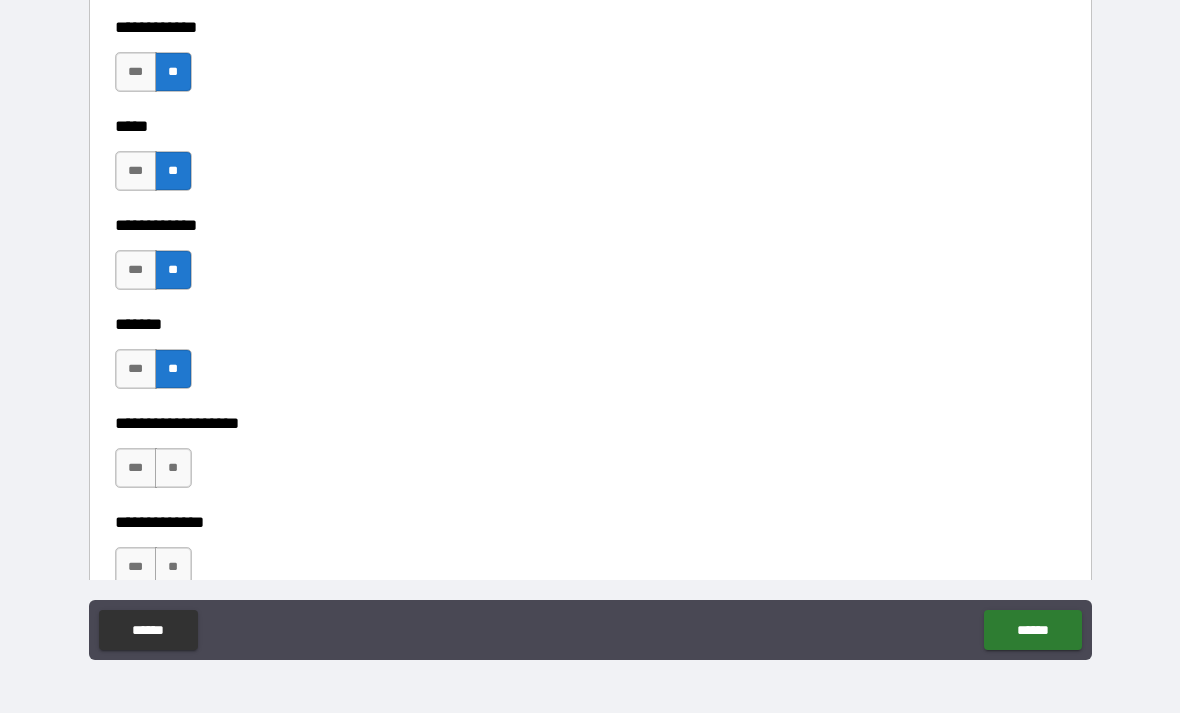 click on "**" at bounding box center [173, 468] 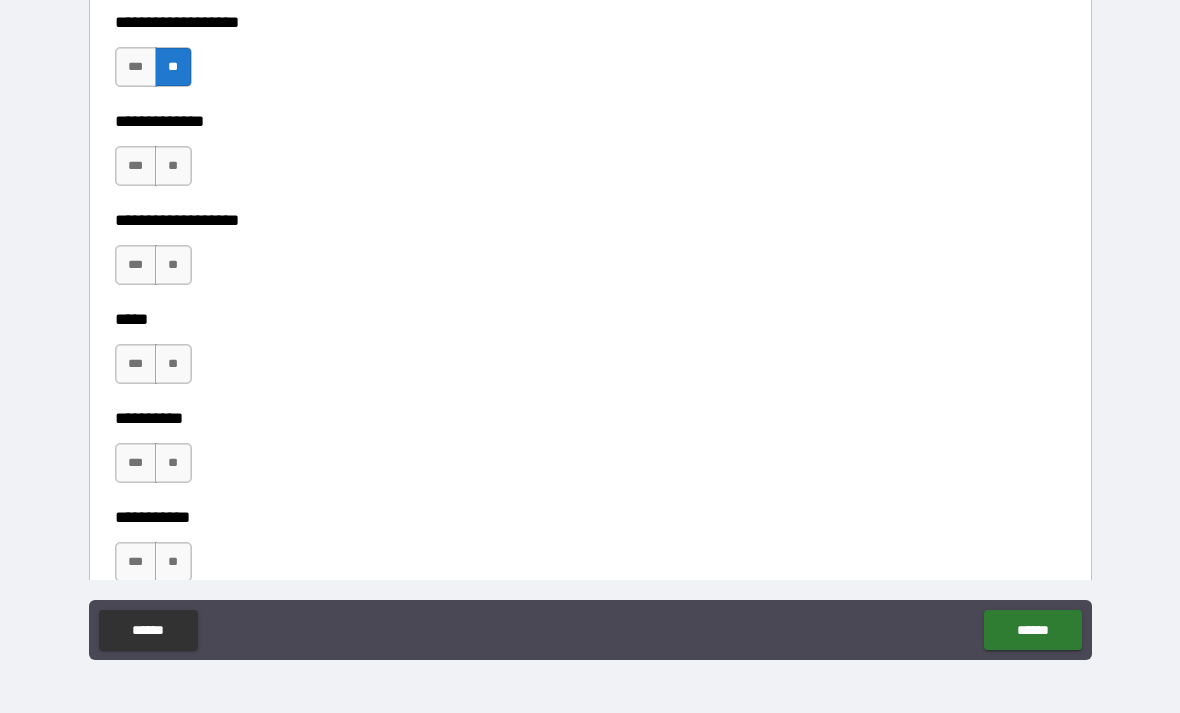 scroll, scrollTop: 4552, scrollLeft: 0, axis: vertical 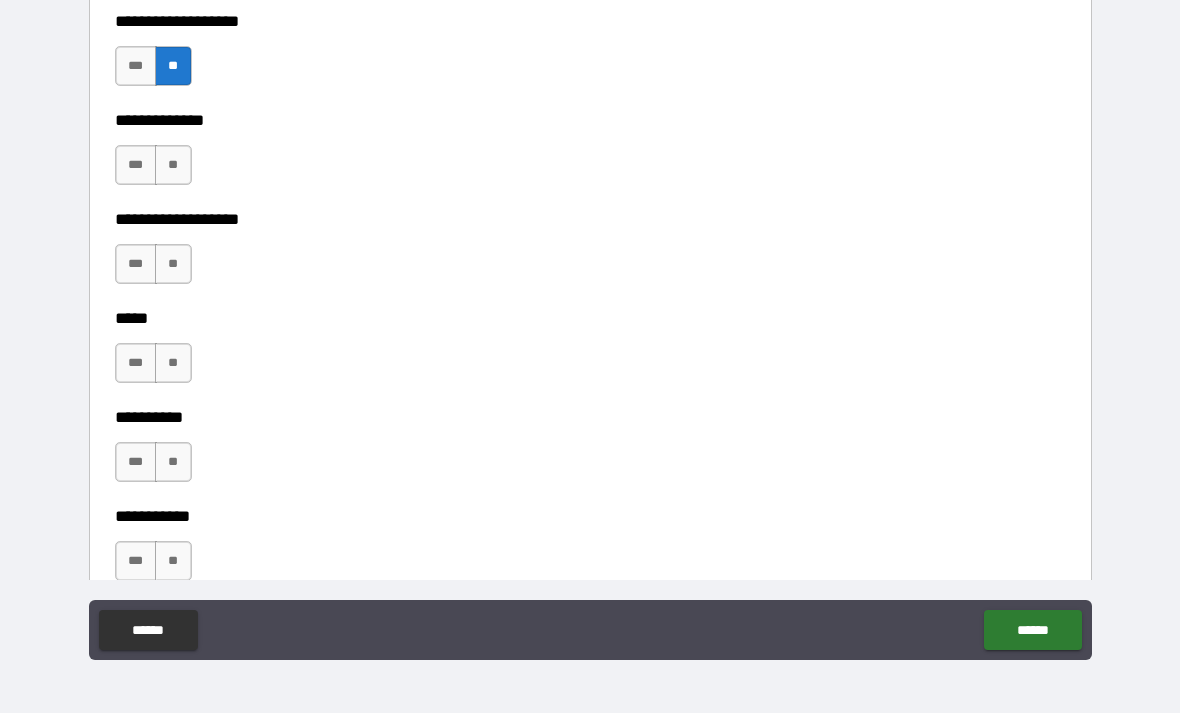 click on "**" at bounding box center [173, 165] 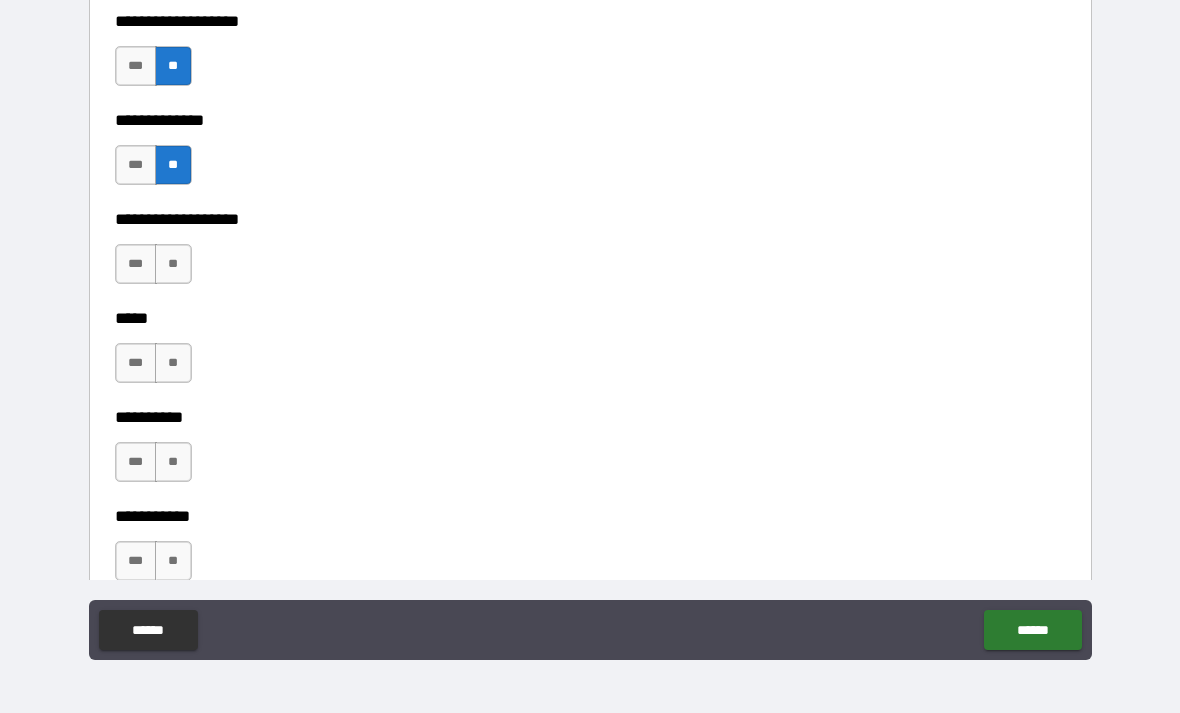 click on "**" at bounding box center (173, 264) 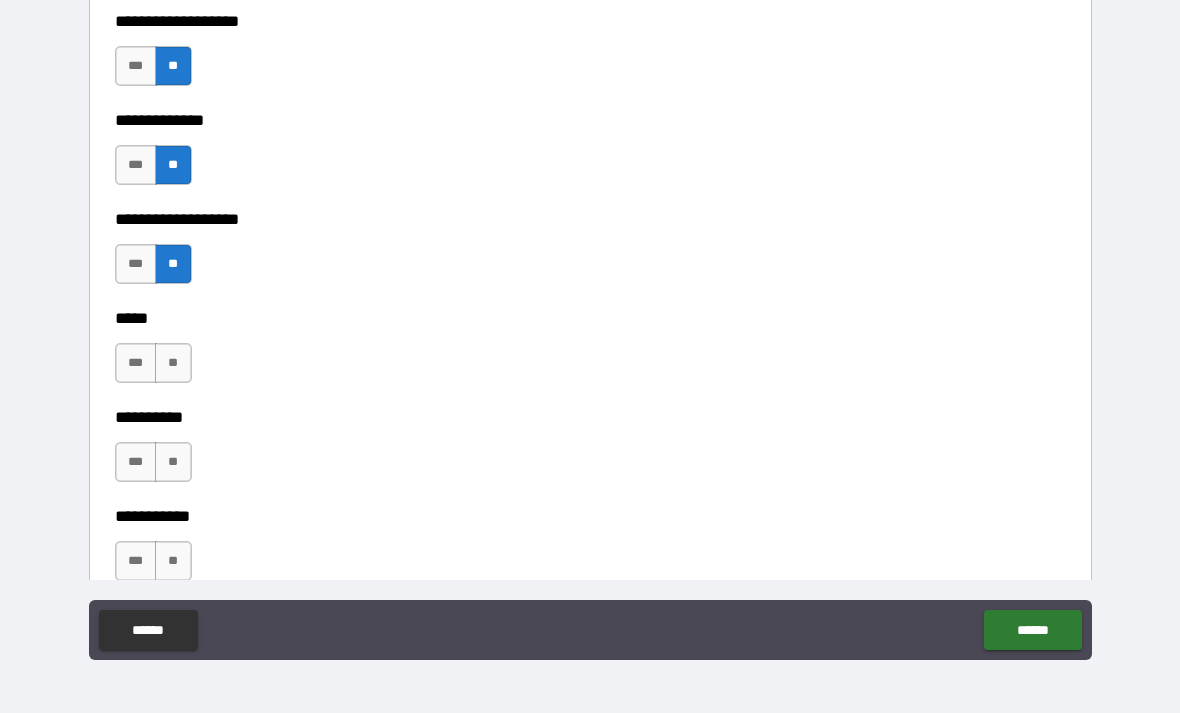 click on "**" at bounding box center (173, 363) 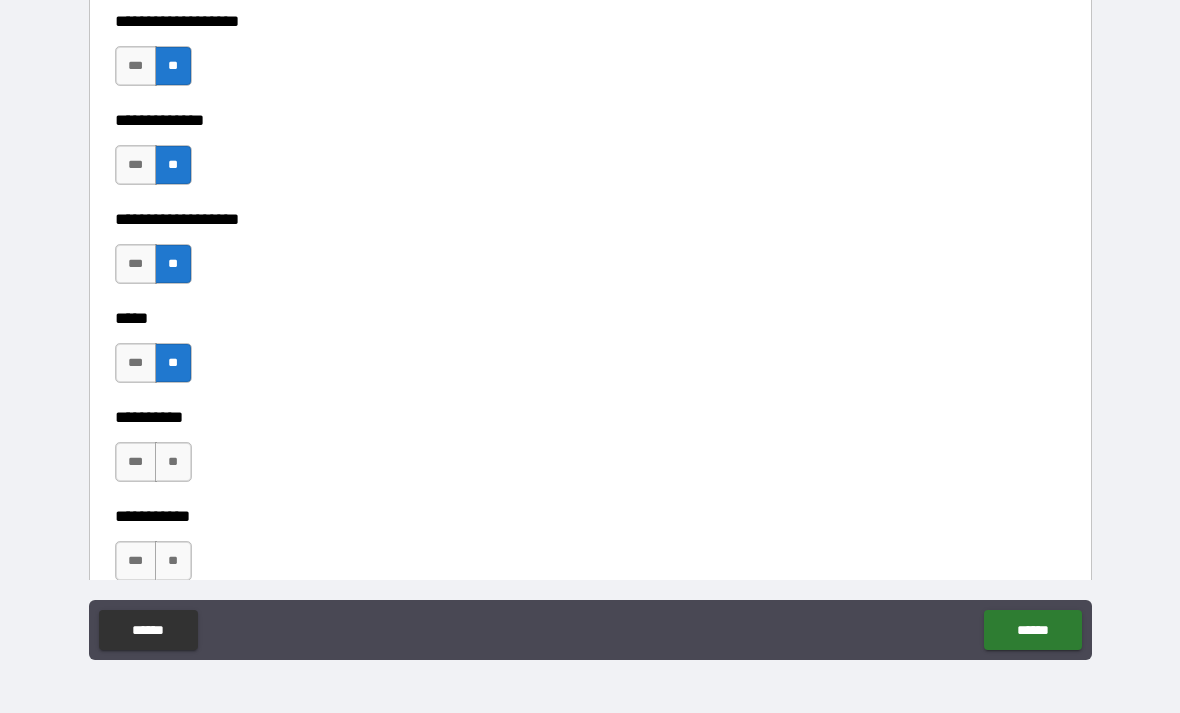 click on "**" at bounding box center [173, 462] 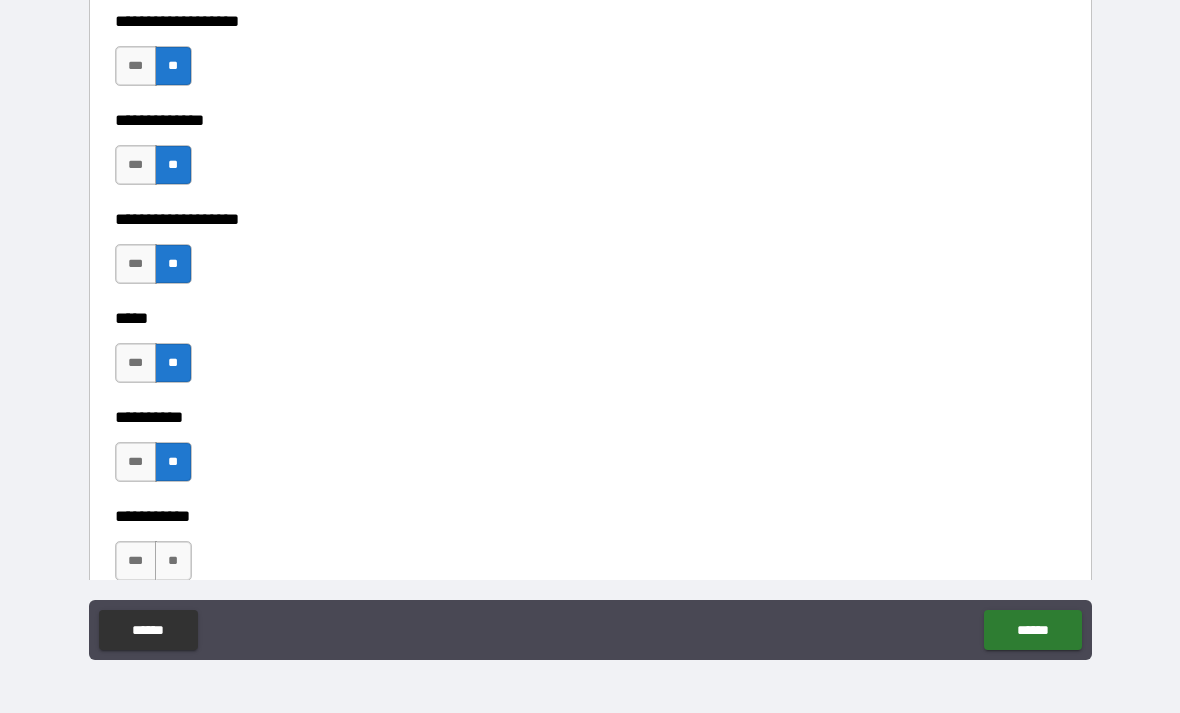 click on "**" at bounding box center [173, 561] 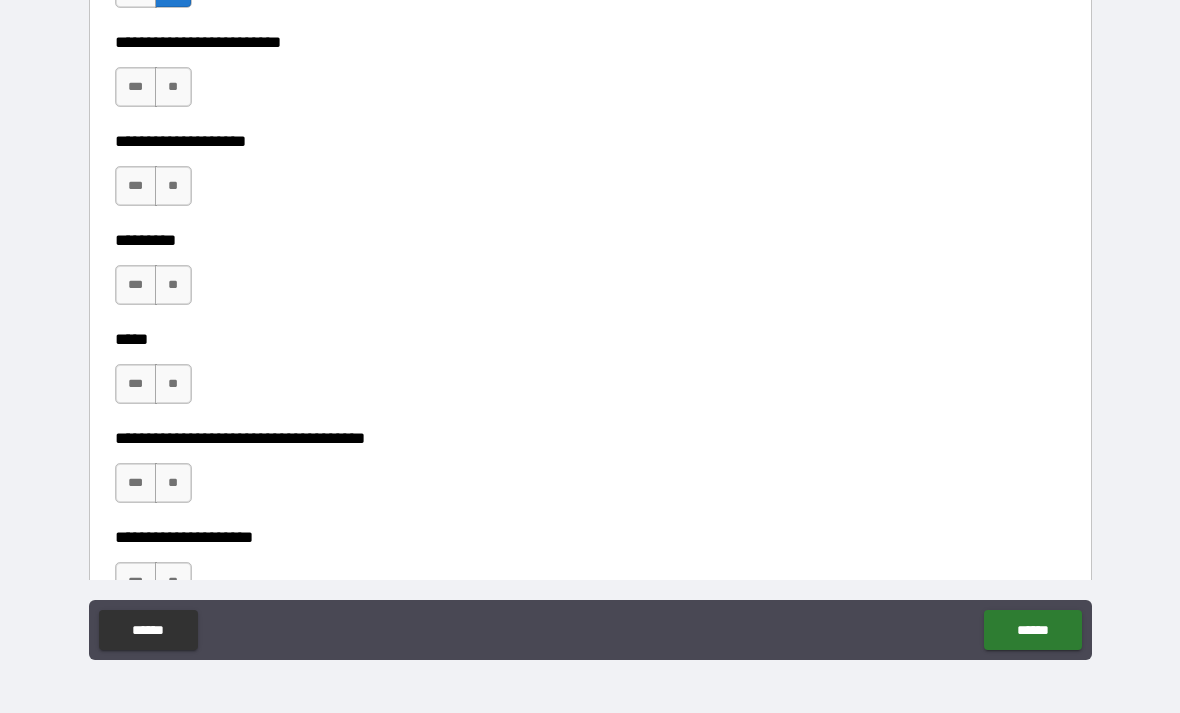 scroll, scrollTop: 5132, scrollLeft: 0, axis: vertical 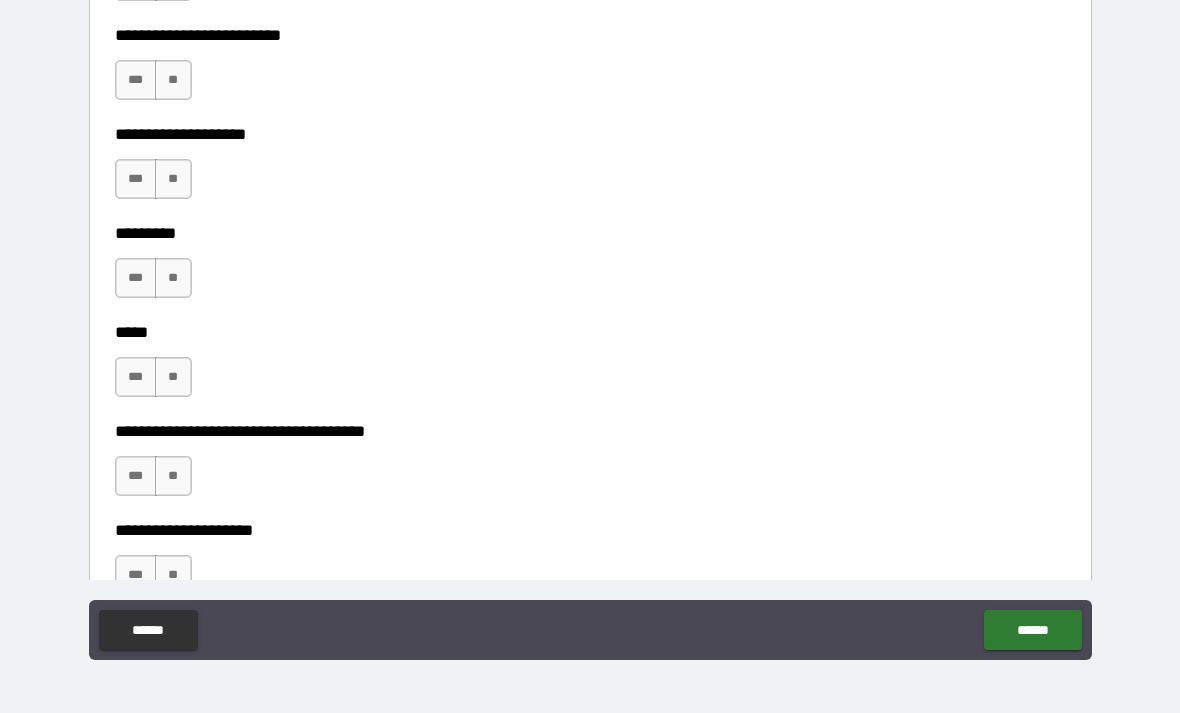 click on "**" at bounding box center [173, 80] 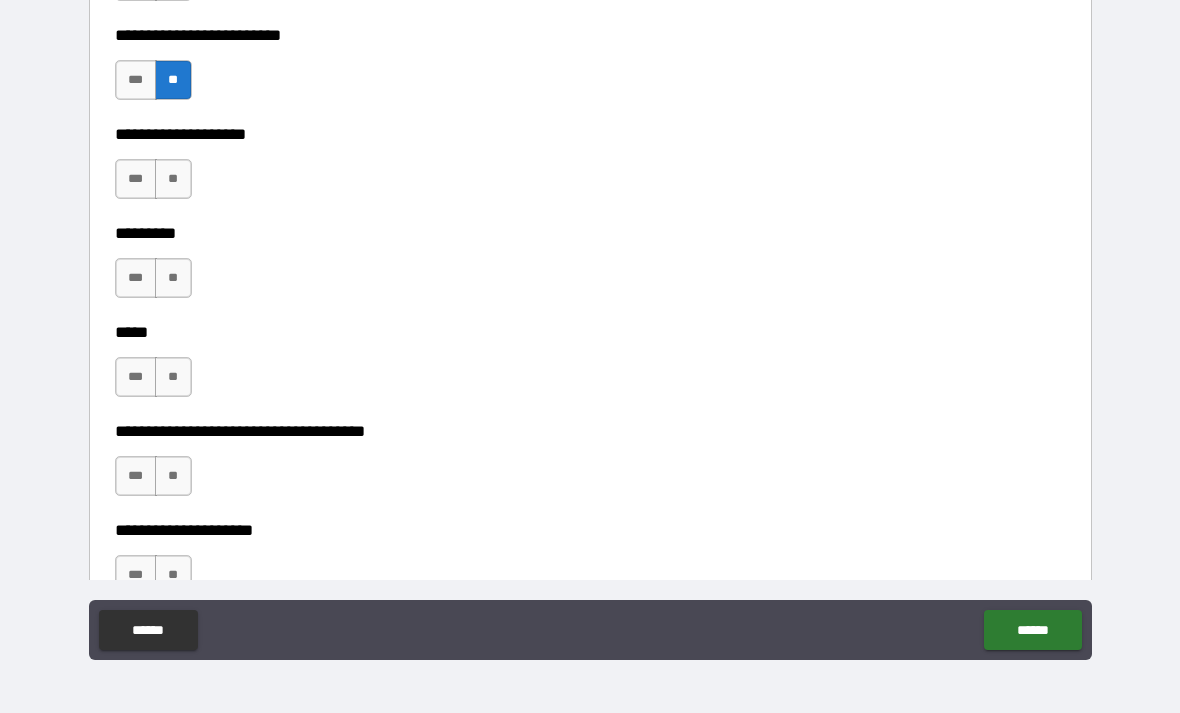 click on "**" at bounding box center (173, 179) 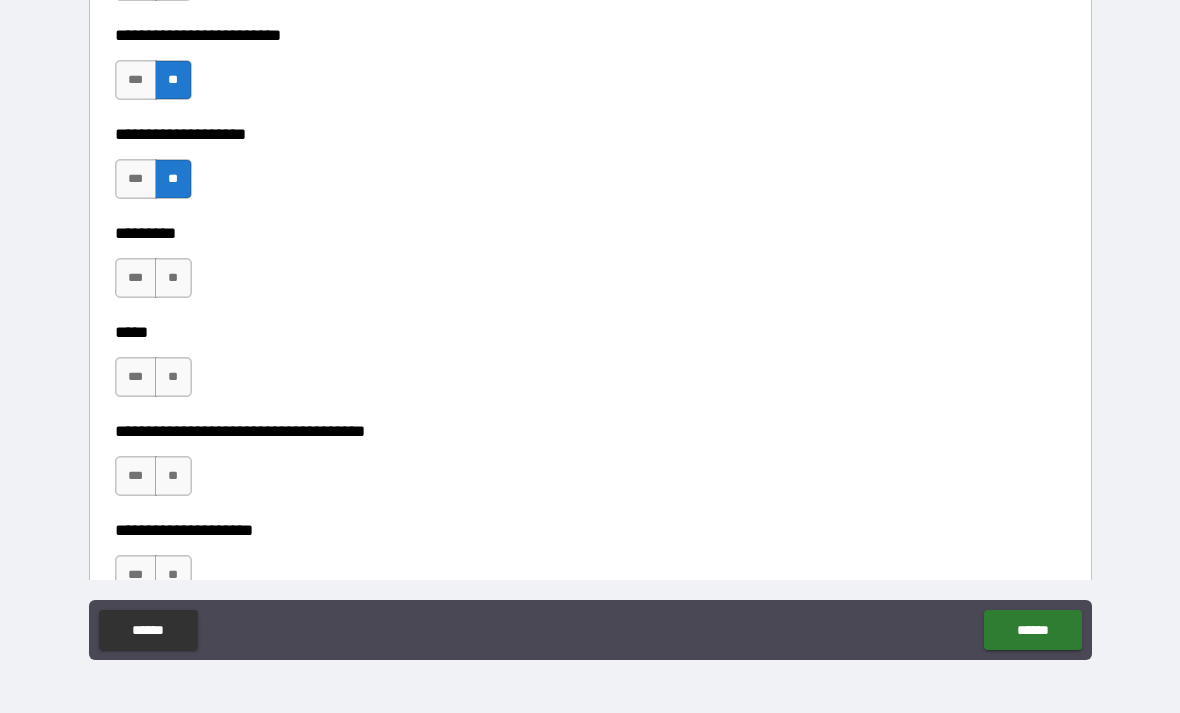 click on "**" at bounding box center (173, 278) 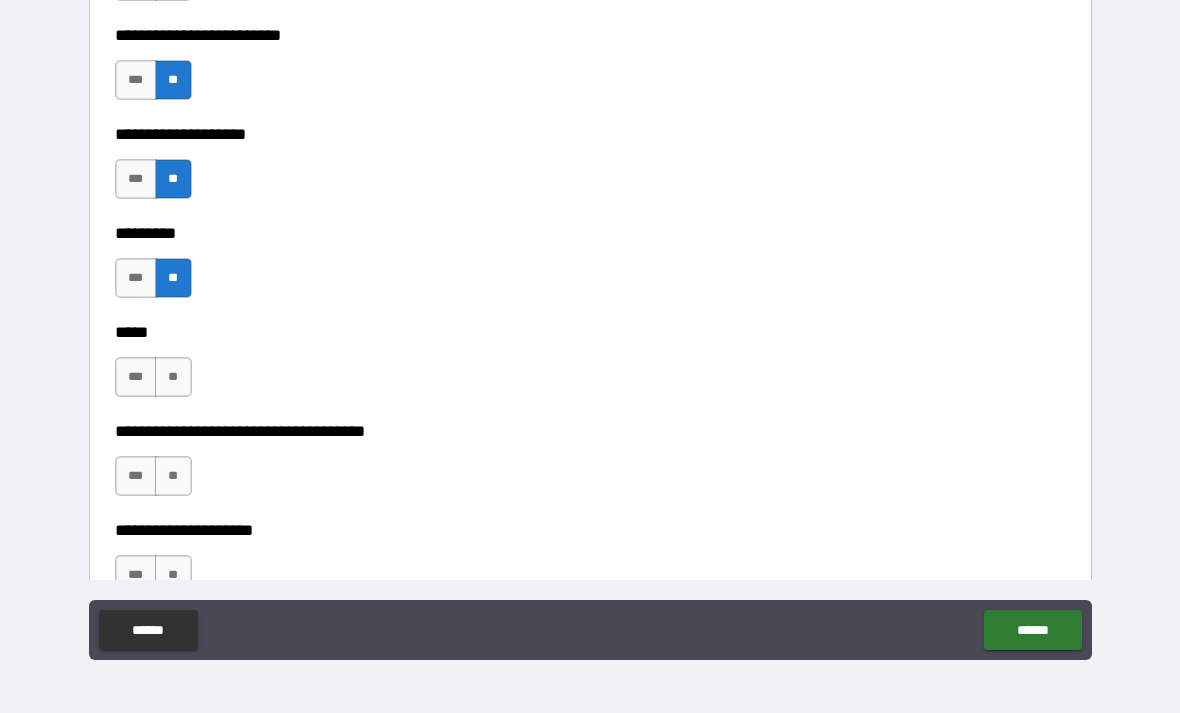 click on "**" at bounding box center [173, 377] 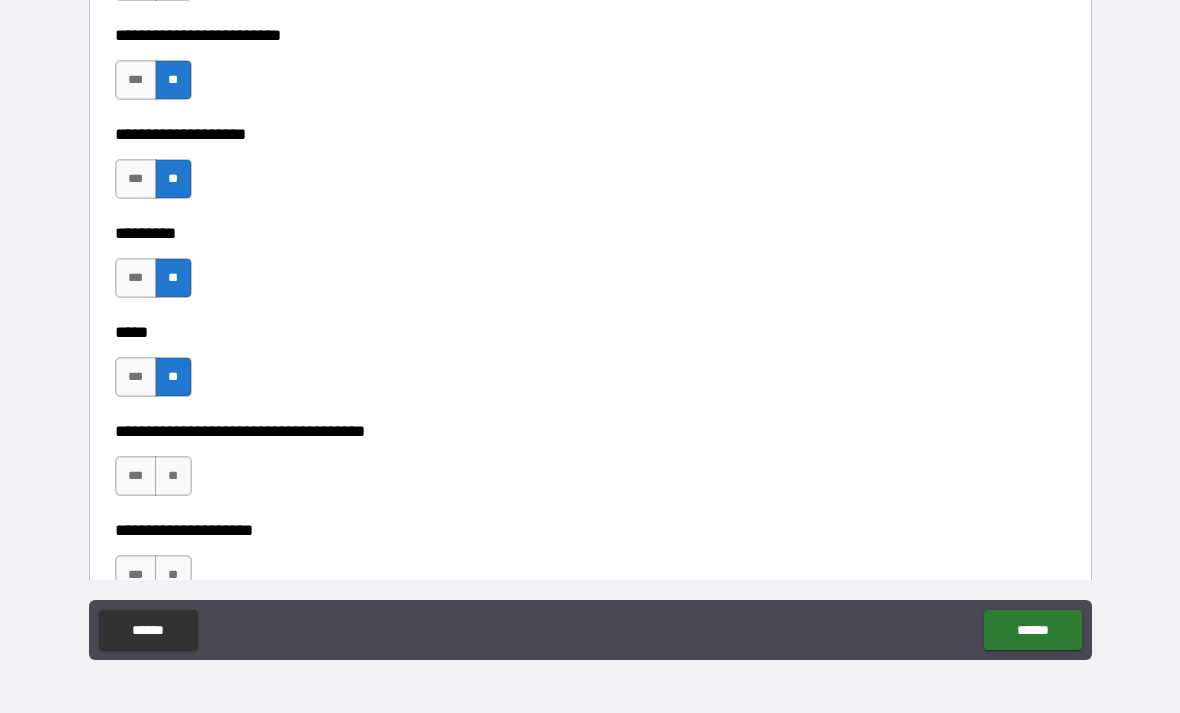 click on "**" at bounding box center [173, 476] 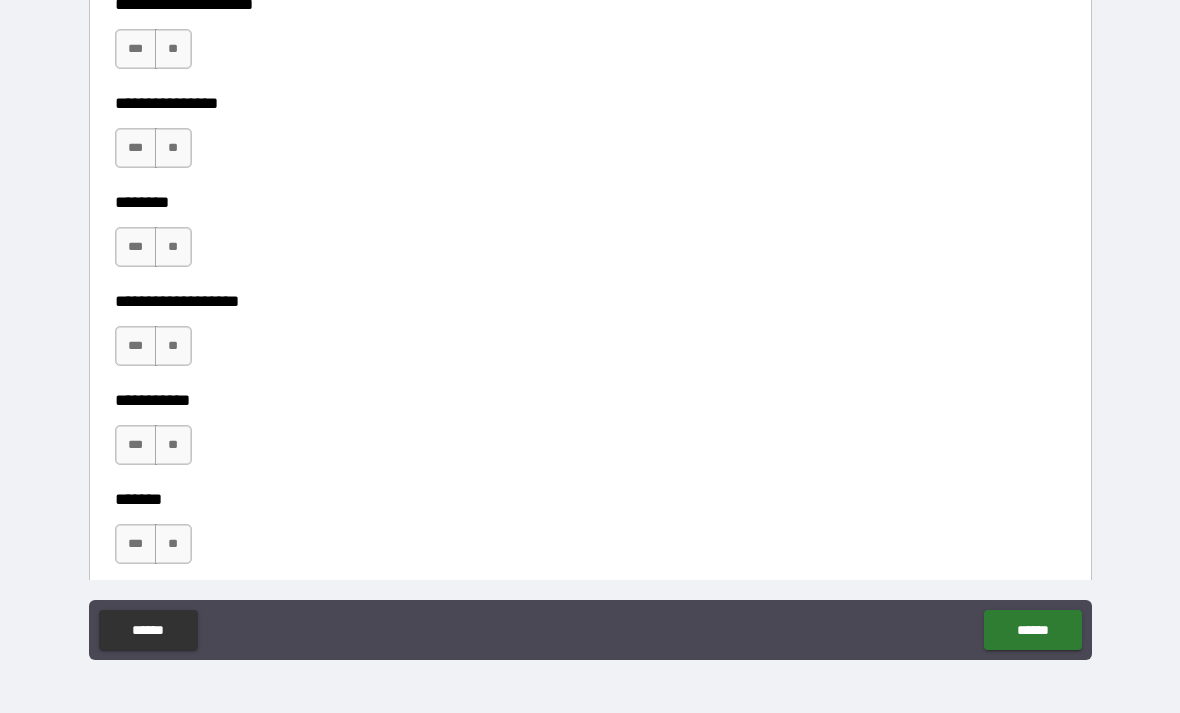 scroll, scrollTop: 5654, scrollLeft: 0, axis: vertical 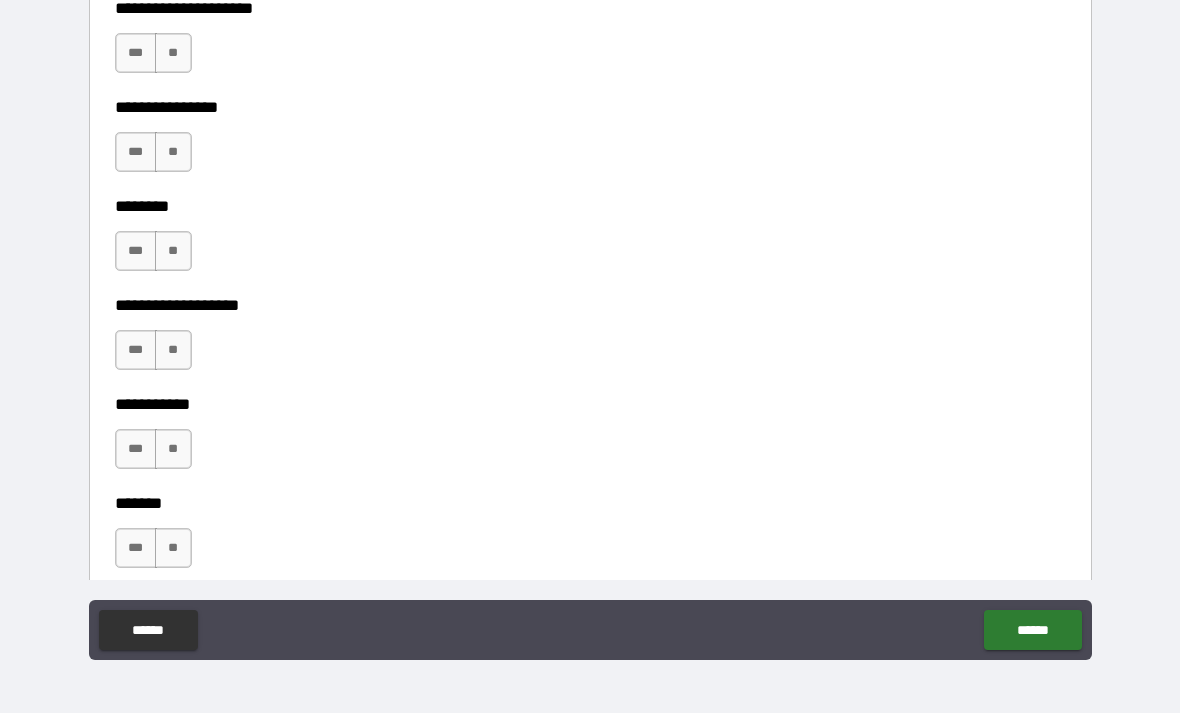 click on "**" at bounding box center [173, 53] 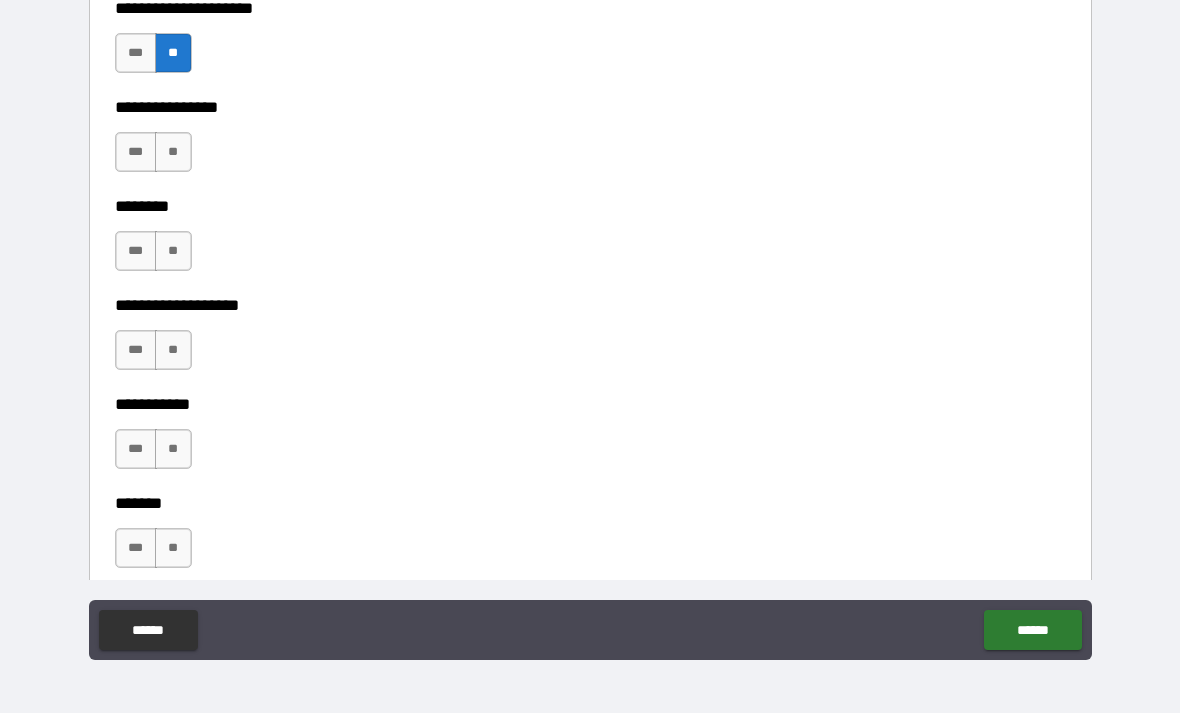 click on "**" at bounding box center [173, 152] 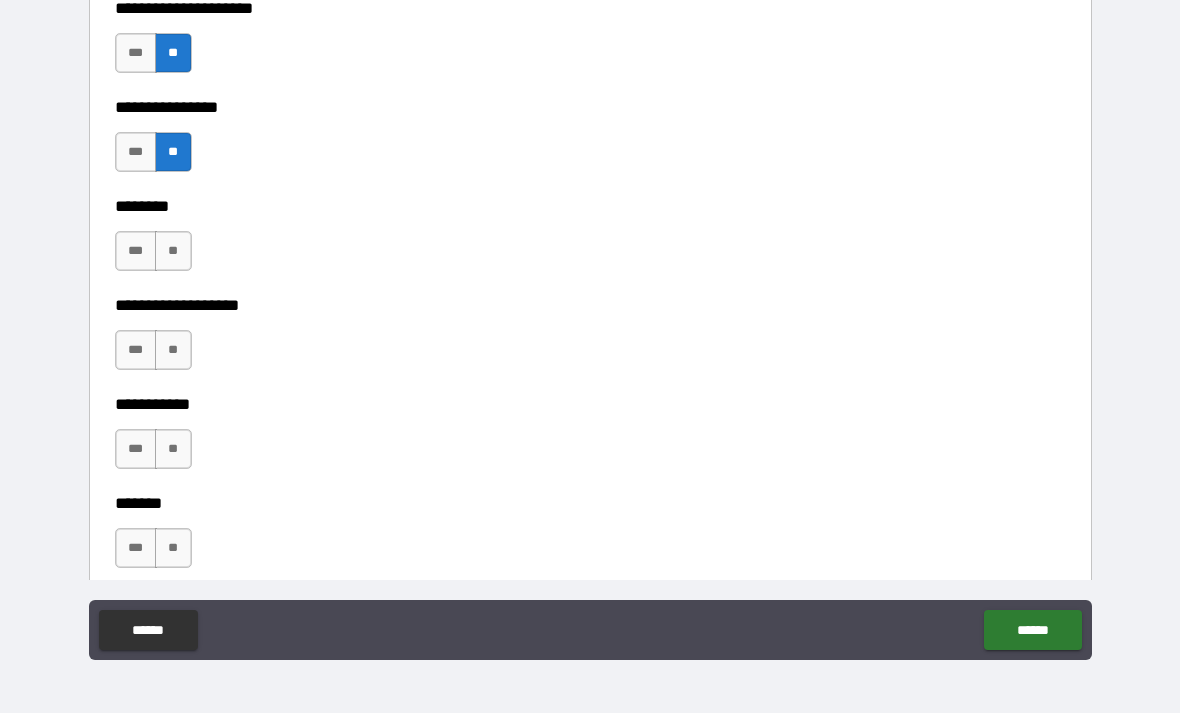 click on "**" at bounding box center (173, 251) 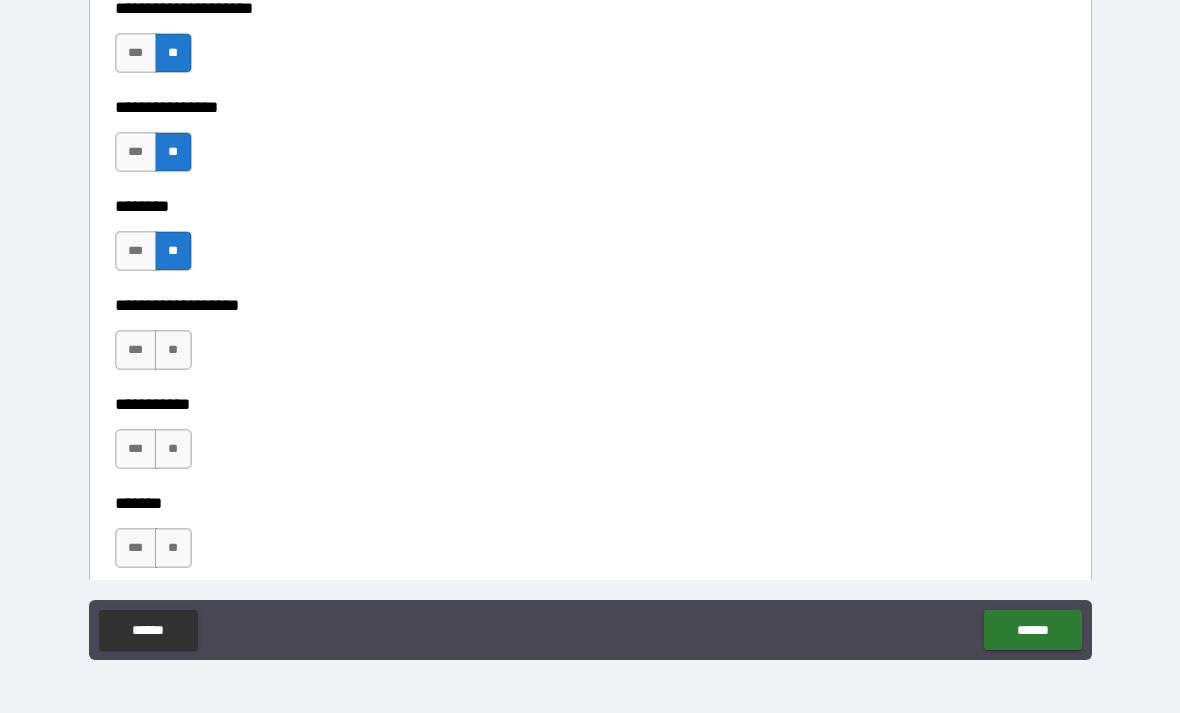click on "**" at bounding box center [173, 350] 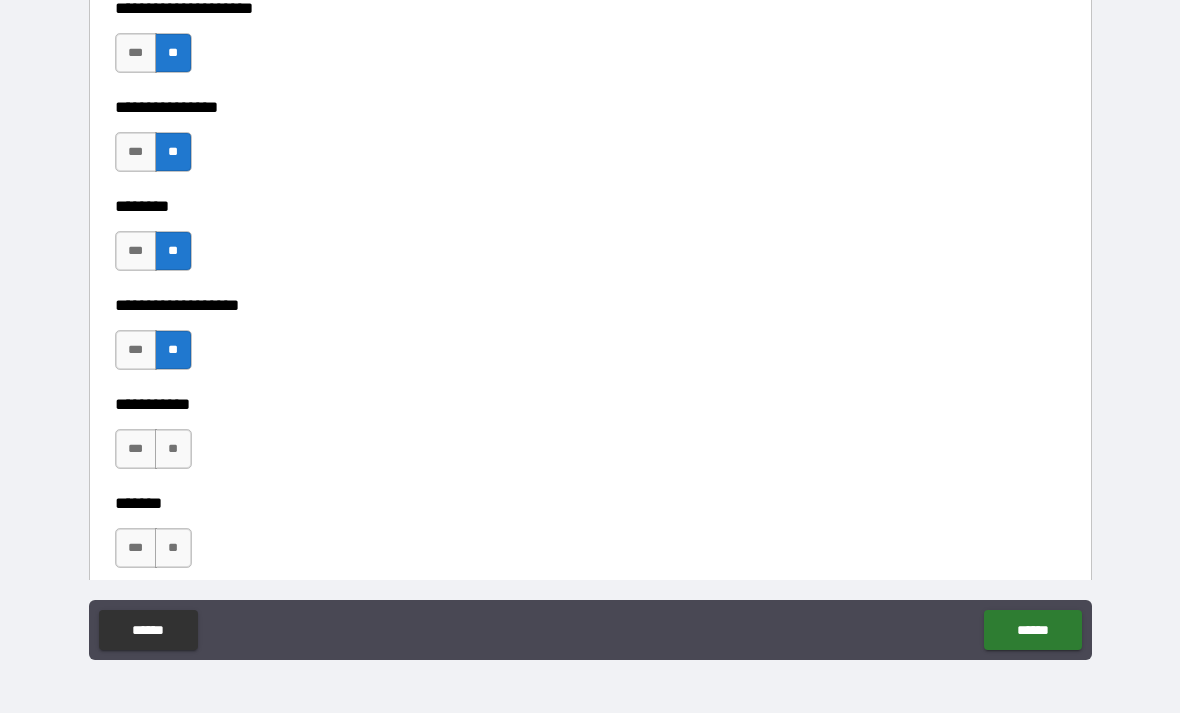 click on "***" at bounding box center (136, 449) 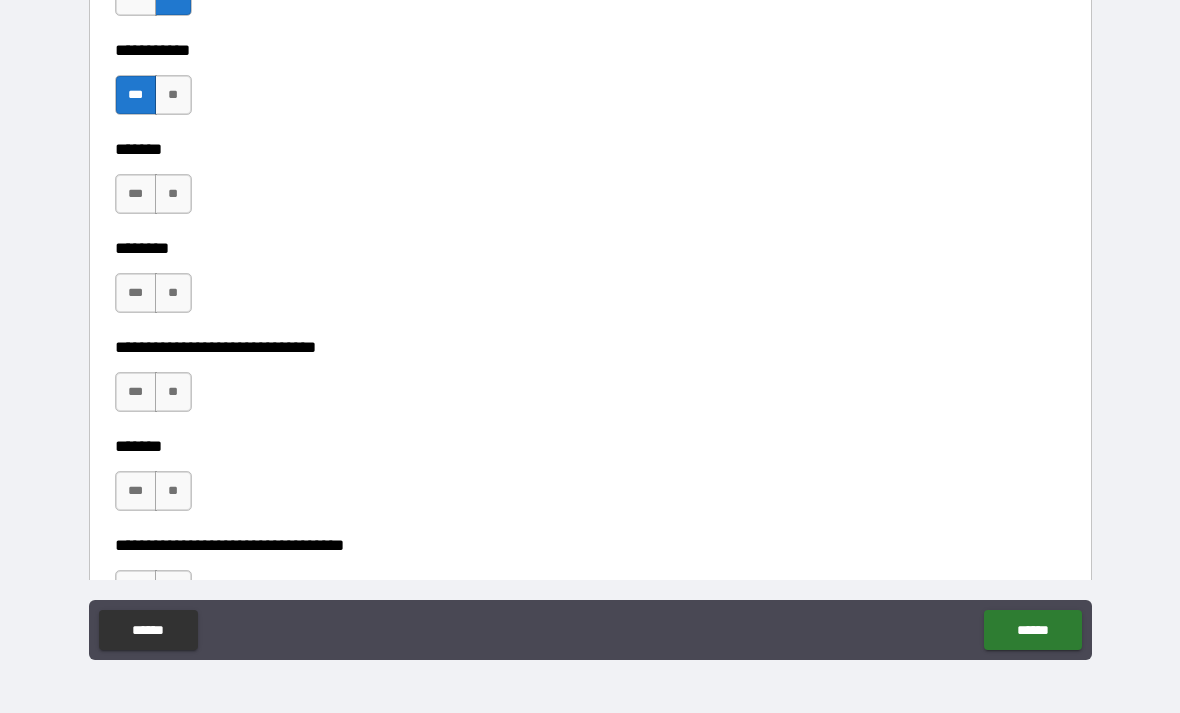 scroll, scrollTop: 6013, scrollLeft: 0, axis: vertical 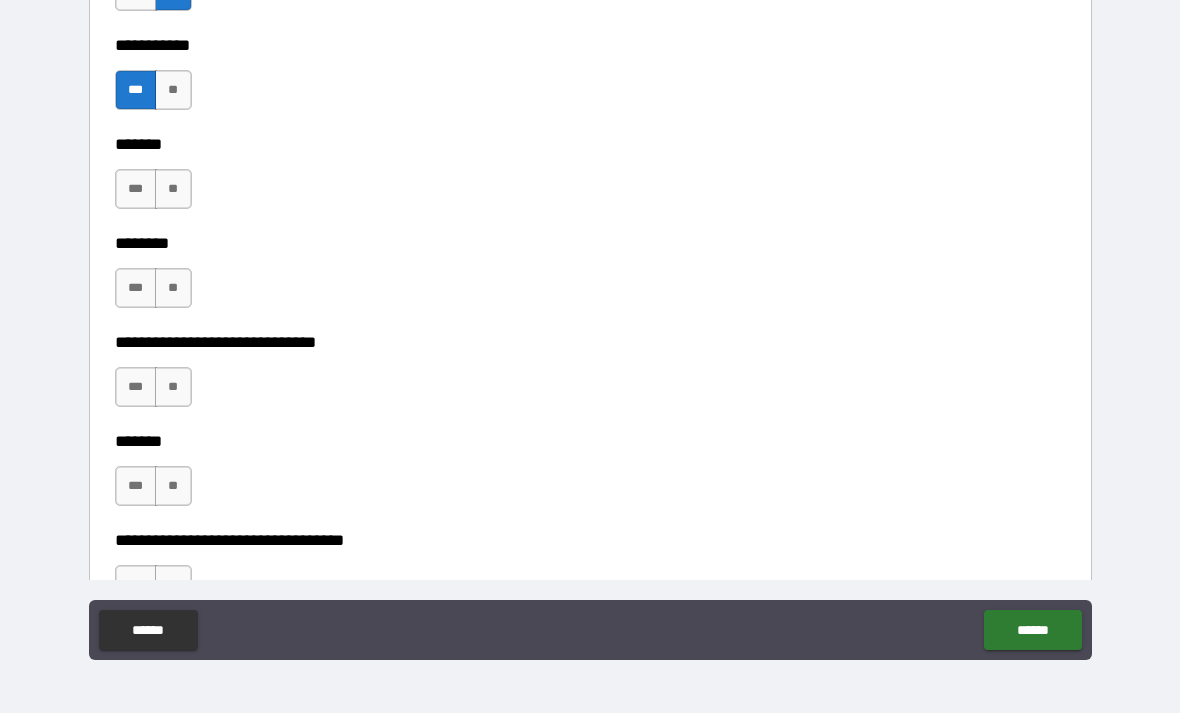 click on "**" at bounding box center (173, 189) 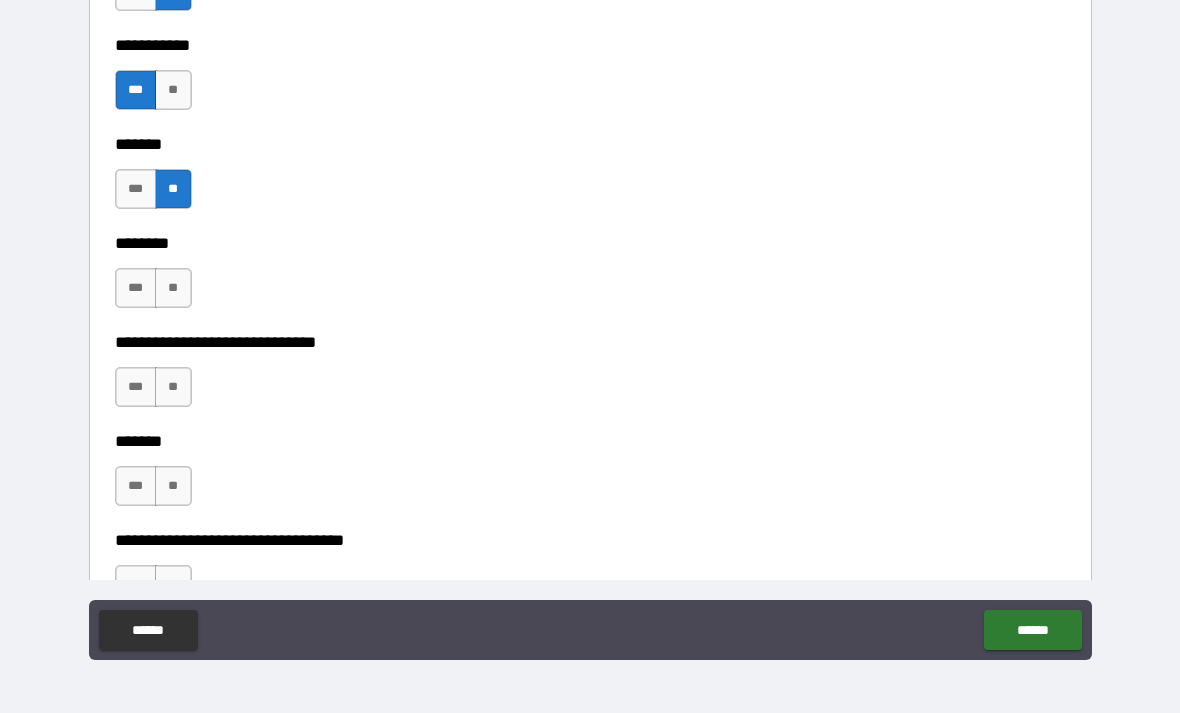 click on "***" at bounding box center (136, 288) 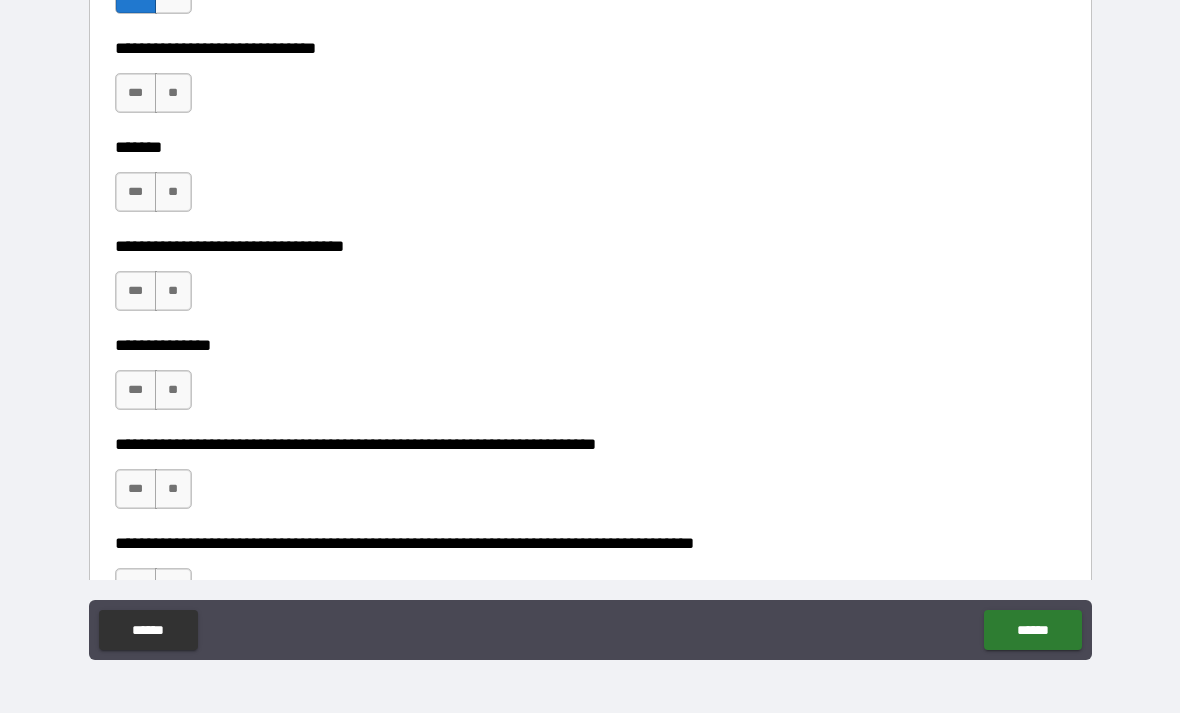scroll, scrollTop: 6309, scrollLeft: 0, axis: vertical 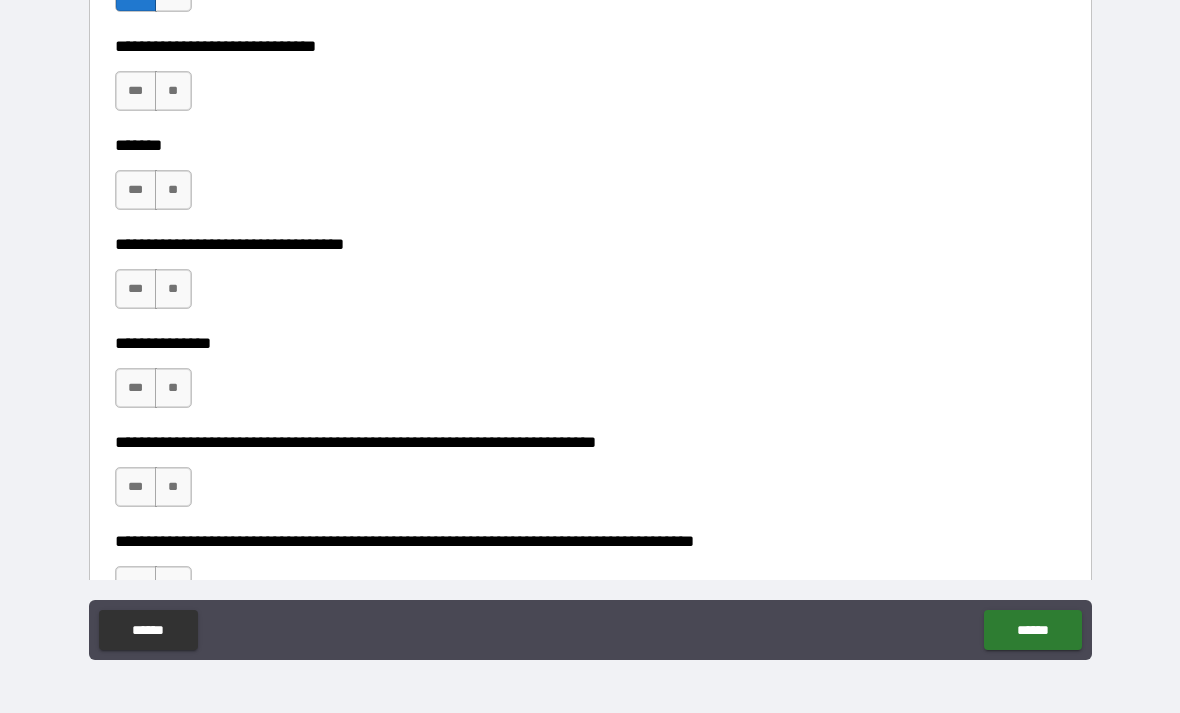click on "**" at bounding box center (173, 91) 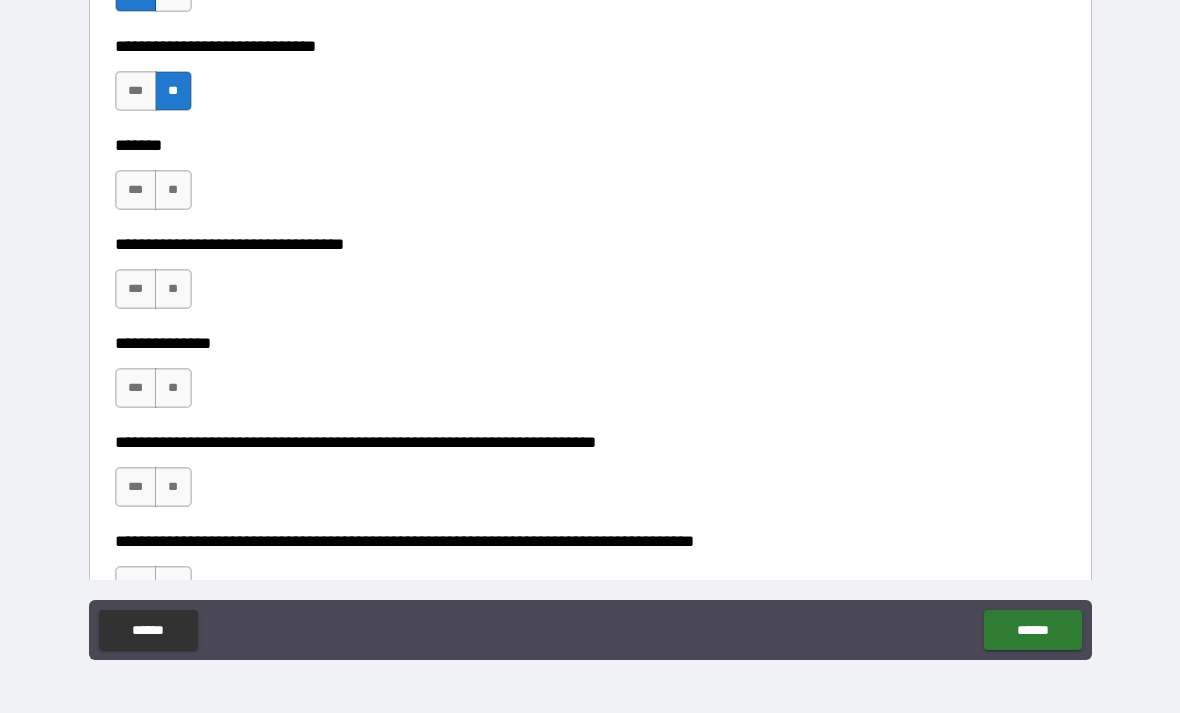 click on "**" at bounding box center (173, 190) 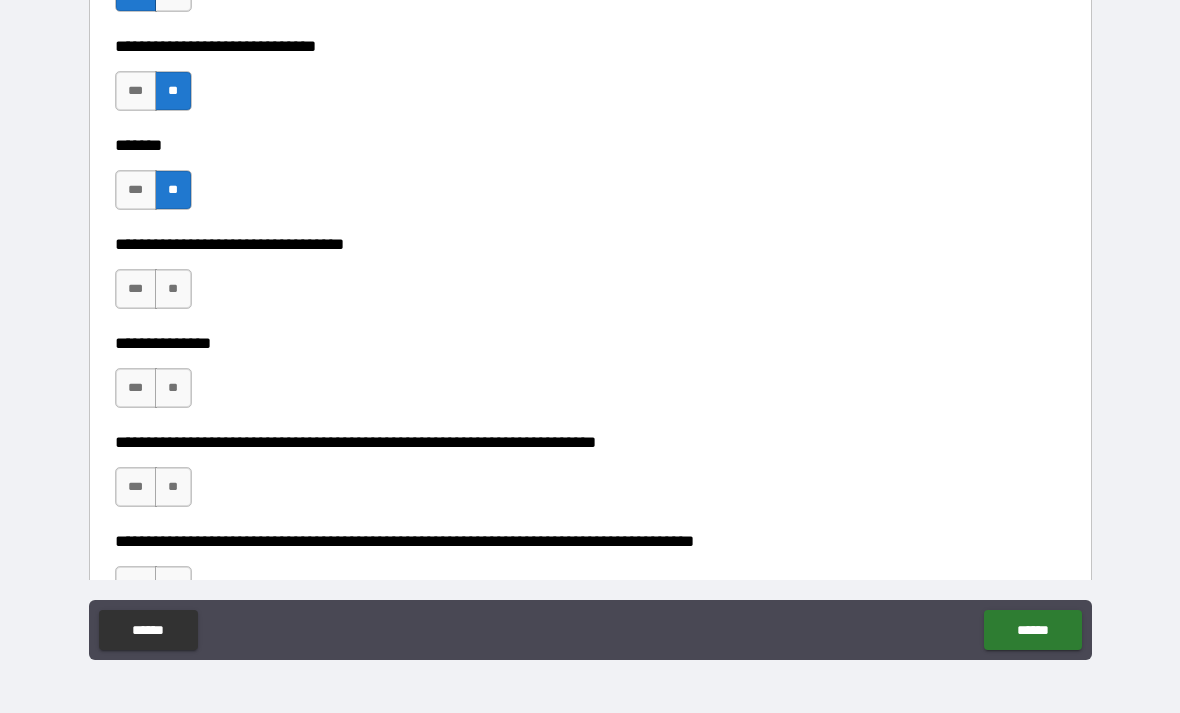 click on "**" at bounding box center (173, 289) 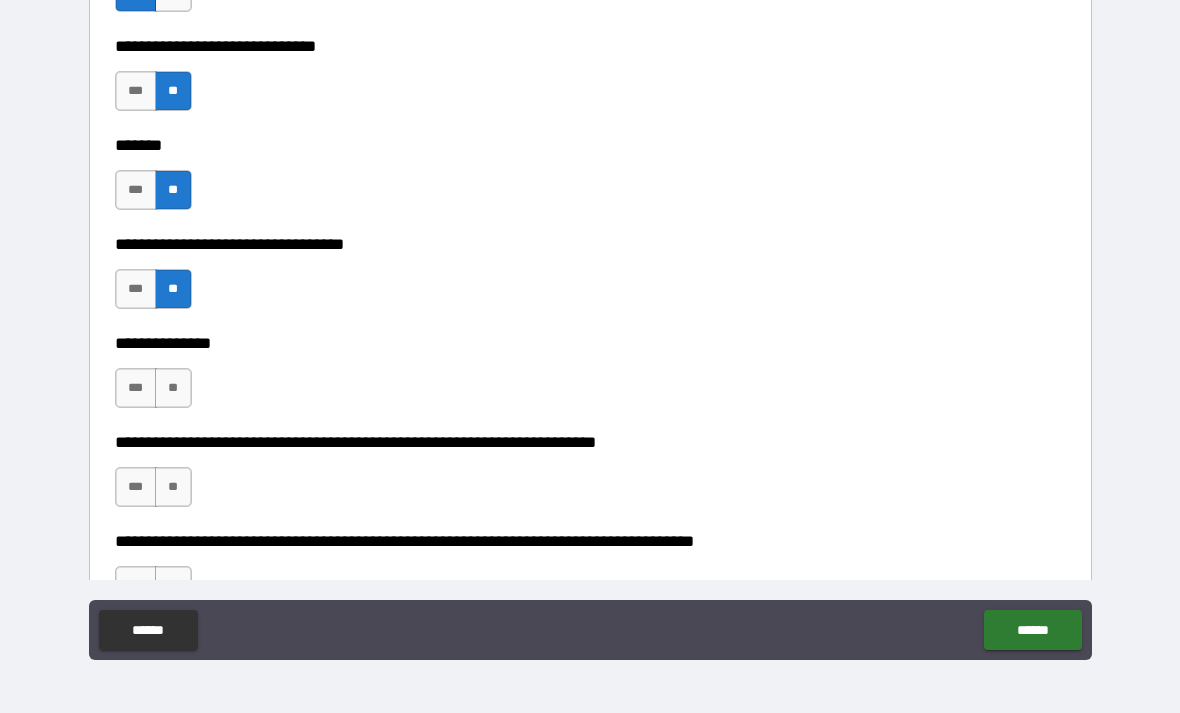 click on "**" at bounding box center [173, 388] 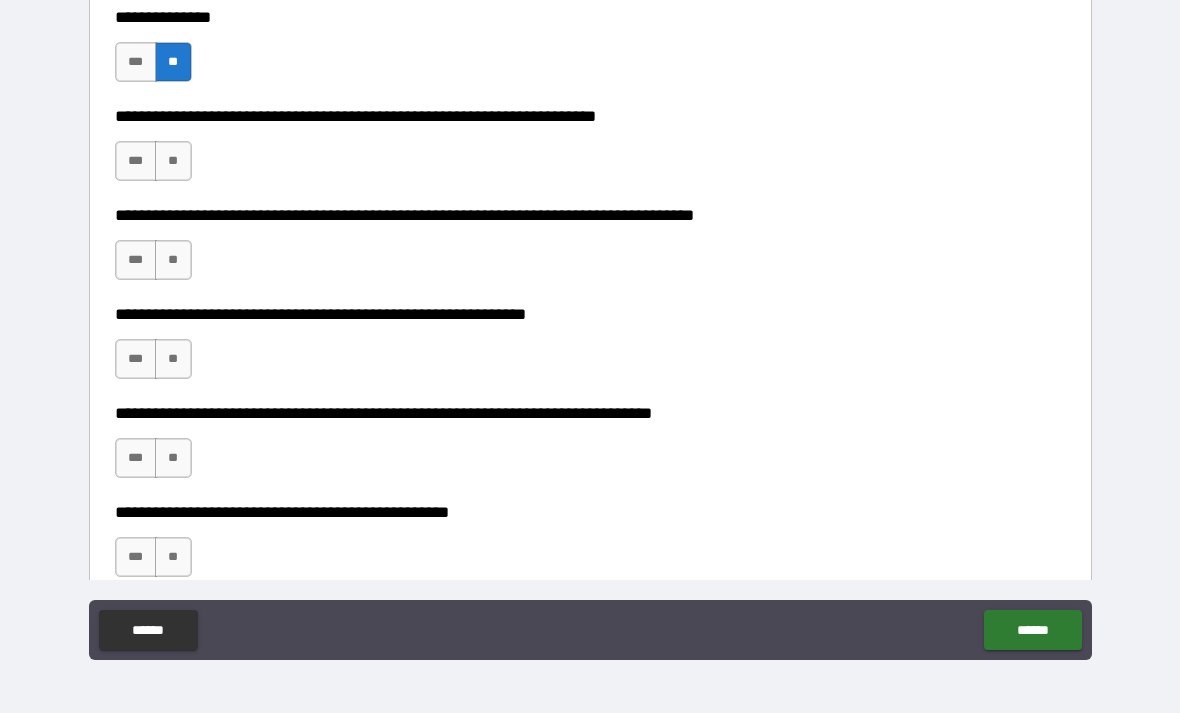 scroll, scrollTop: 6645, scrollLeft: 0, axis: vertical 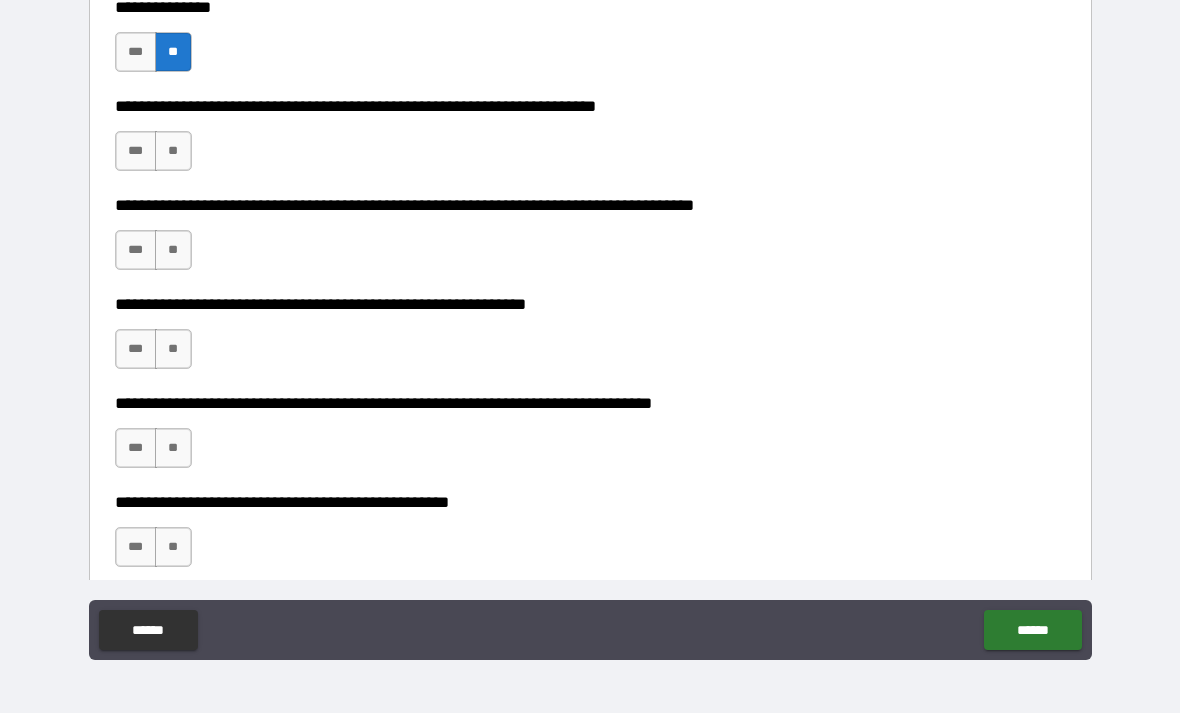 click on "**" at bounding box center (173, 151) 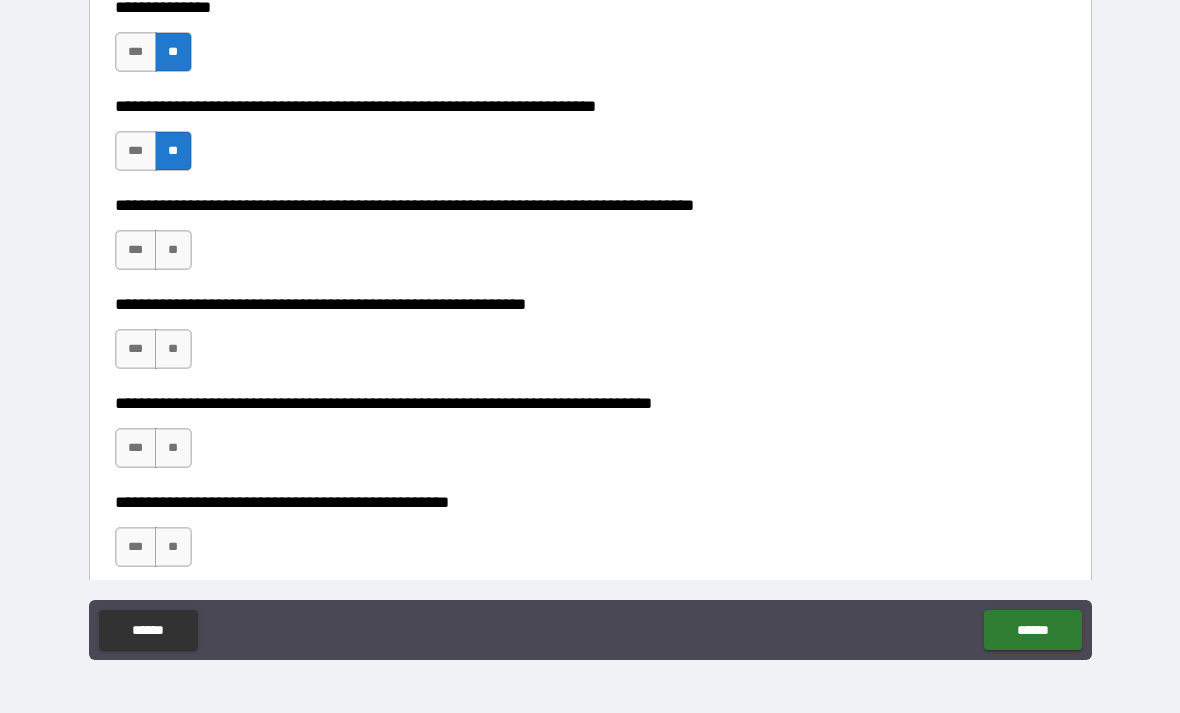 click on "**" at bounding box center [173, 250] 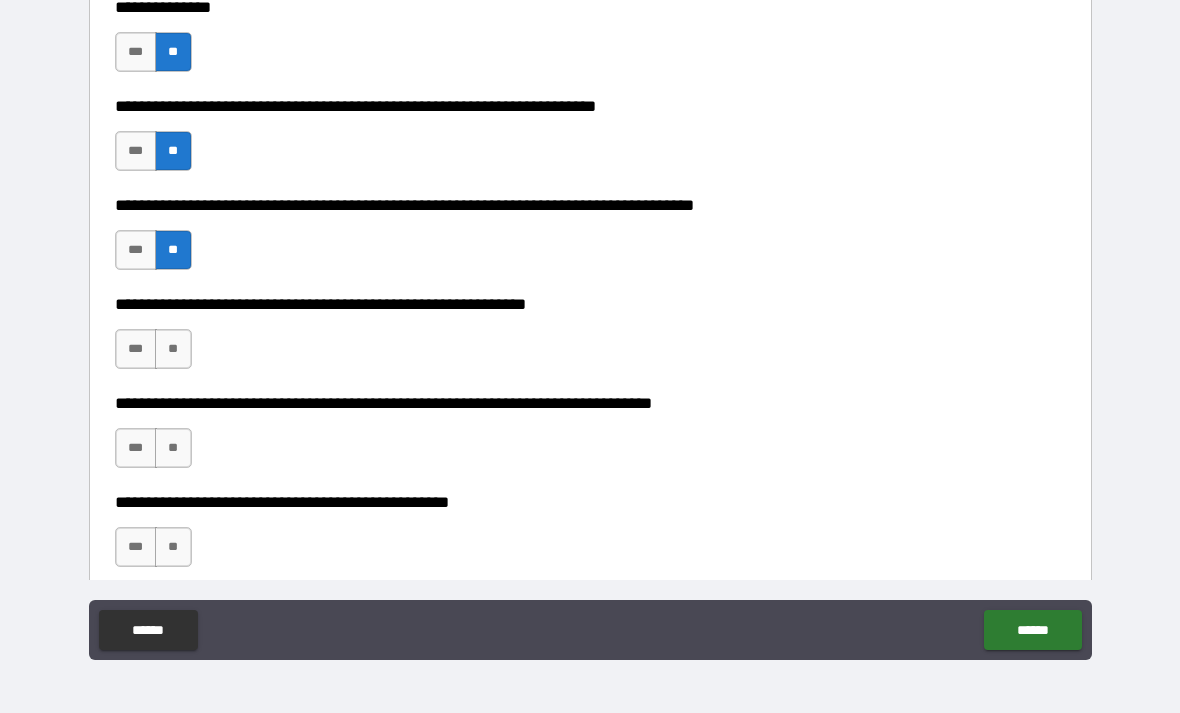 click on "**" at bounding box center [173, 349] 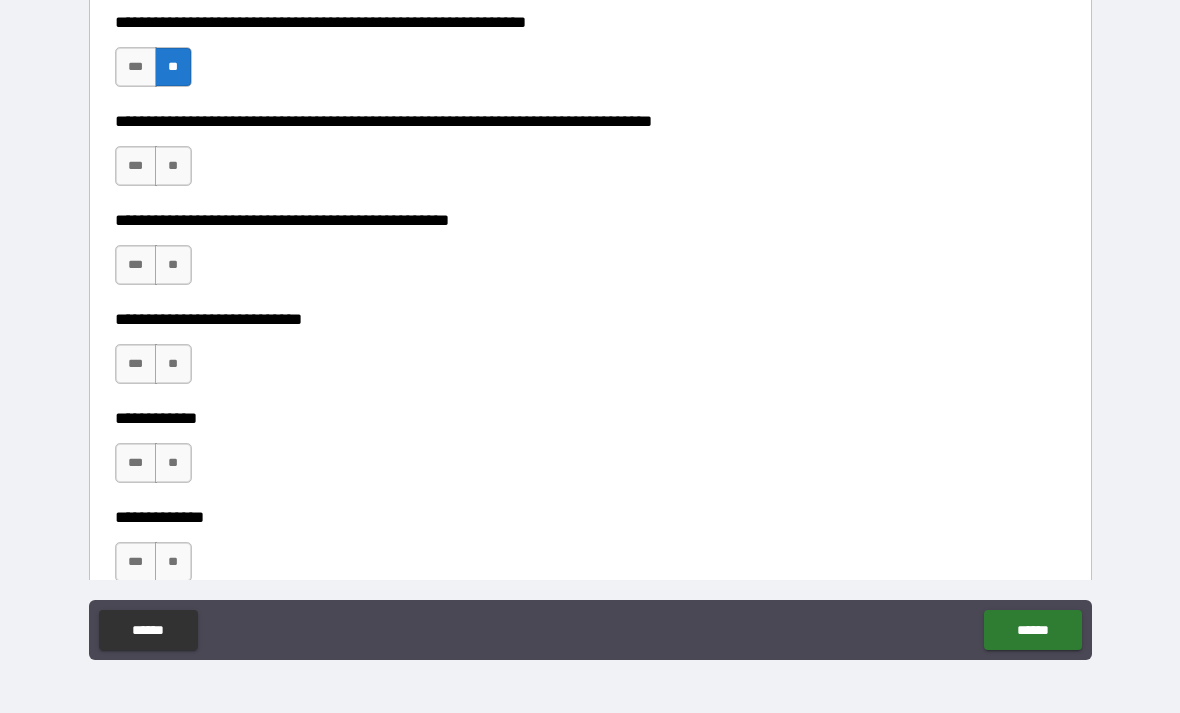 scroll, scrollTop: 6928, scrollLeft: 0, axis: vertical 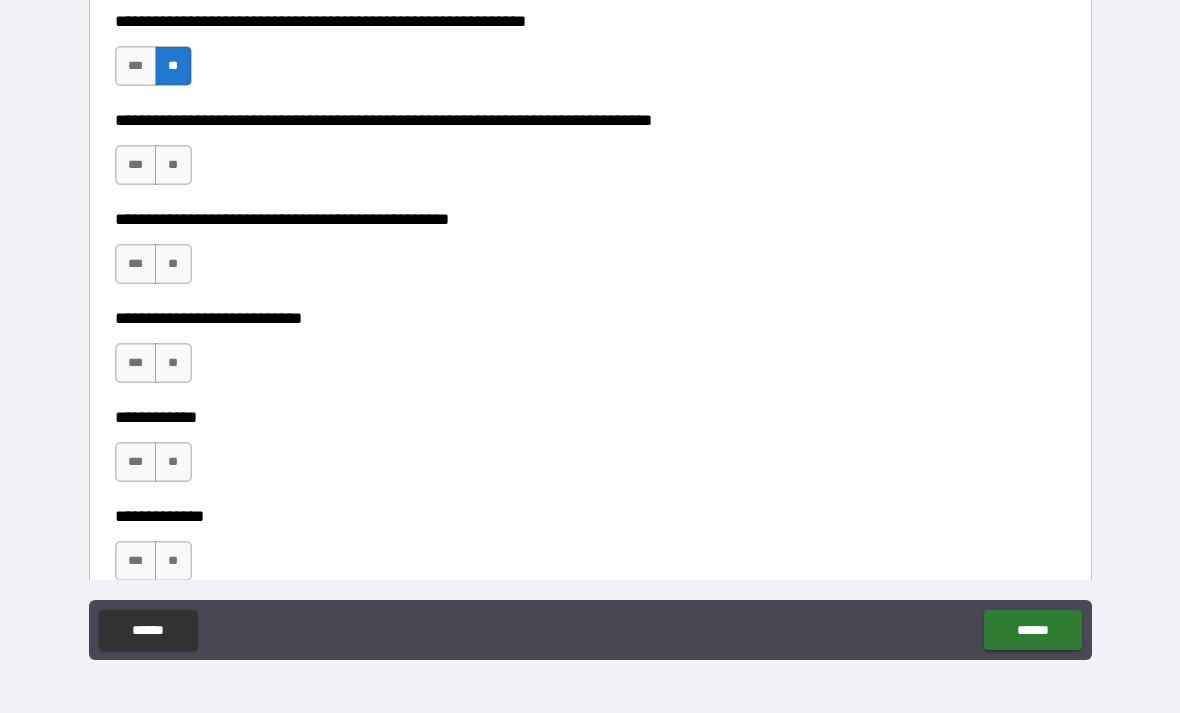 click on "***" at bounding box center [136, 165] 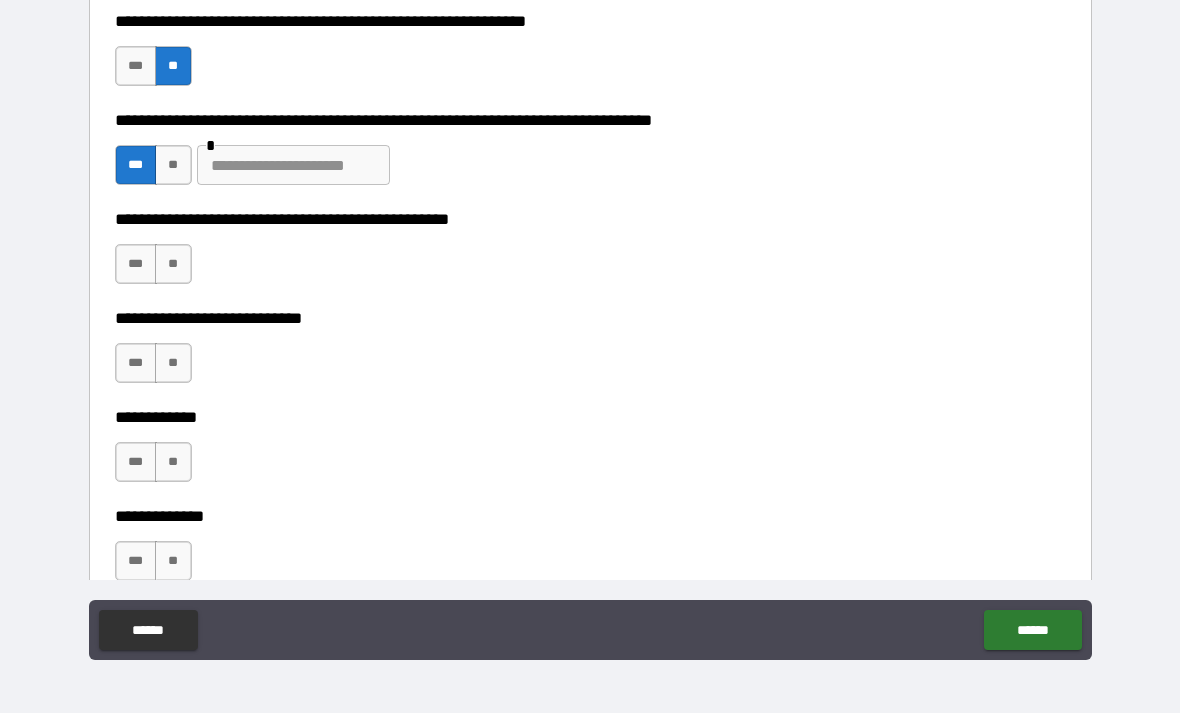 click at bounding box center [293, 165] 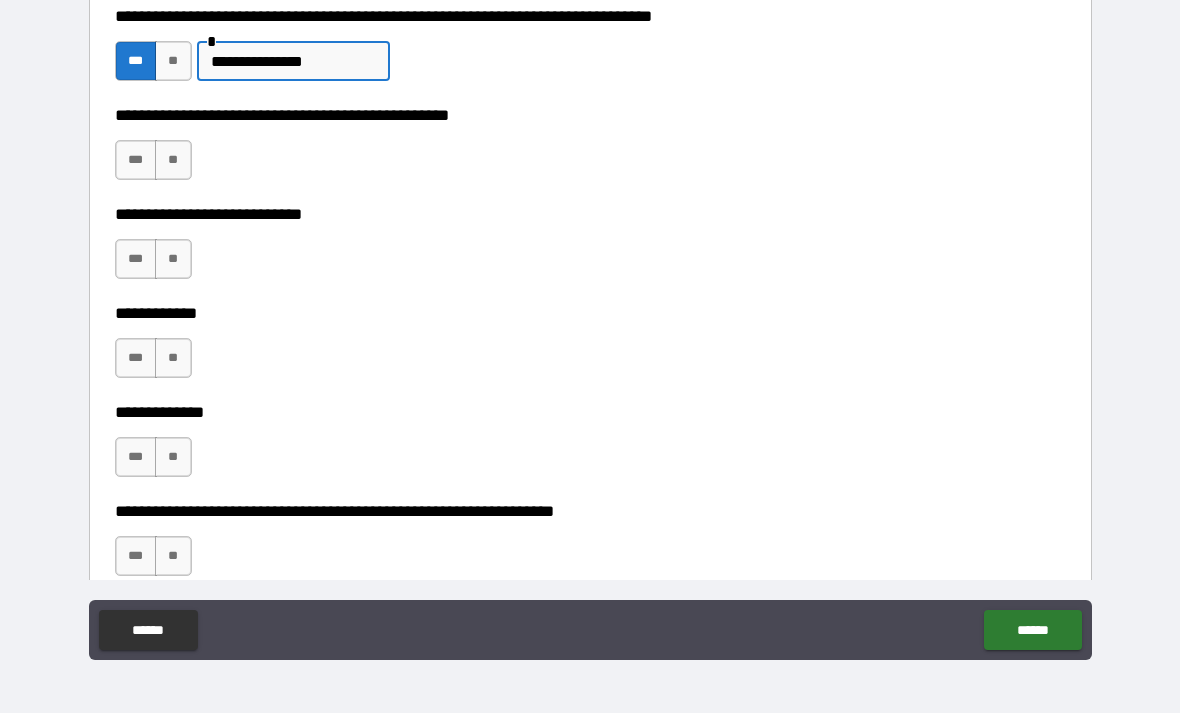 scroll, scrollTop: 7039, scrollLeft: 0, axis: vertical 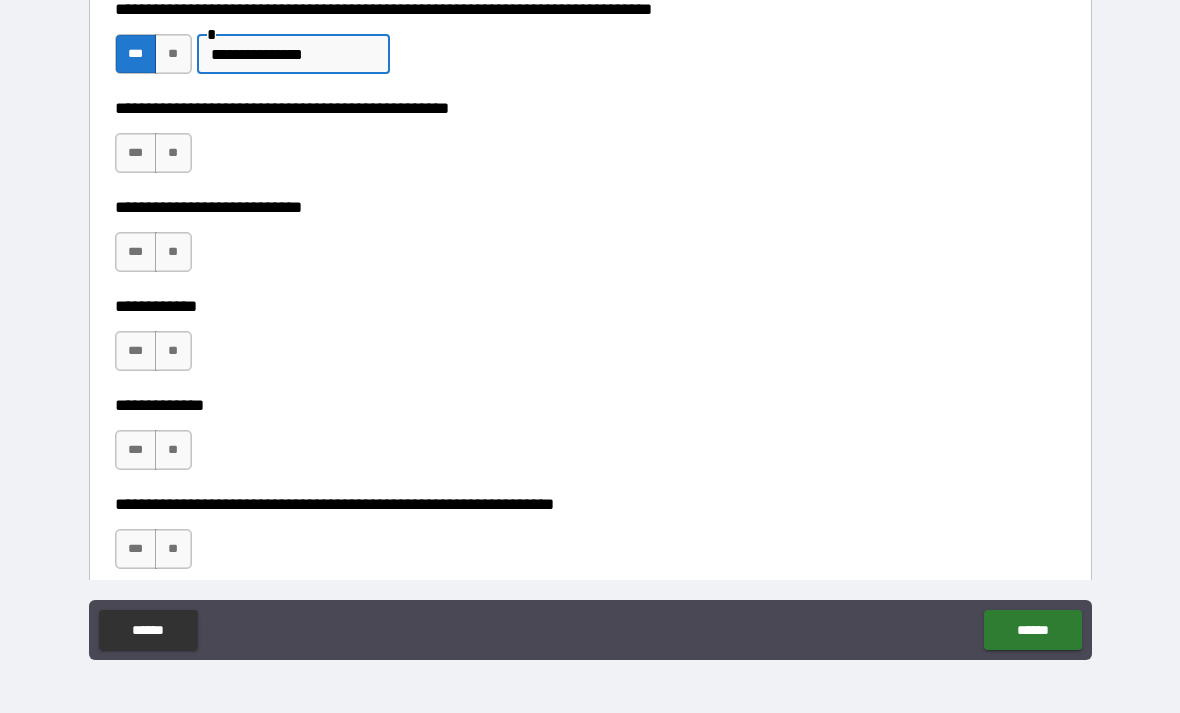 click on "***" at bounding box center (136, 153) 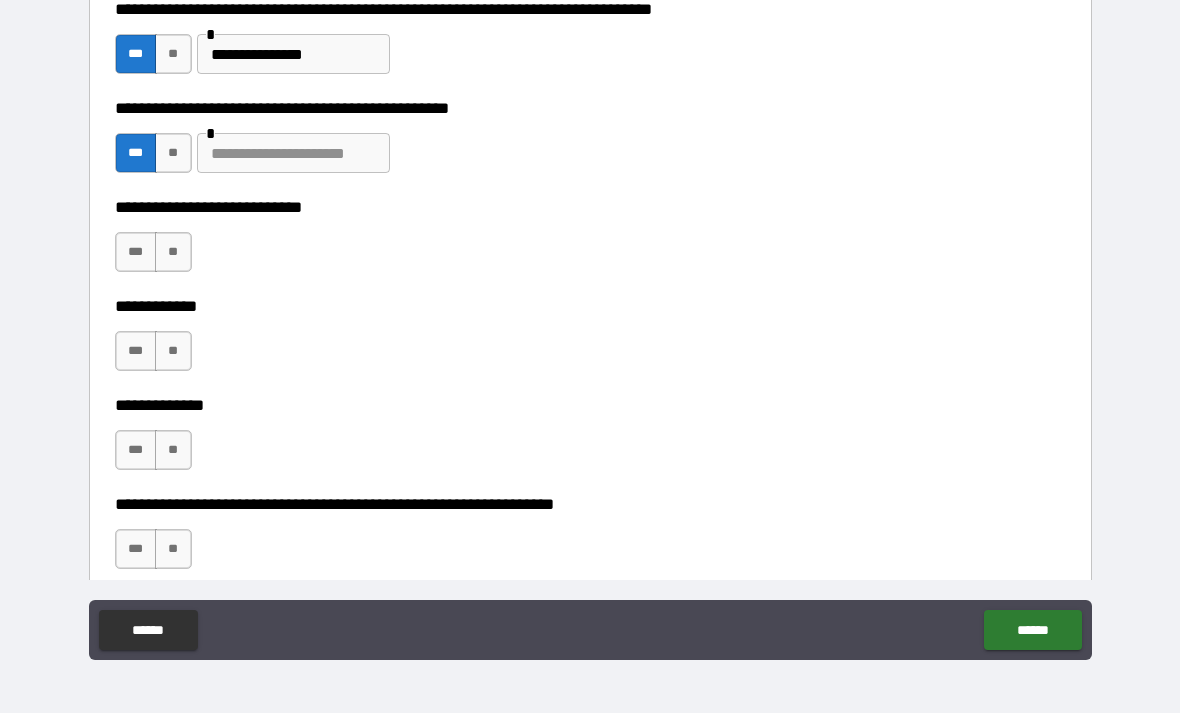 click at bounding box center (293, 153) 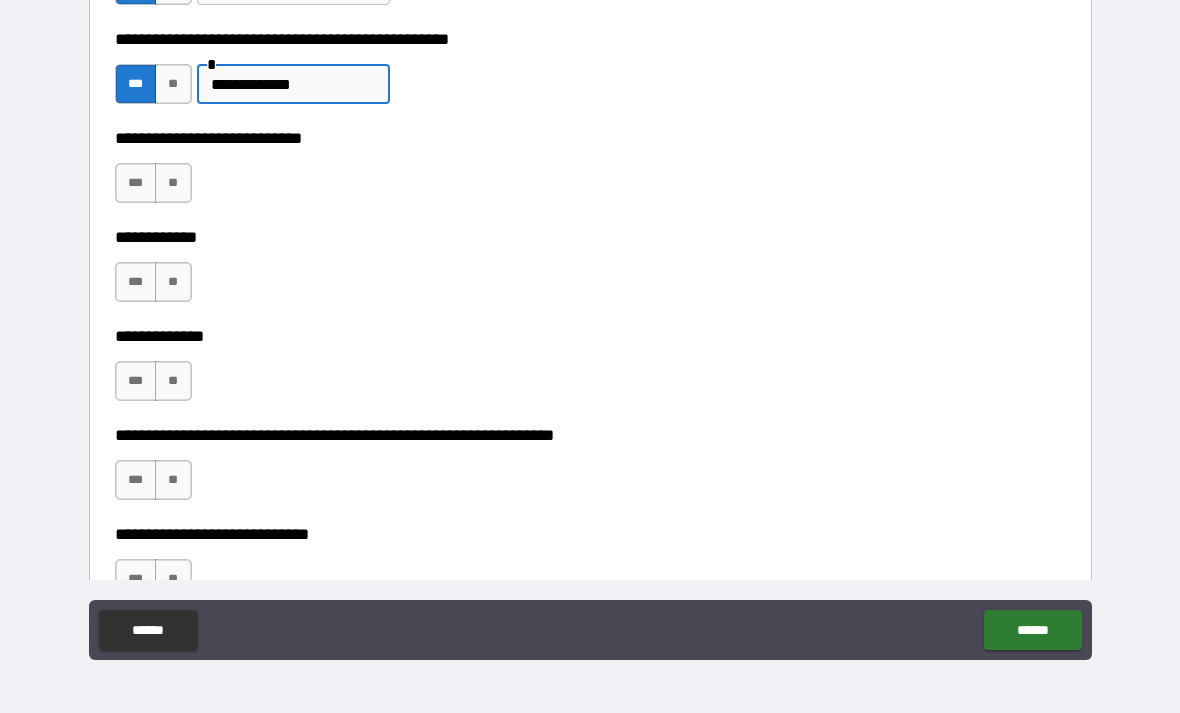scroll, scrollTop: 7146, scrollLeft: 0, axis: vertical 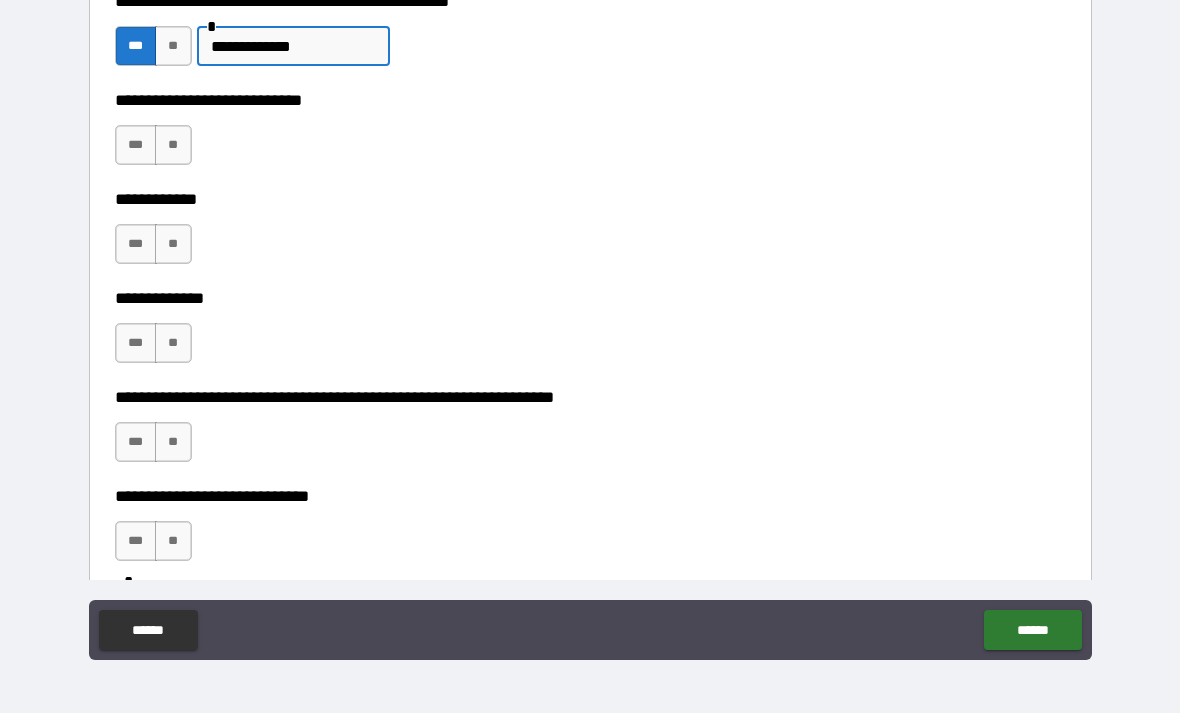 click on "**" at bounding box center (173, 145) 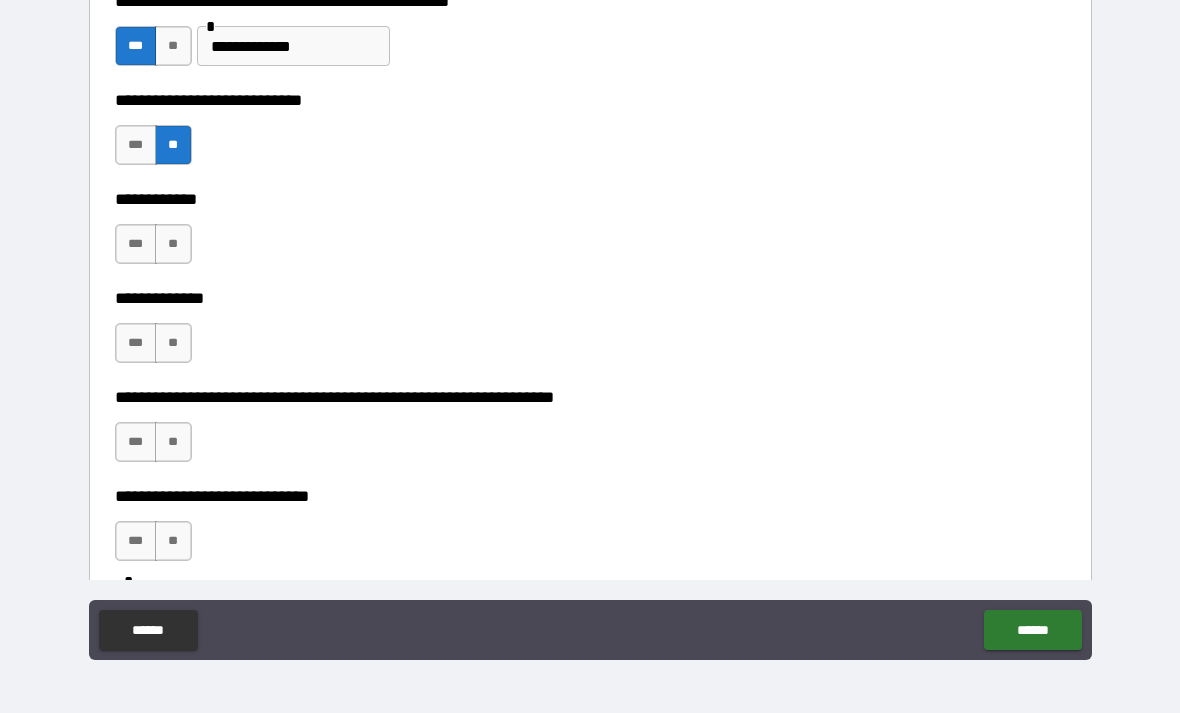 scroll, scrollTop: 7246, scrollLeft: 0, axis: vertical 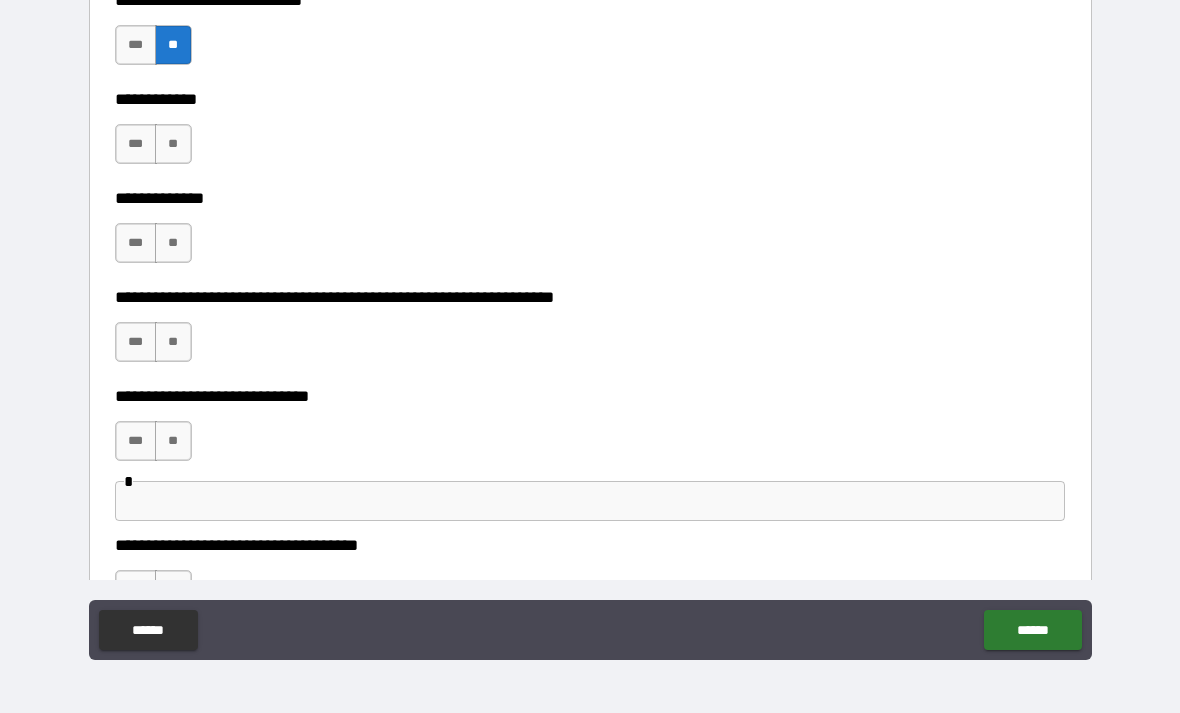 click on "**" at bounding box center (173, 144) 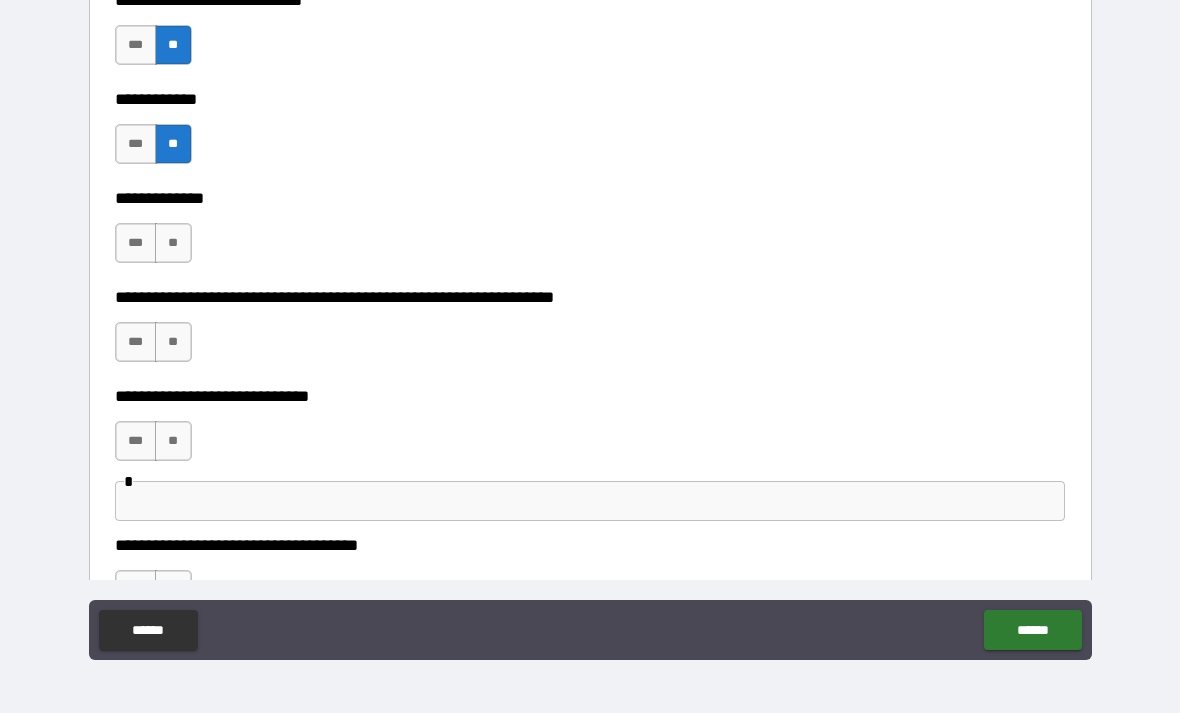 click on "**" at bounding box center [173, 243] 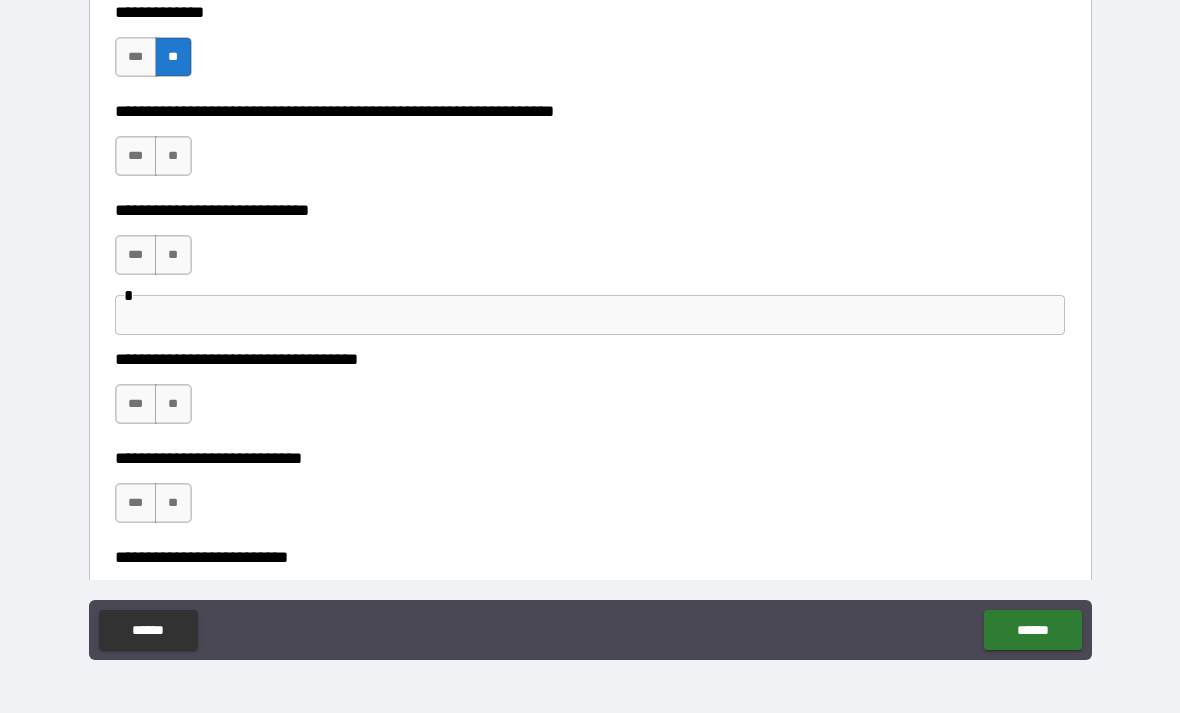 scroll, scrollTop: 7433, scrollLeft: 0, axis: vertical 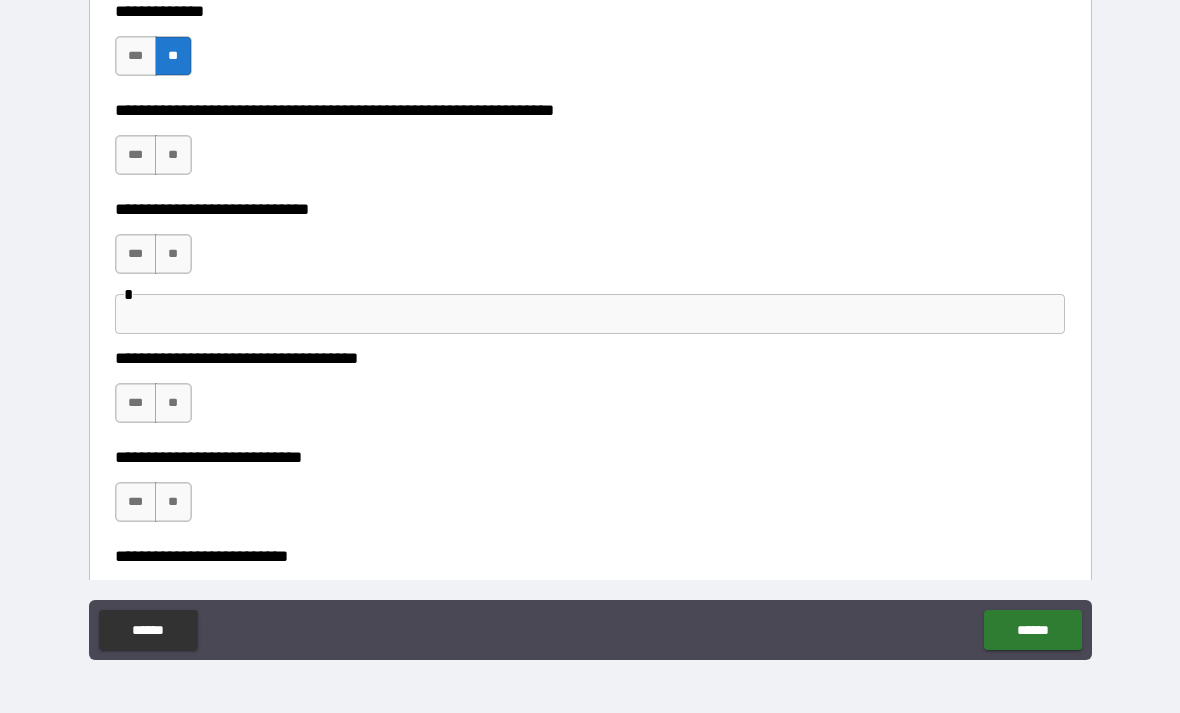 click on "**" at bounding box center [173, 155] 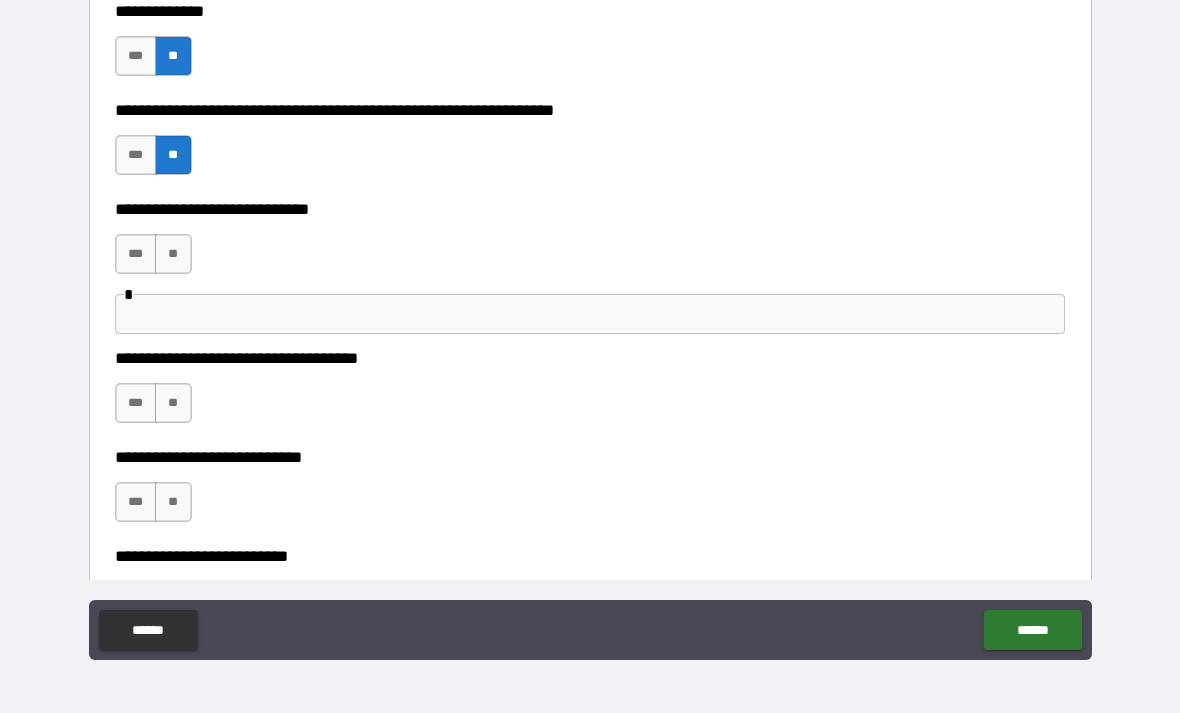 click on "**" at bounding box center [173, 254] 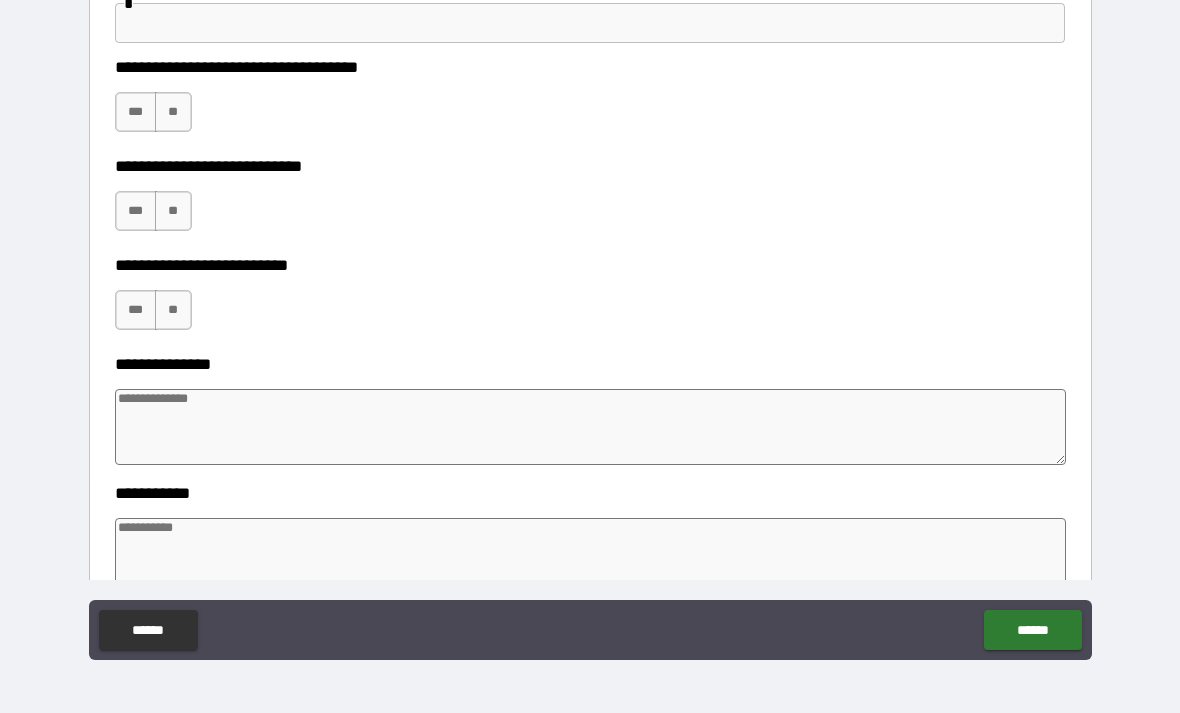 scroll, scrollTop: 7748, scrollLeft: 0, axis: vertical 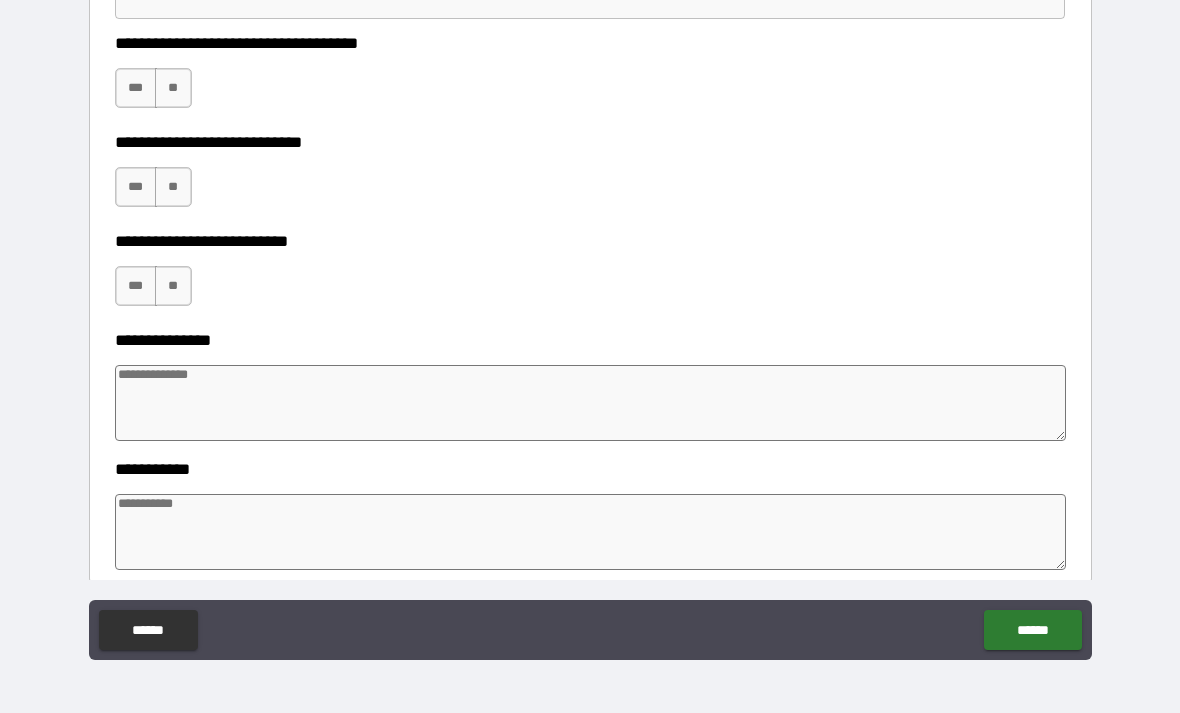 click on "**" at bounding box center [173, 88] 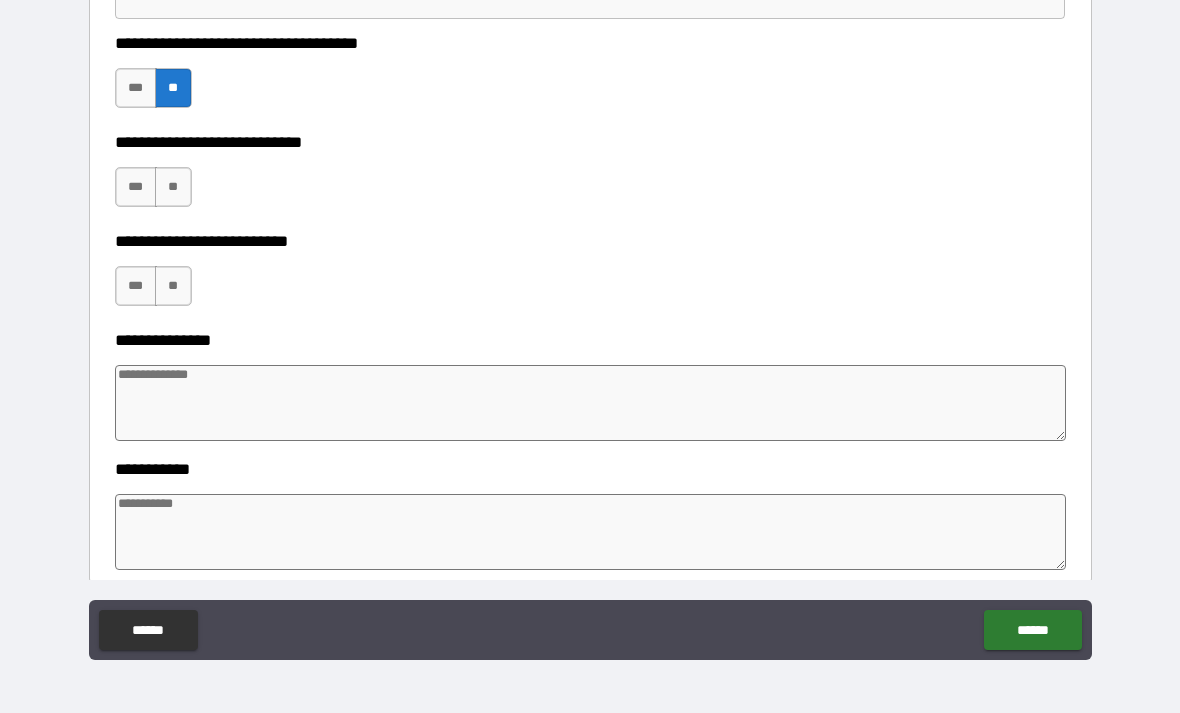 click on "**" at bounding box center (173, 187) 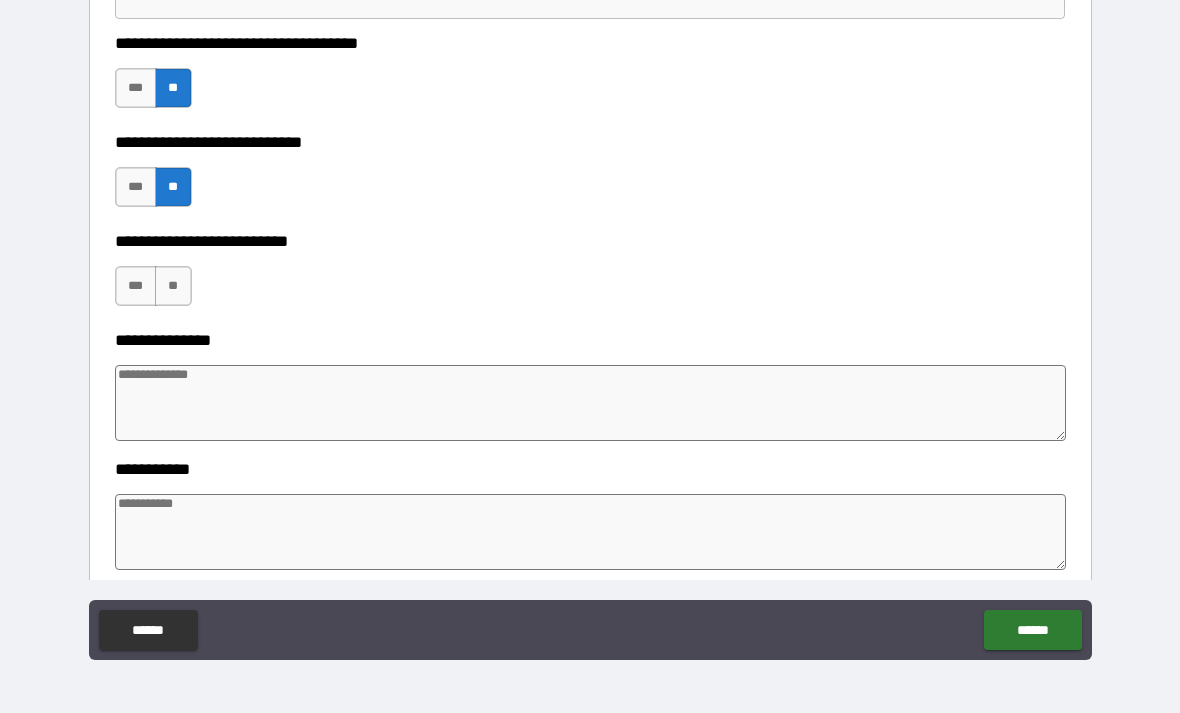 click on "***" at bounding box center (136, 286) 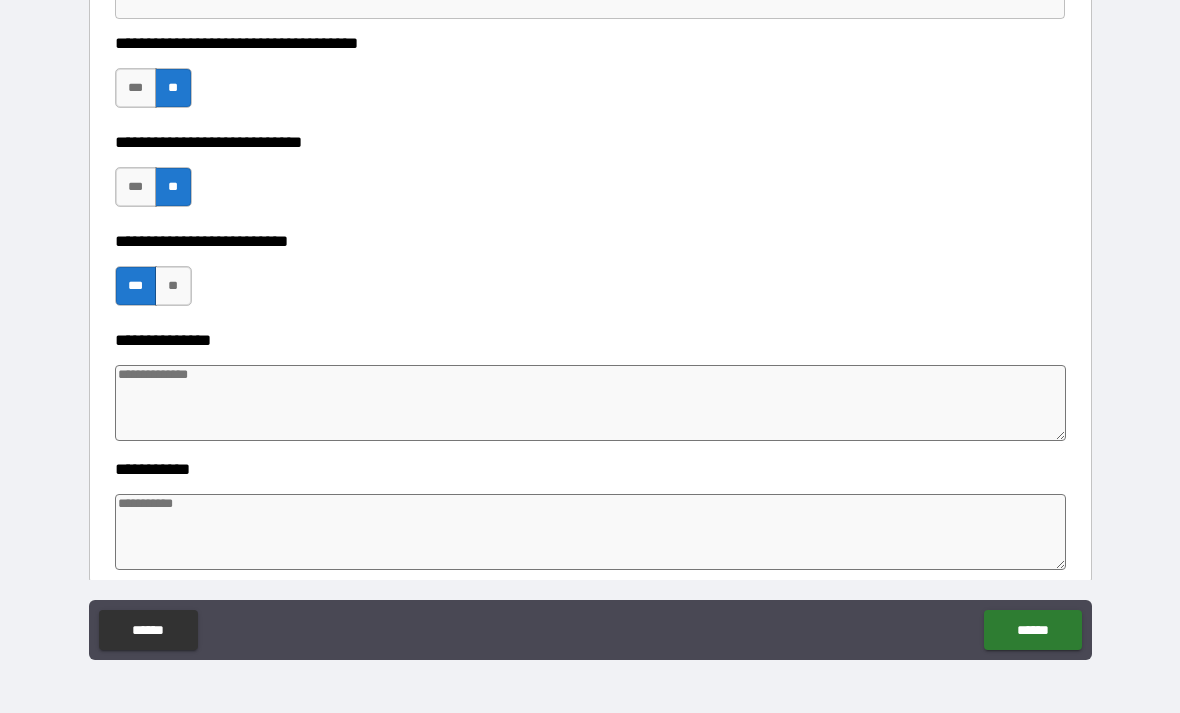 click at bounding box center (591, 403) 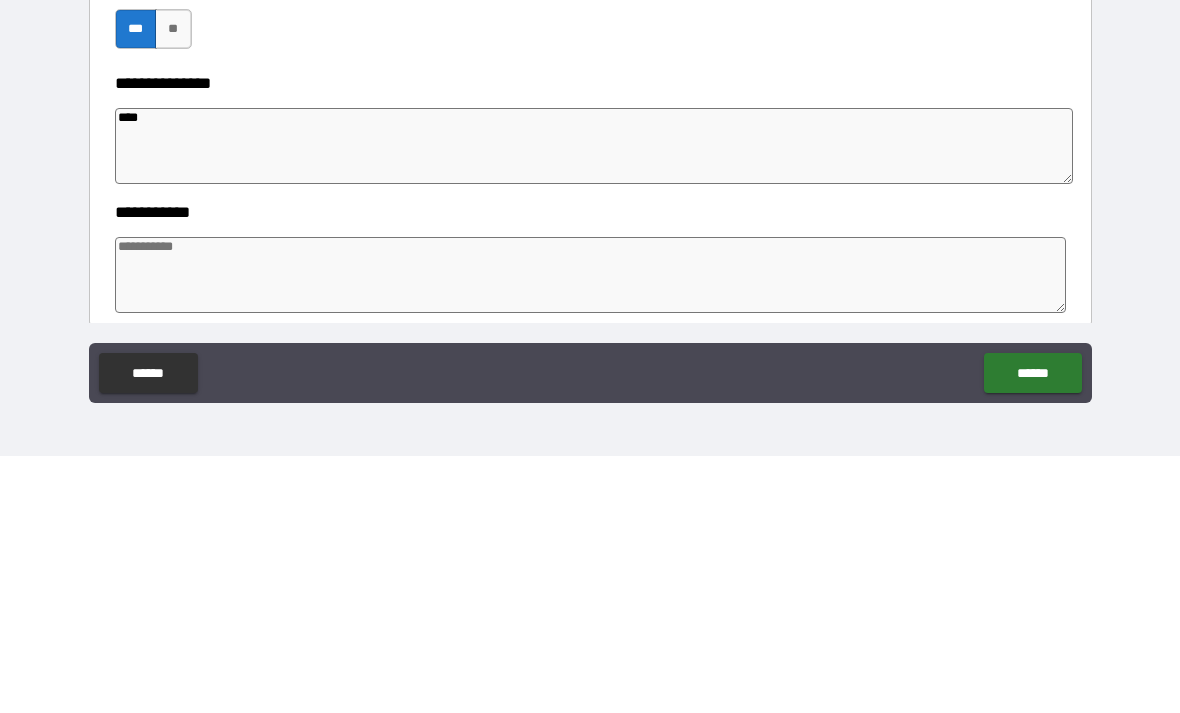 click at bounding box center (591, 532) 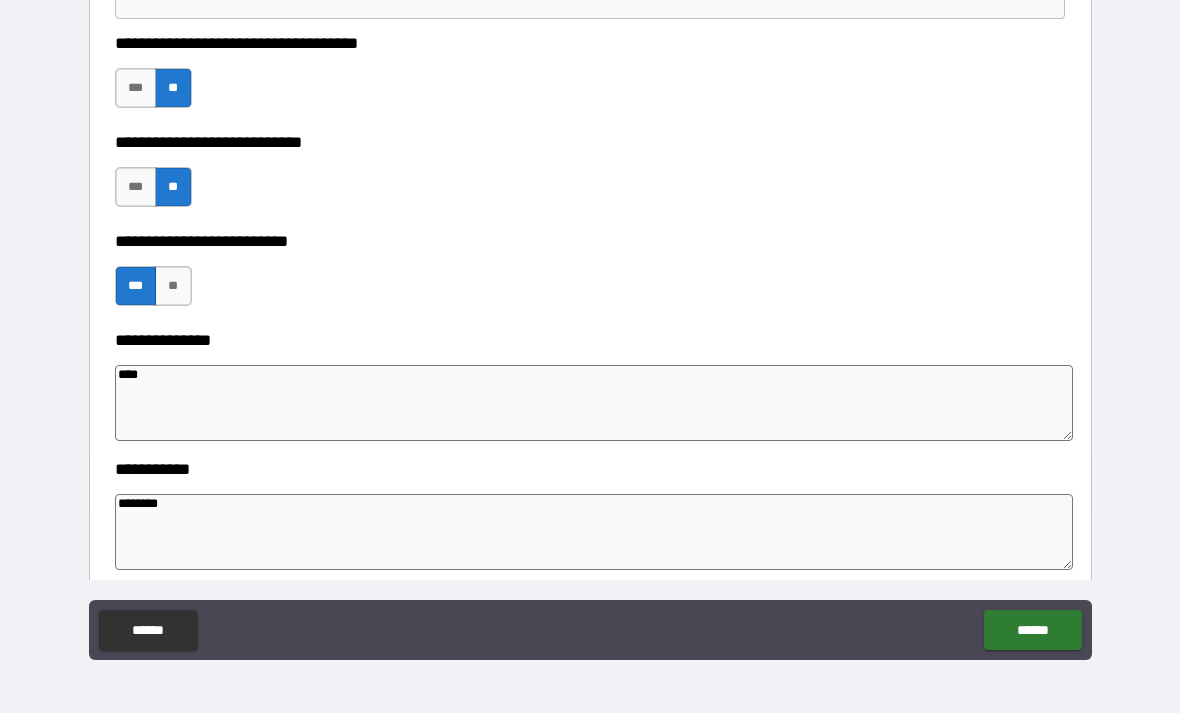 click on "******" at bounding box center (1032, 630) 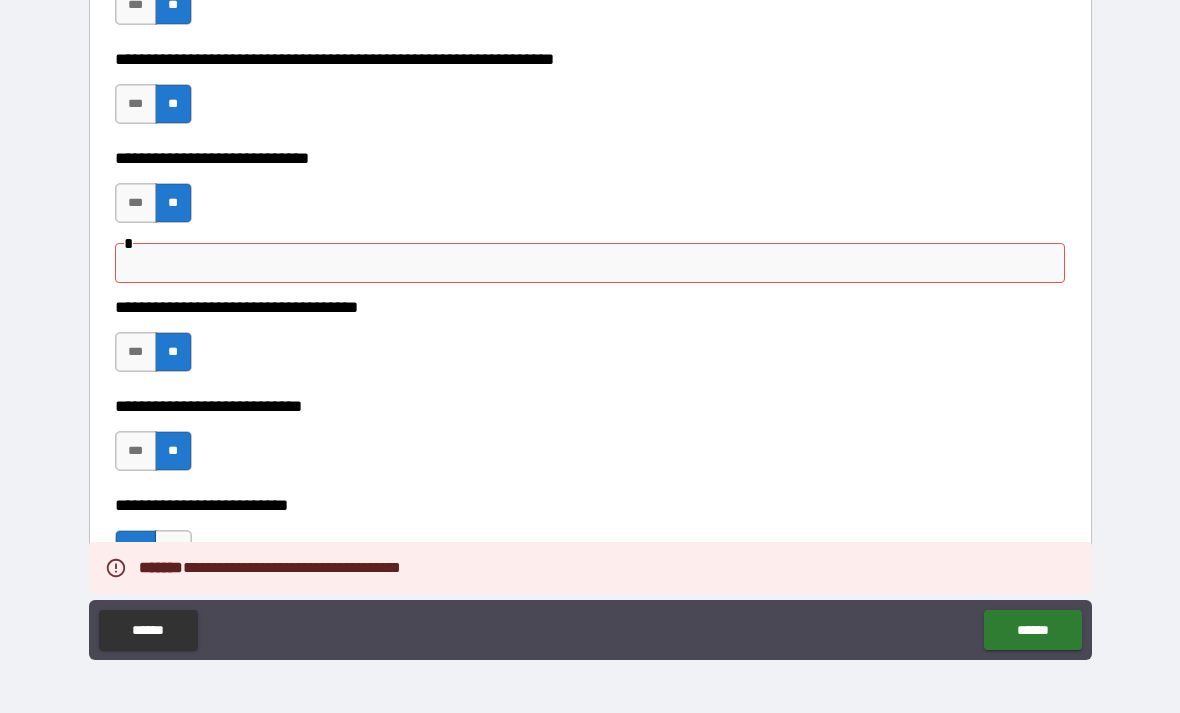 scroll, scrollTop: 7499, scrollLeft: 0, axis: vertical 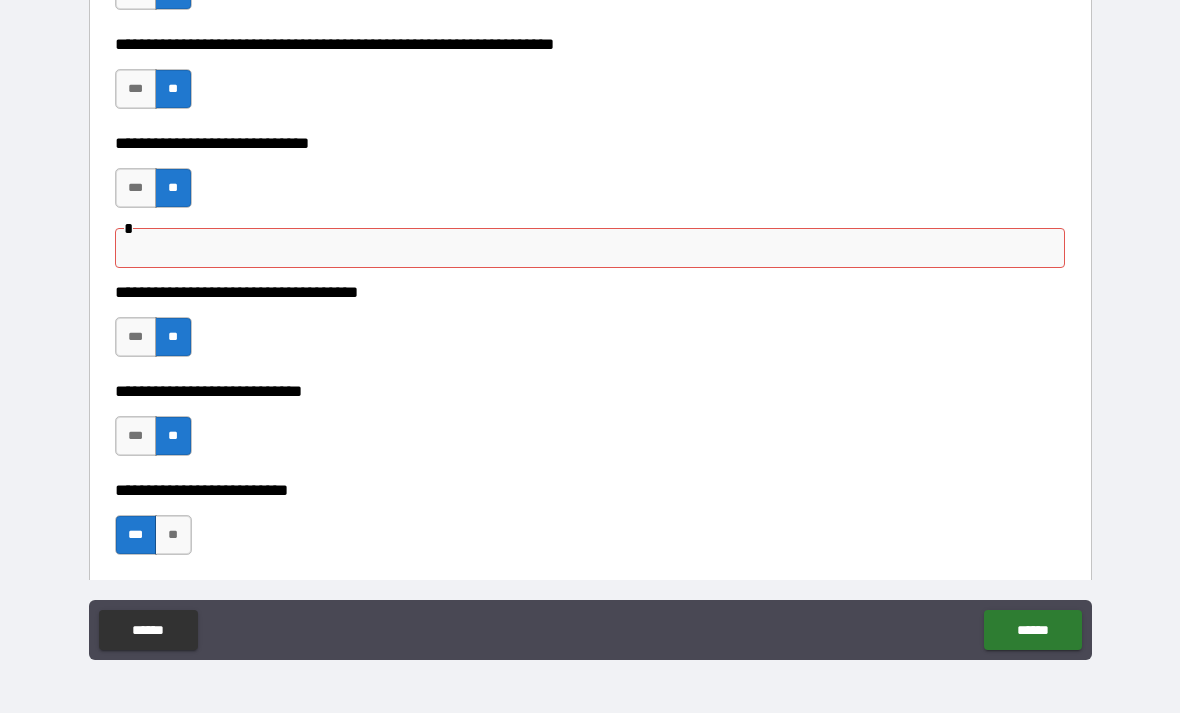 click at bounding box center [590, 248] 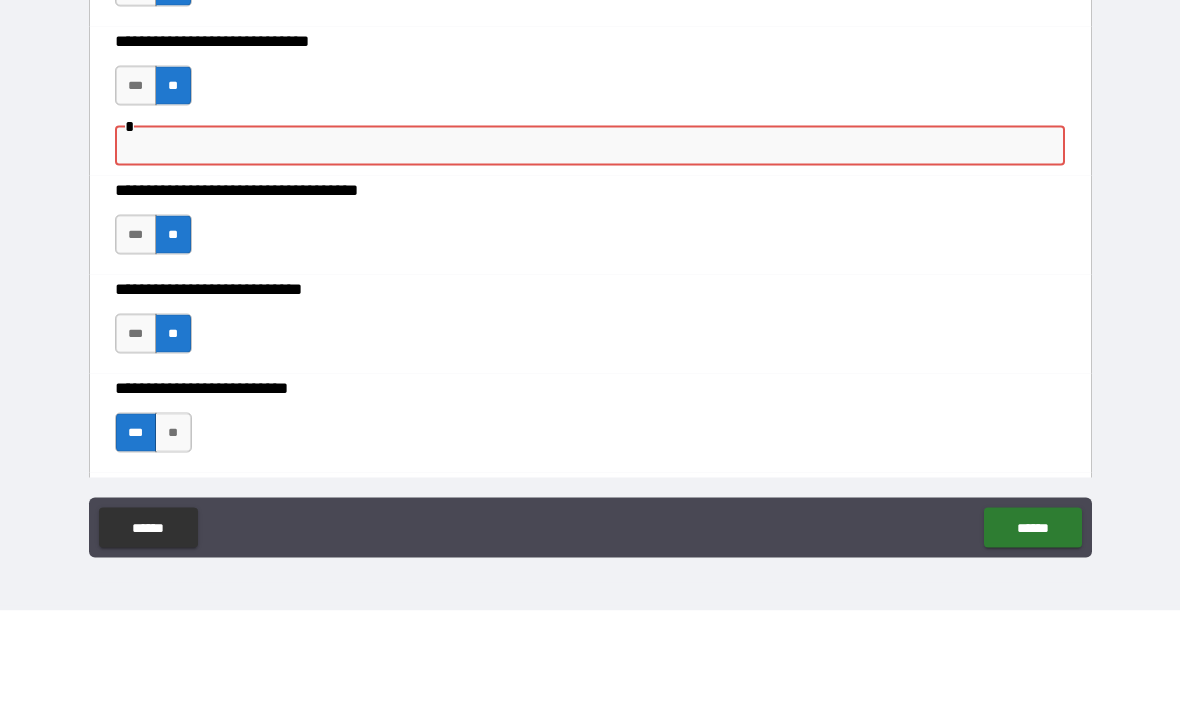 click on "**" at bounding box center [173, 188] 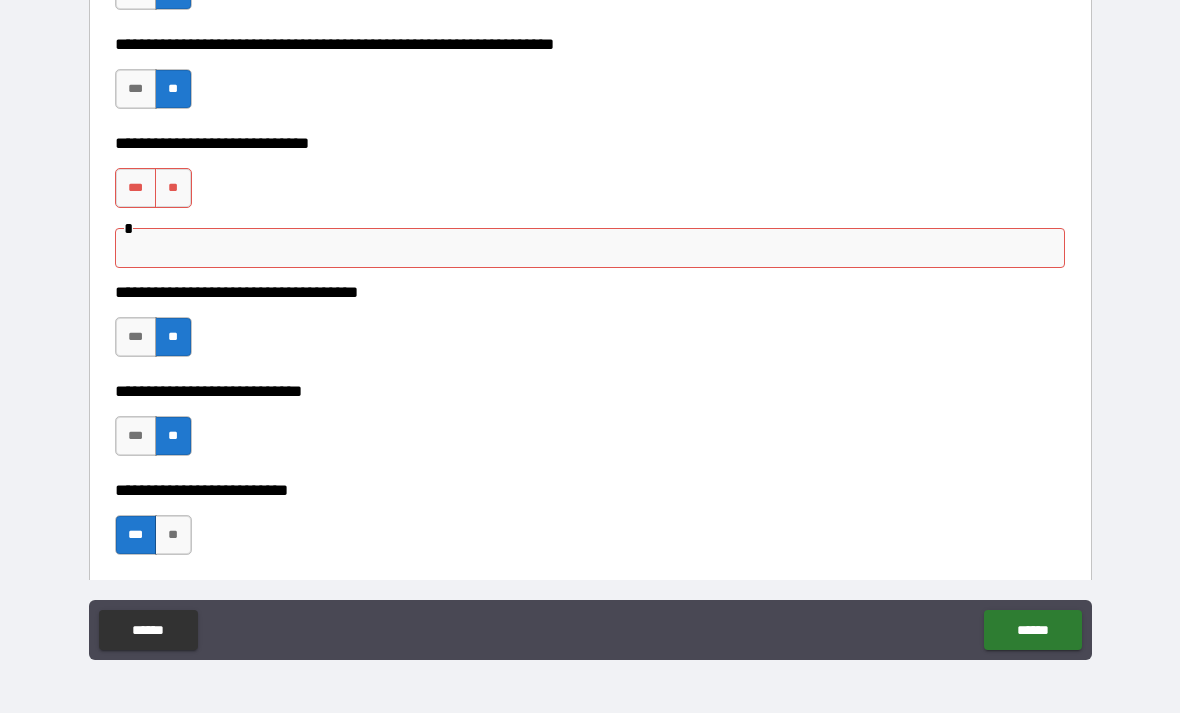 click on "**" at bounding box center [173, 188] 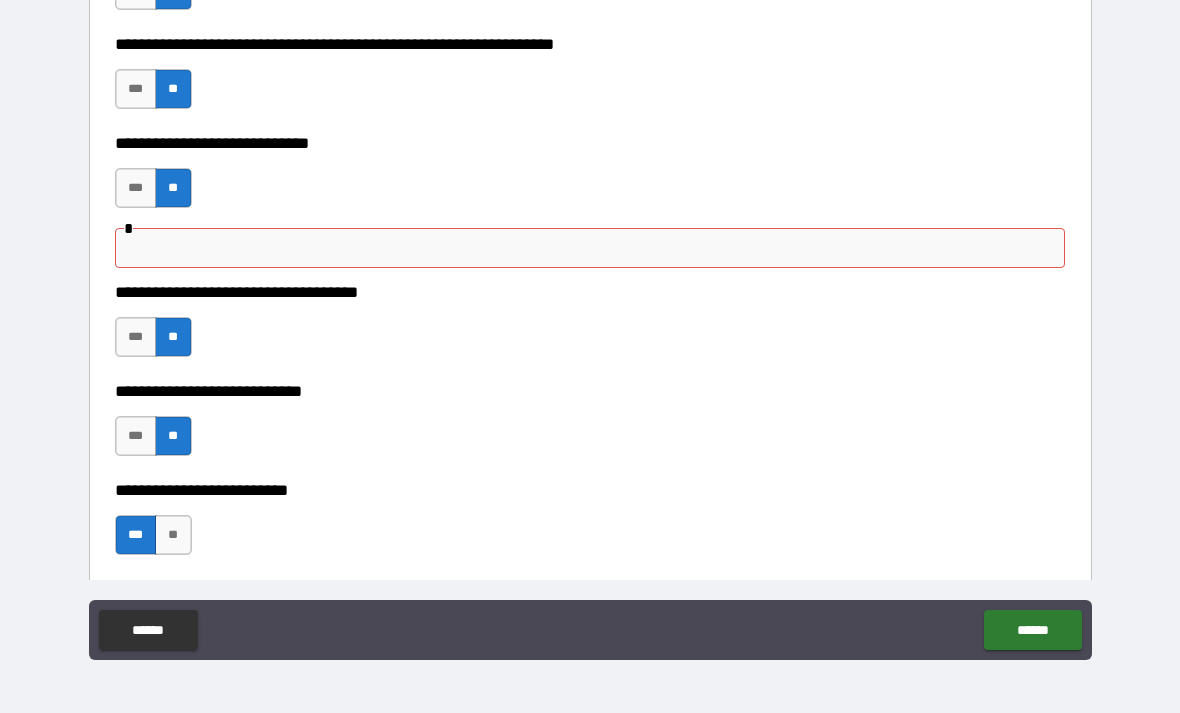click at bounding box center [590, 248] 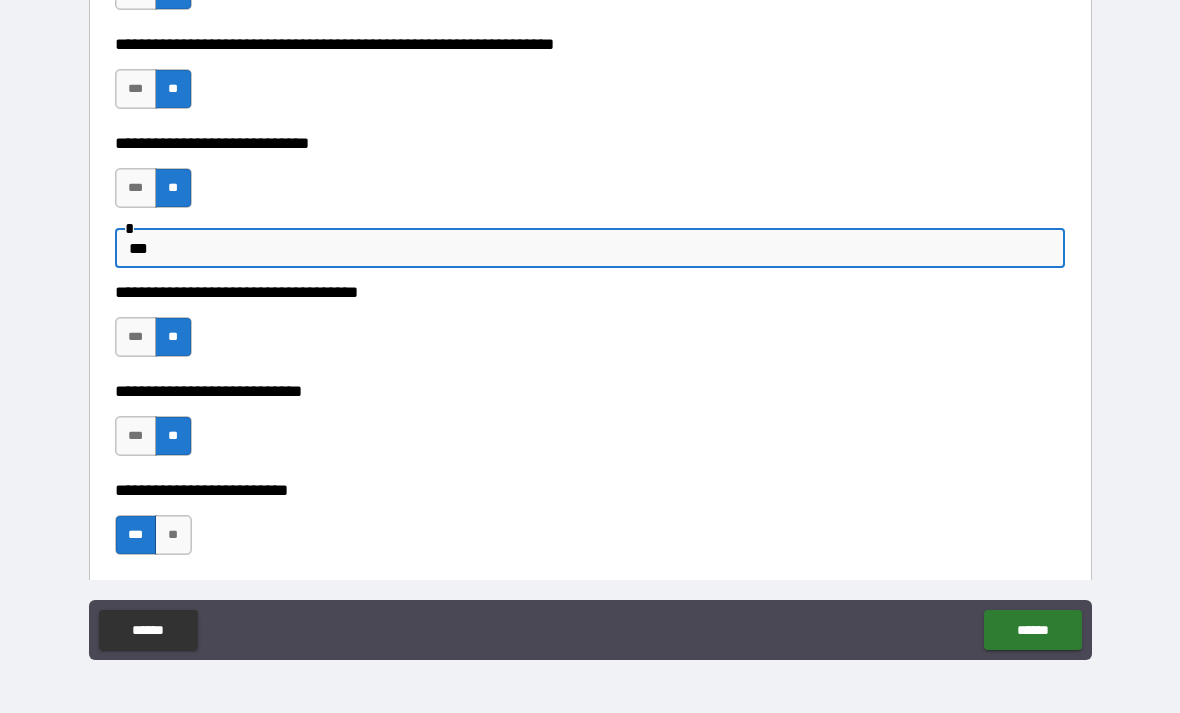 click on "******" at bounding box center [1032, 630] 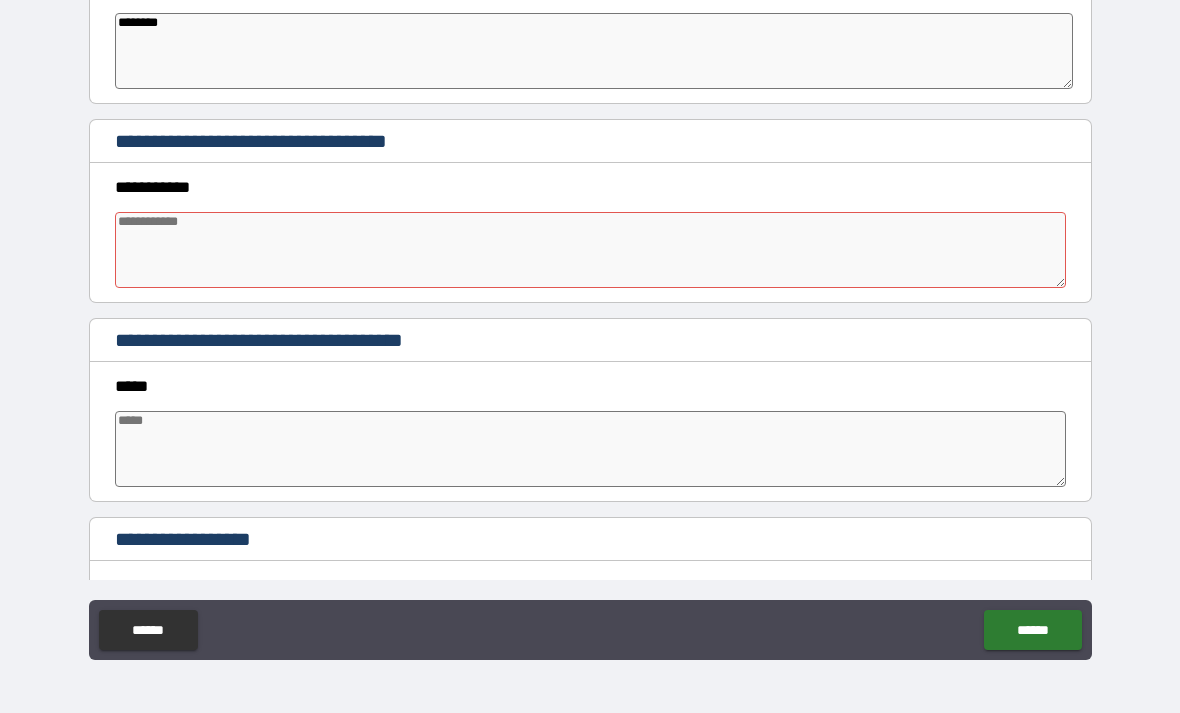 scroll, scrollTop: 8250, scrollLeft: 0, axis: vertical 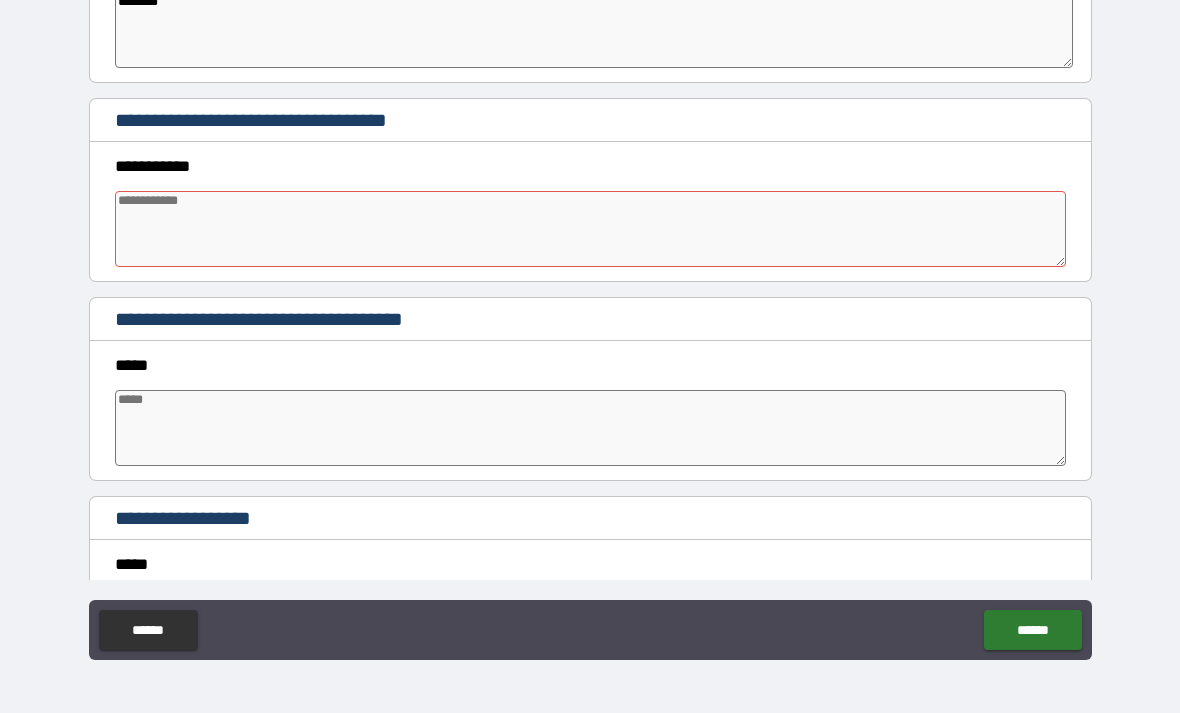 click at bounding box center [591, 229] 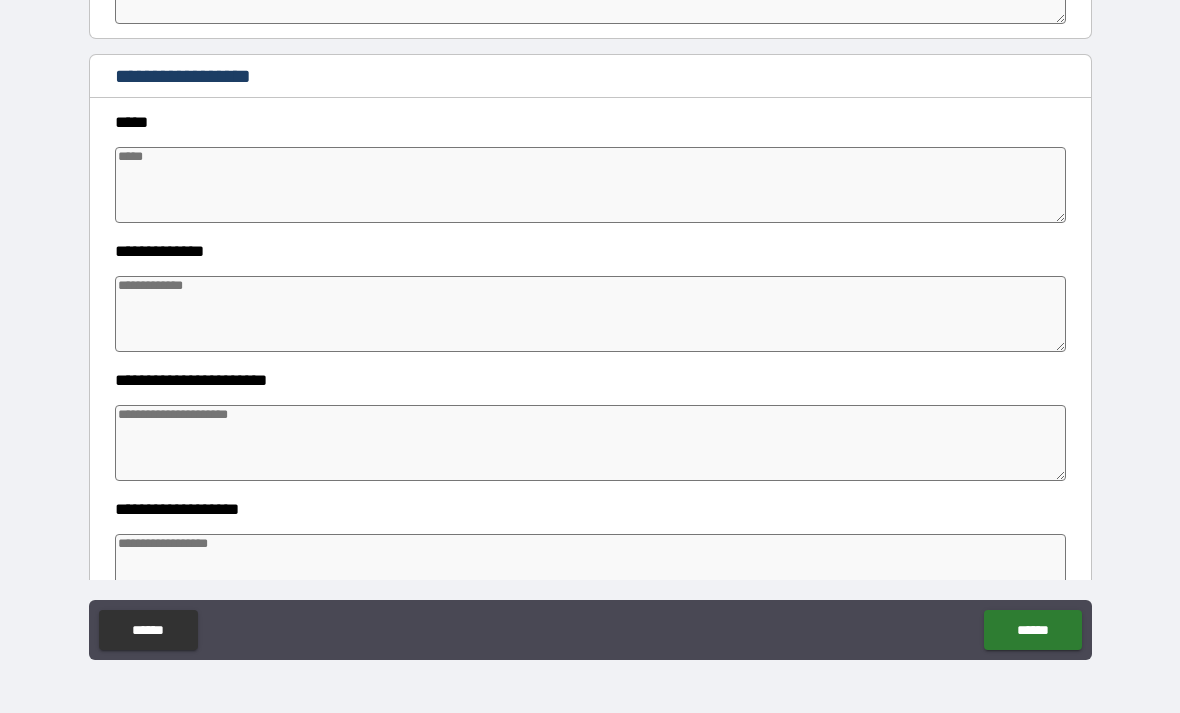 scroll, scrollTop: 8711, scrollLeft: 0, axis: vertical 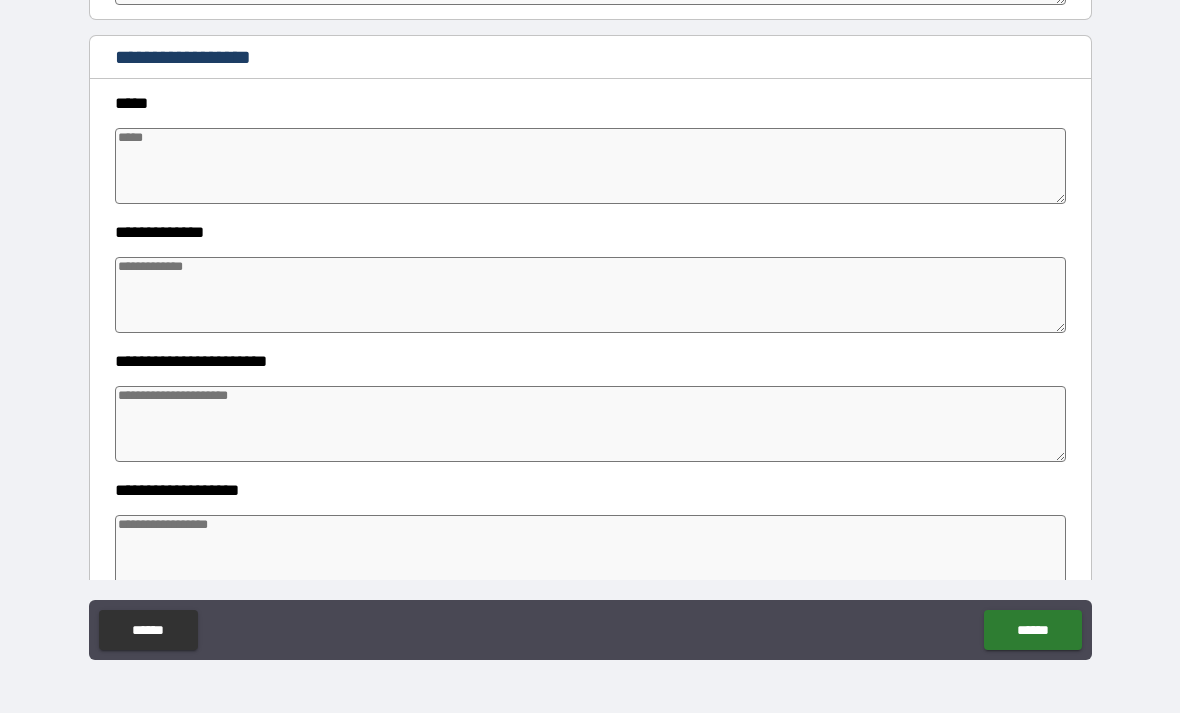 click at bounding box center [591, 166] 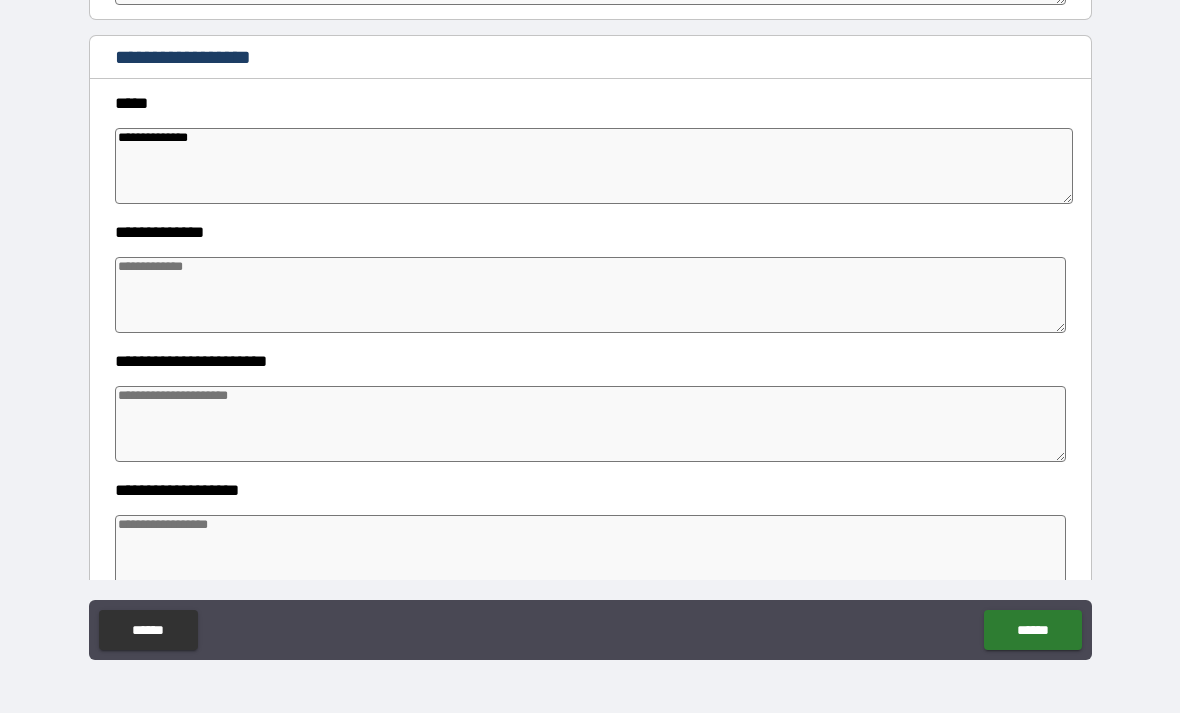 click at bounding box center [591, 295] 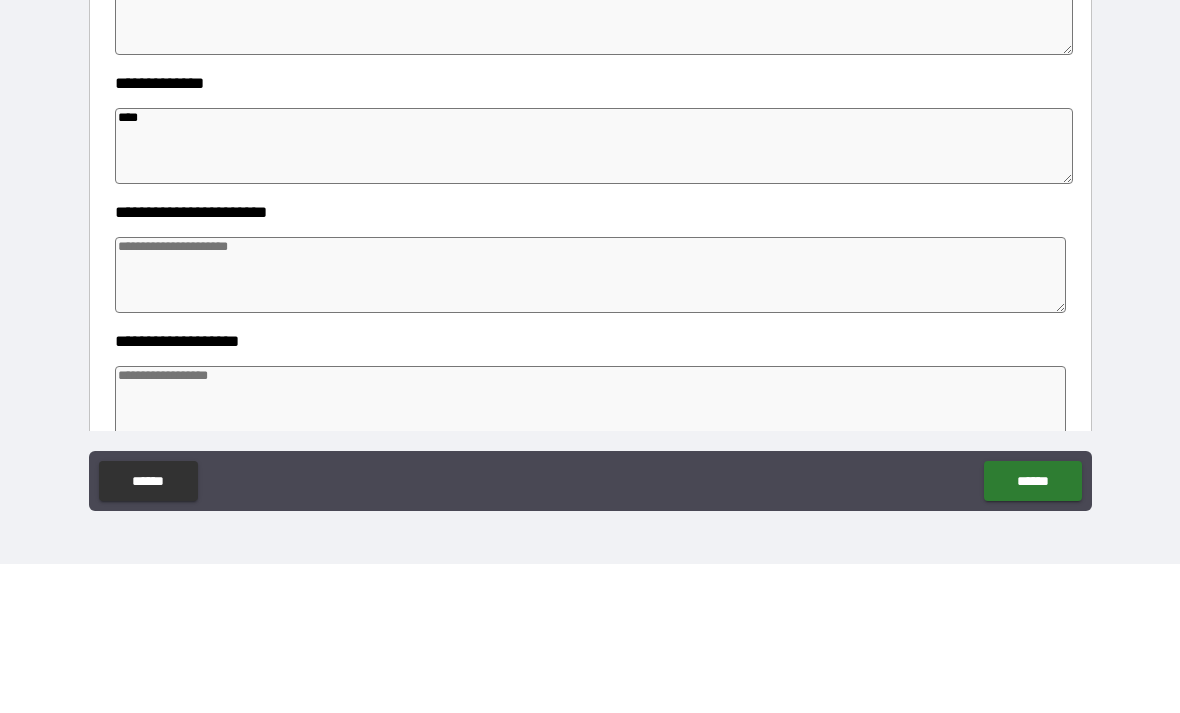 click at bounding box center [591, 424] 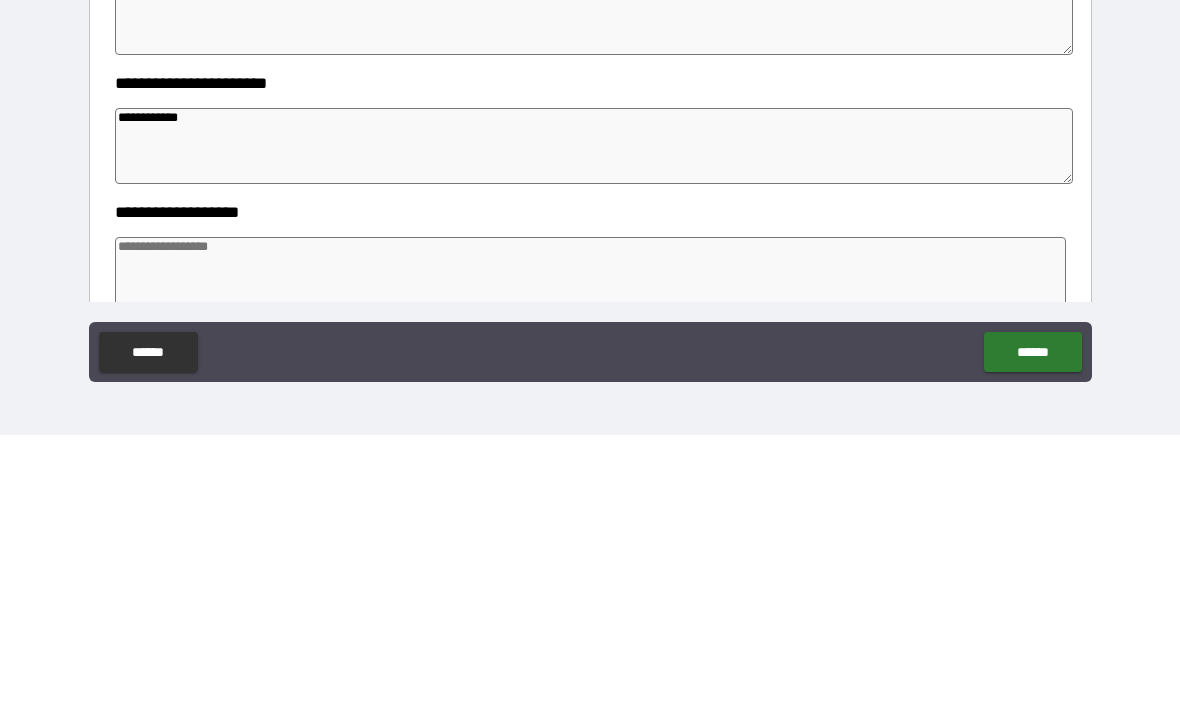 click at bounding box center (591, 553) 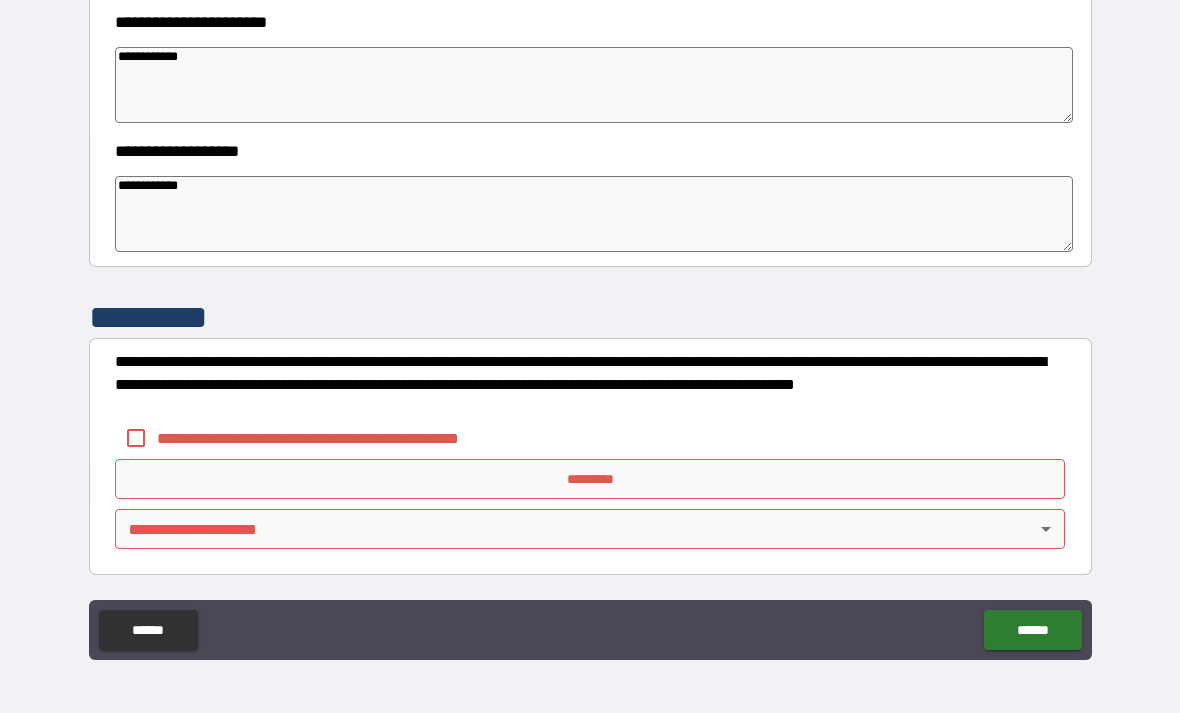 scroll, scrollTop: 9050, scrollLeft: 0, axis: vertical 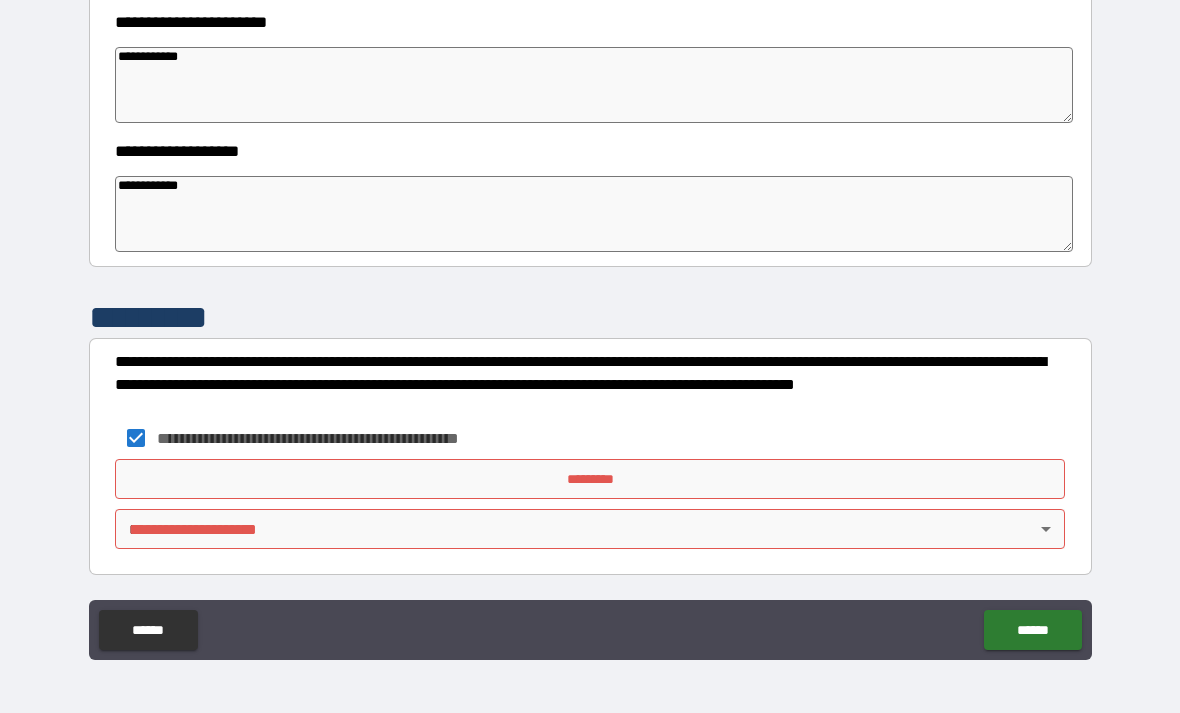 click on "*********" at bounding box center [590, 479] 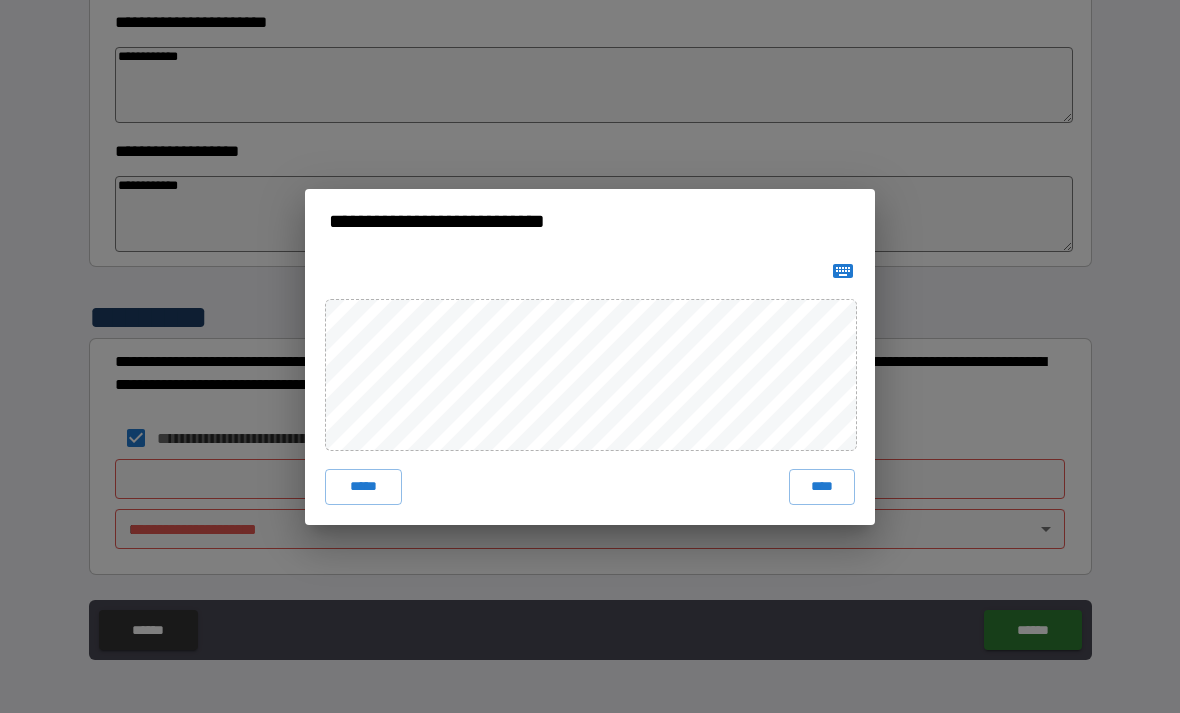 click on "*****" at bounding box center (363, 487) 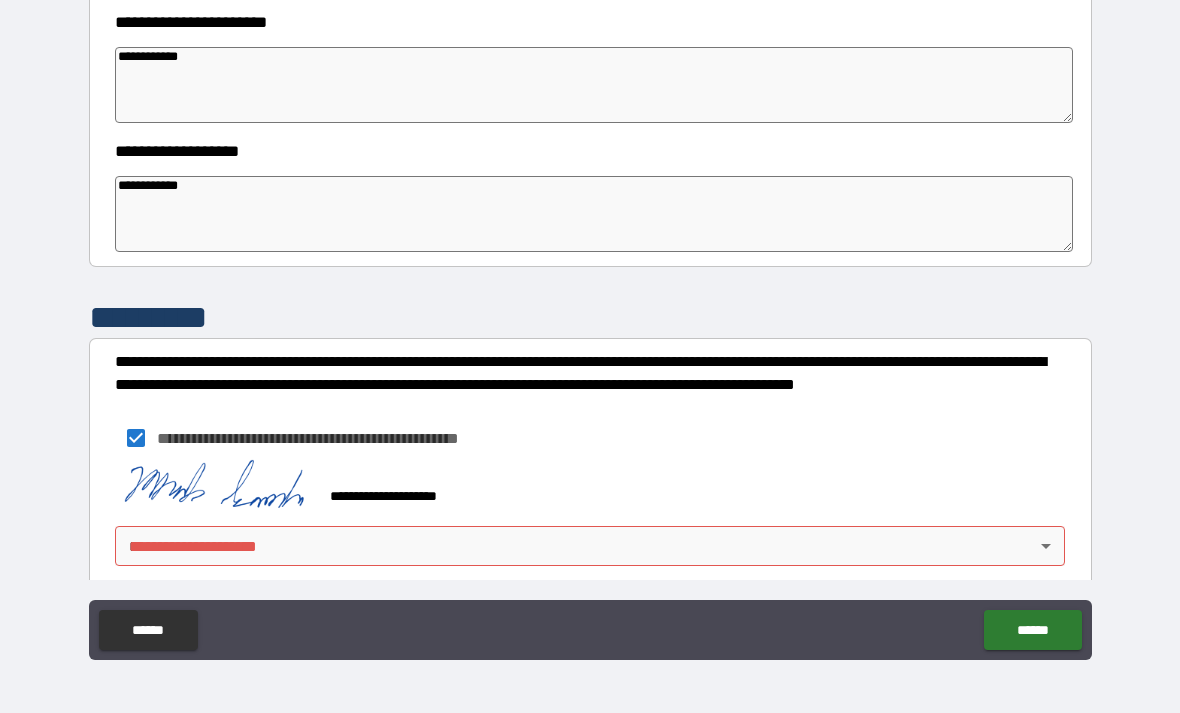 scroll, scrollTop: 9040, scrollLeft: 0, axis: vertical 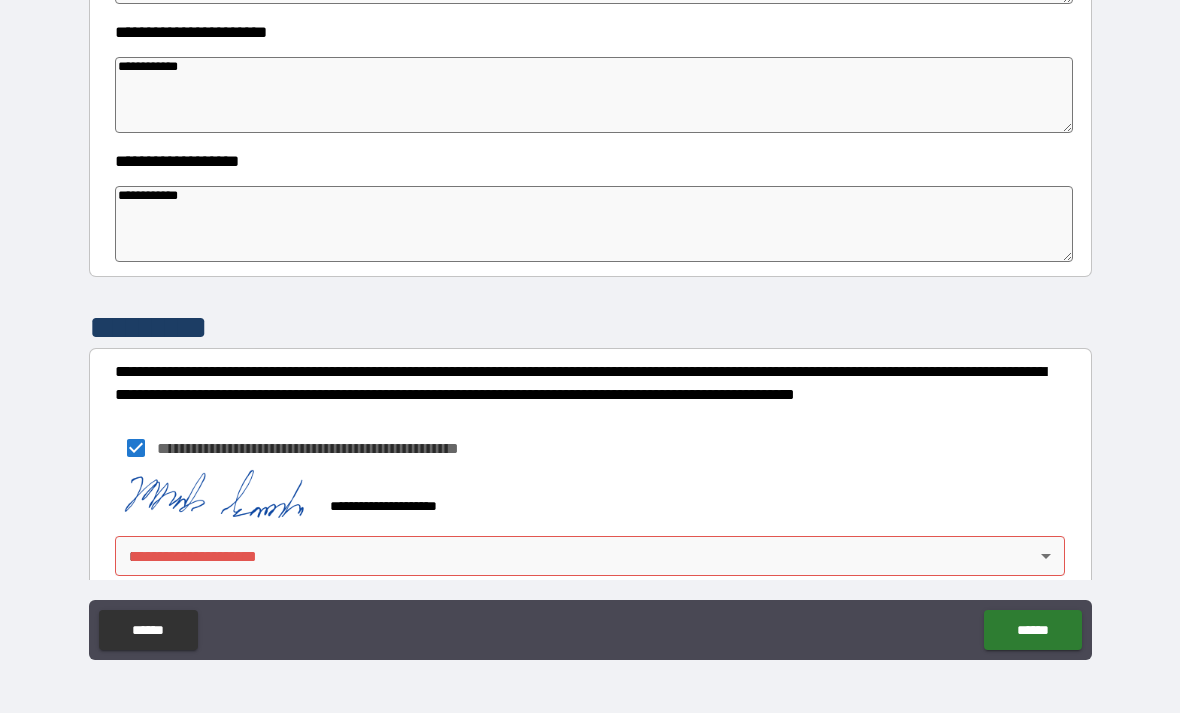 click on "**********" at bounding box center [590, 324] 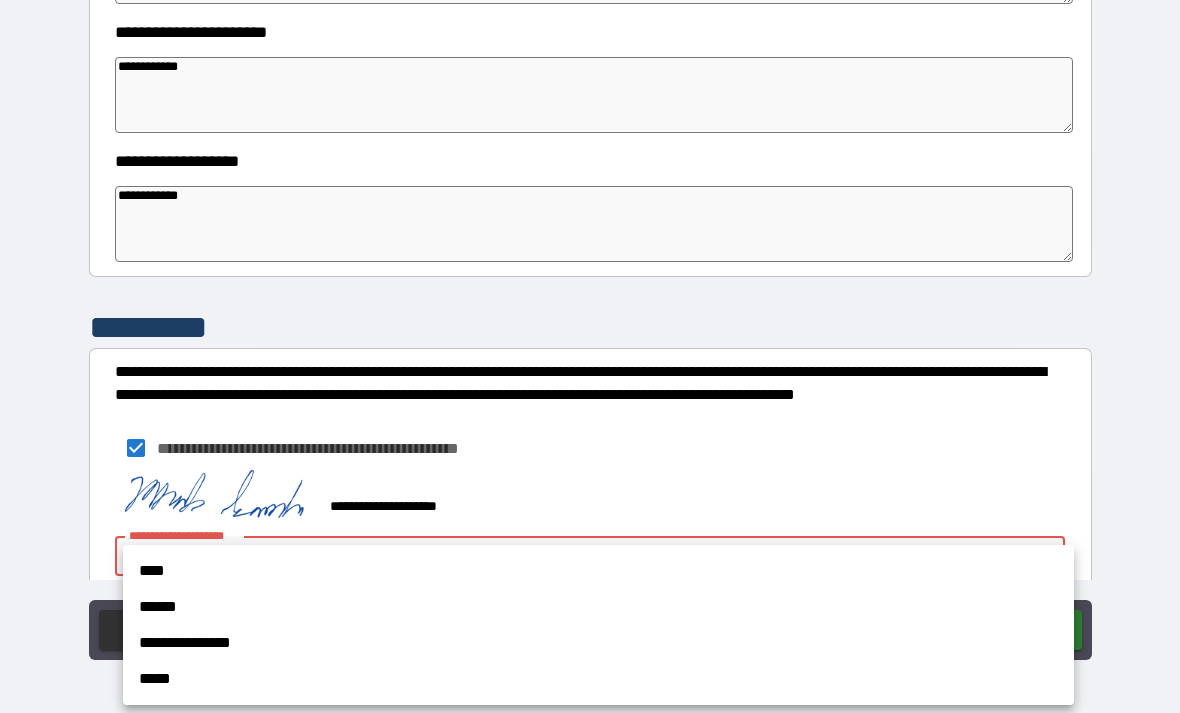 click on "****" at bounding box center [598, 571] 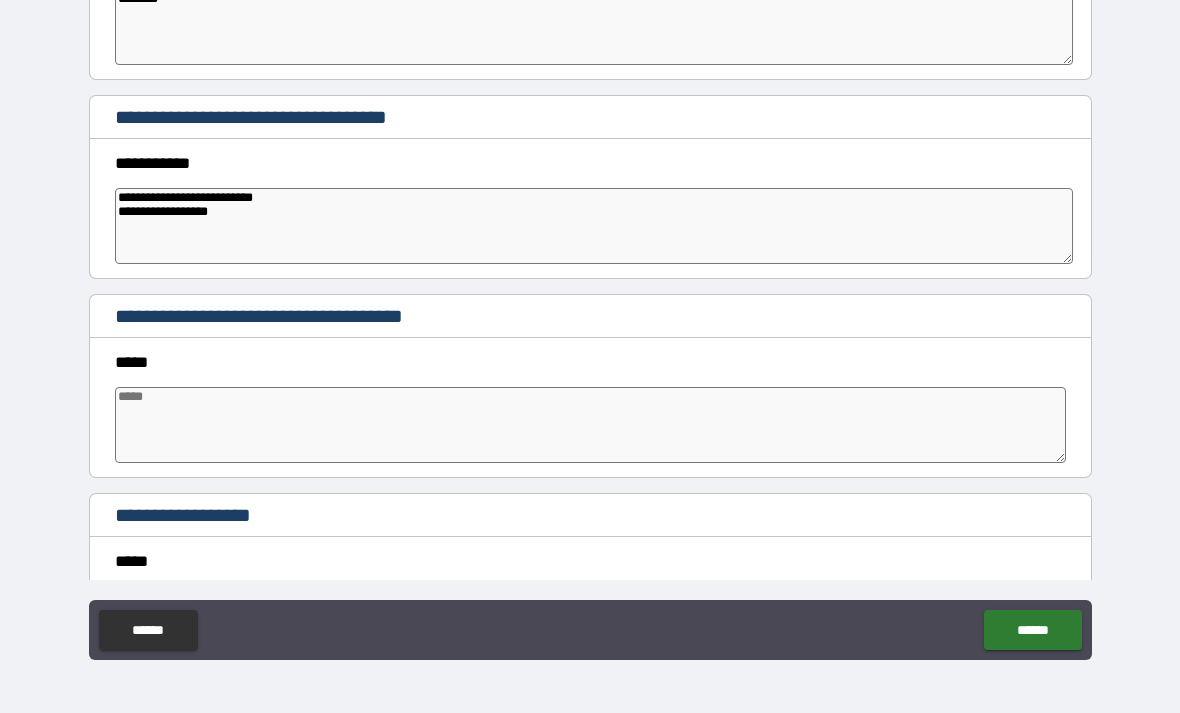scroll, scrollTop: 8135, scrollLeft: 0, axis: vertical 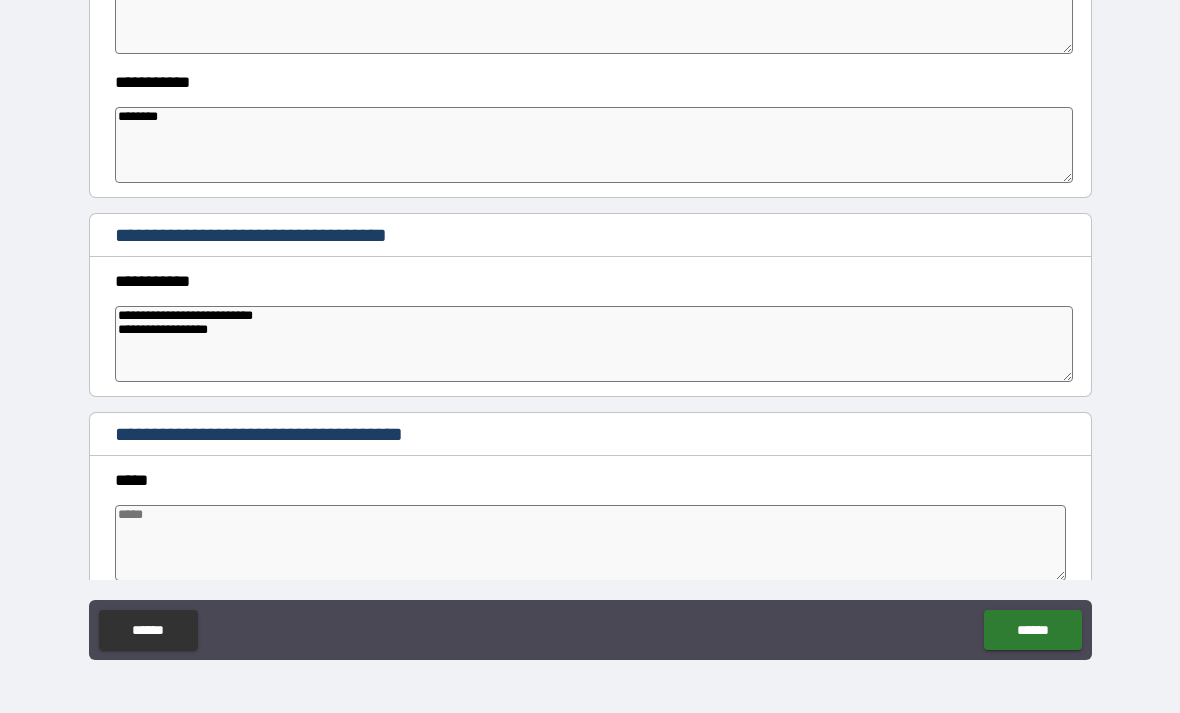 click on "******" at bounding box center (1032, 630) 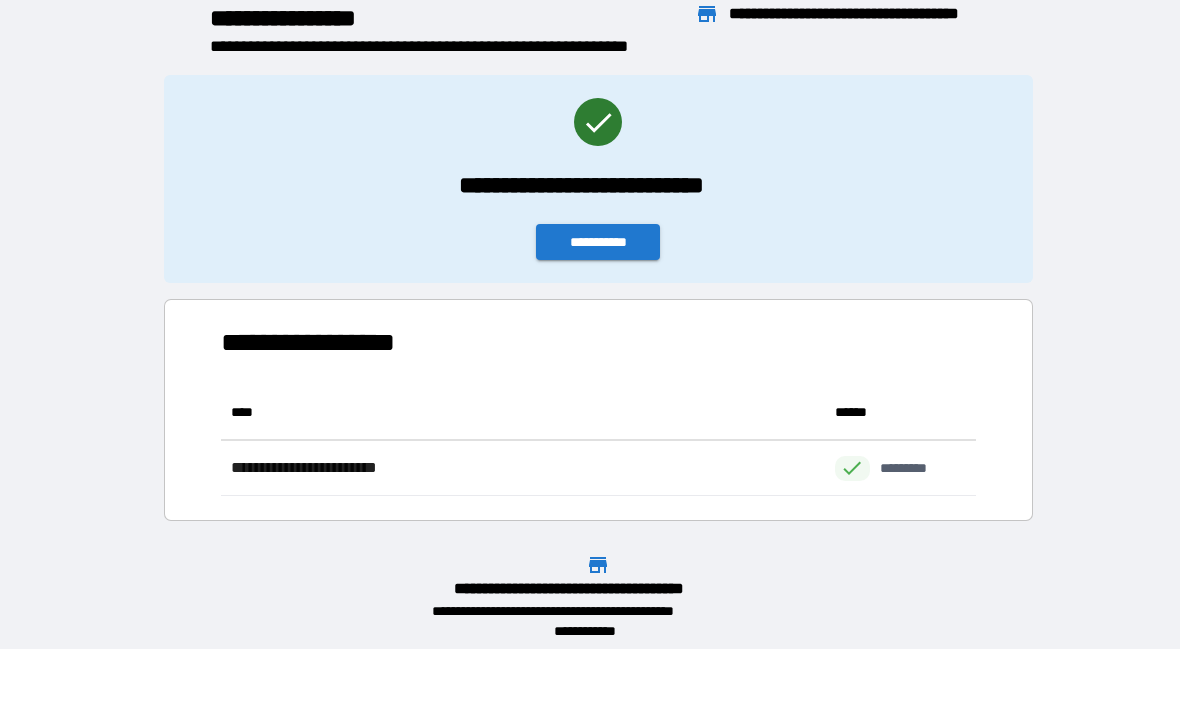 scroll, scrollTop: 111, scrollLeft: 755, axis: both 